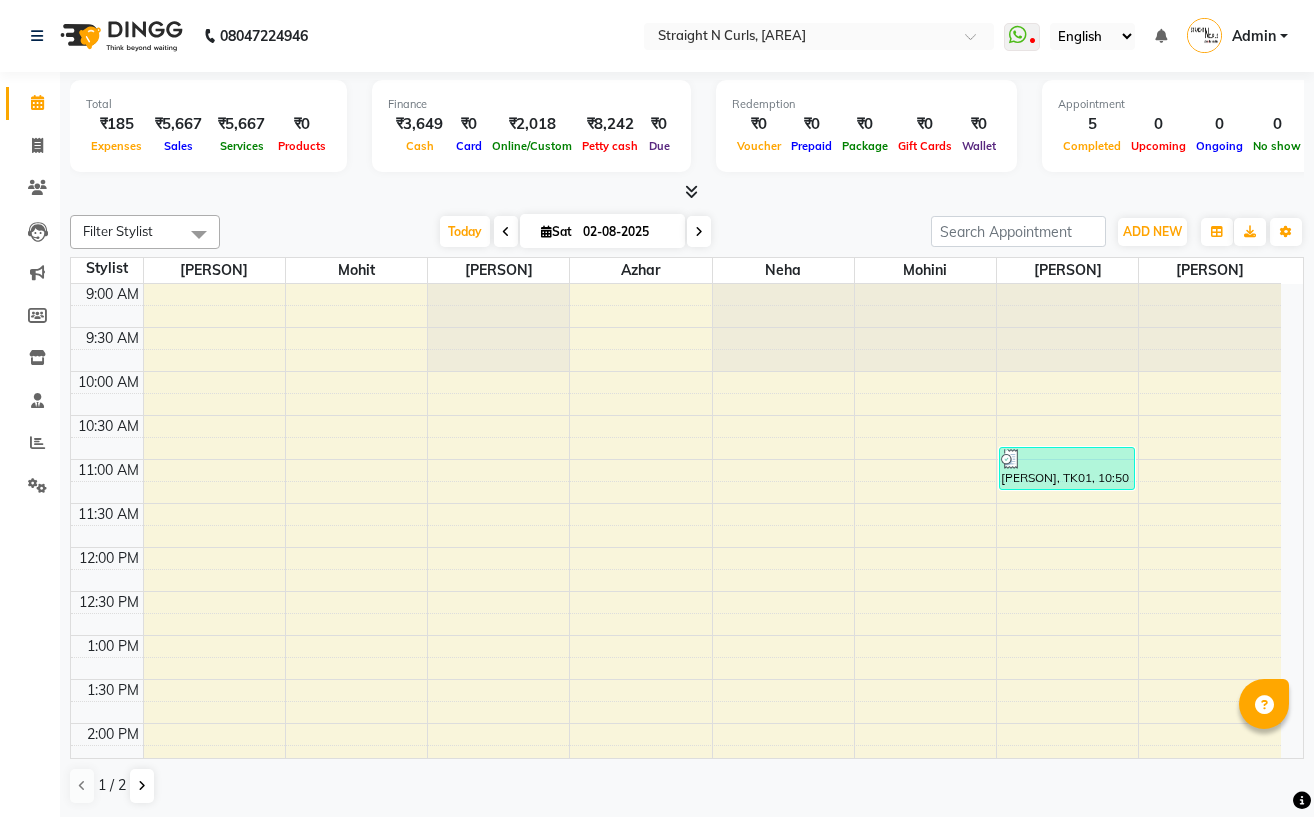 scroll, scrollTop: 0, scrollLeft: 0, axis: both 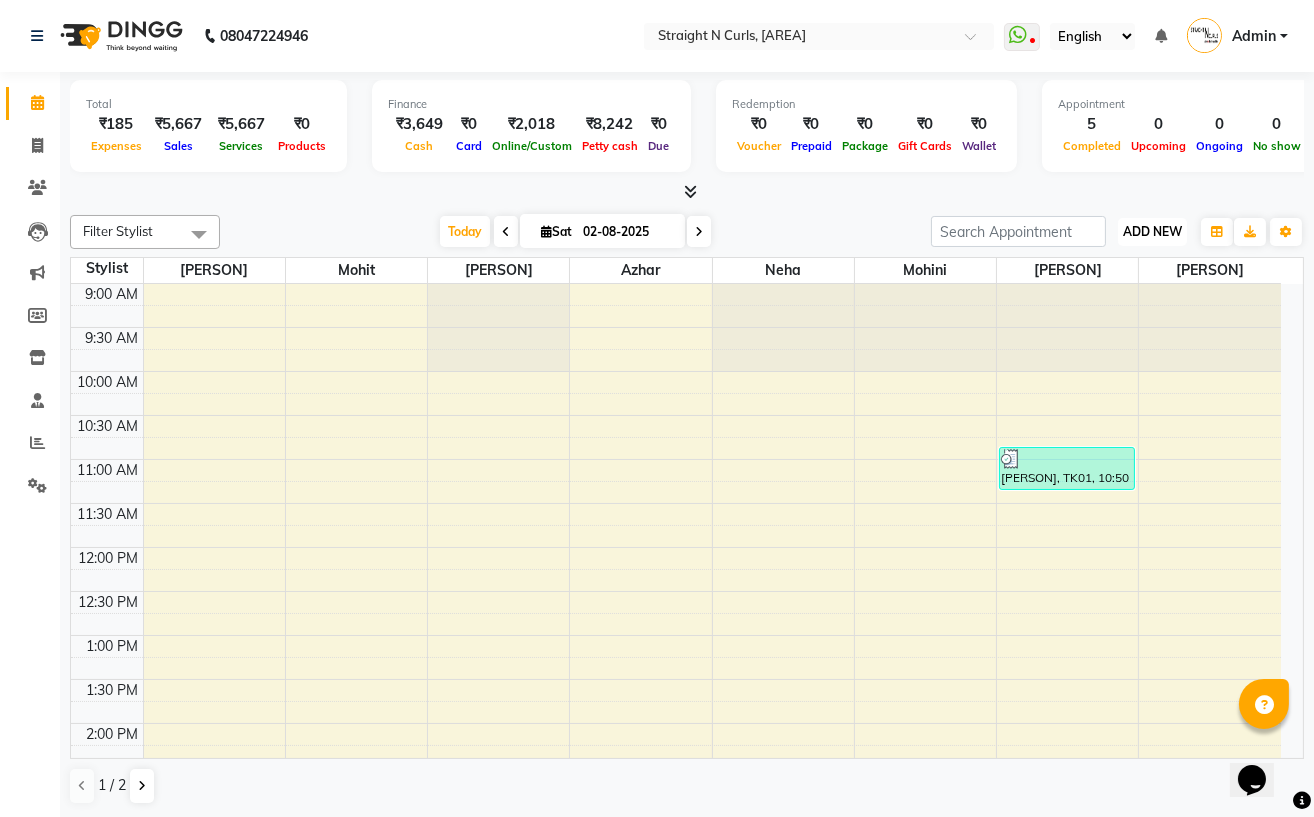 click on "ADD NEW Toggle Dropdown" at bounding box center [1152, 232] 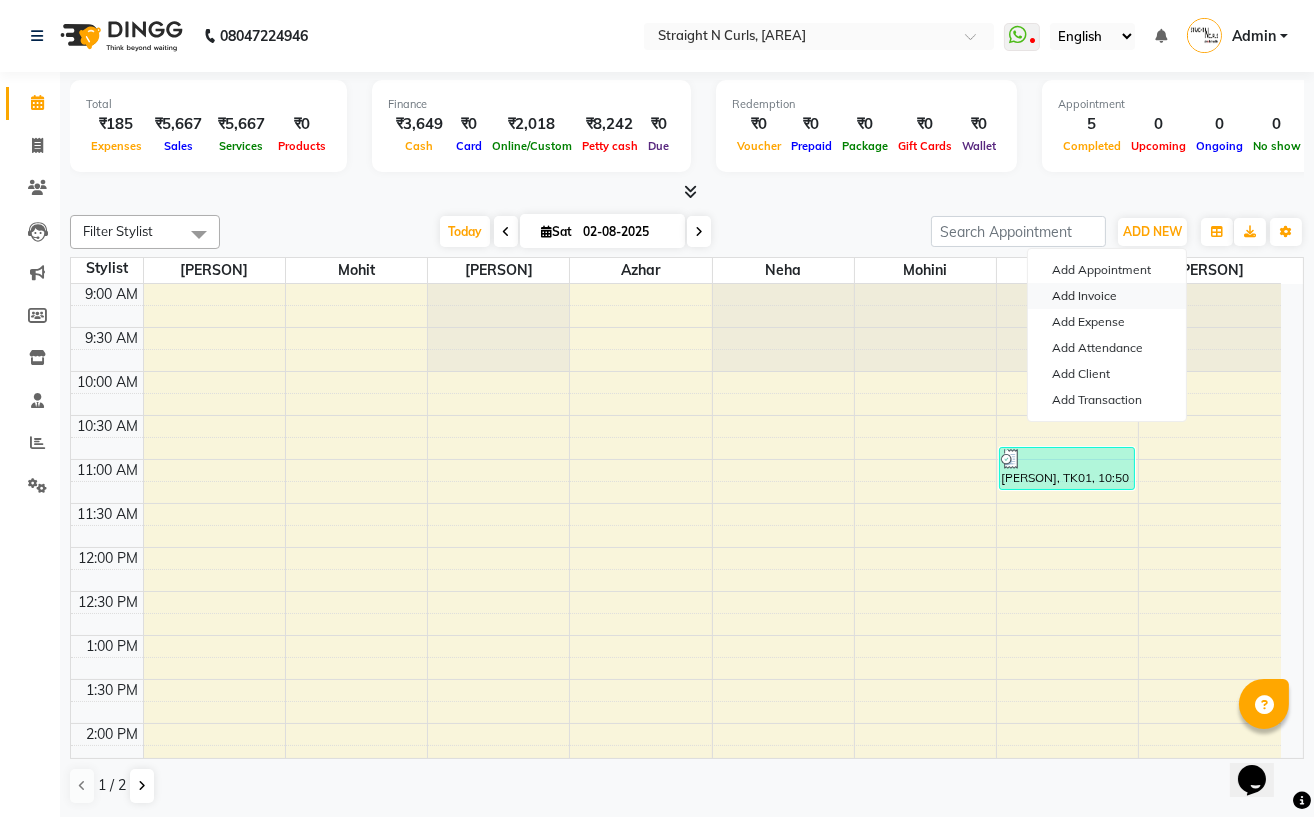 click on "Add Invoice" at bounding box center [1107, 296] 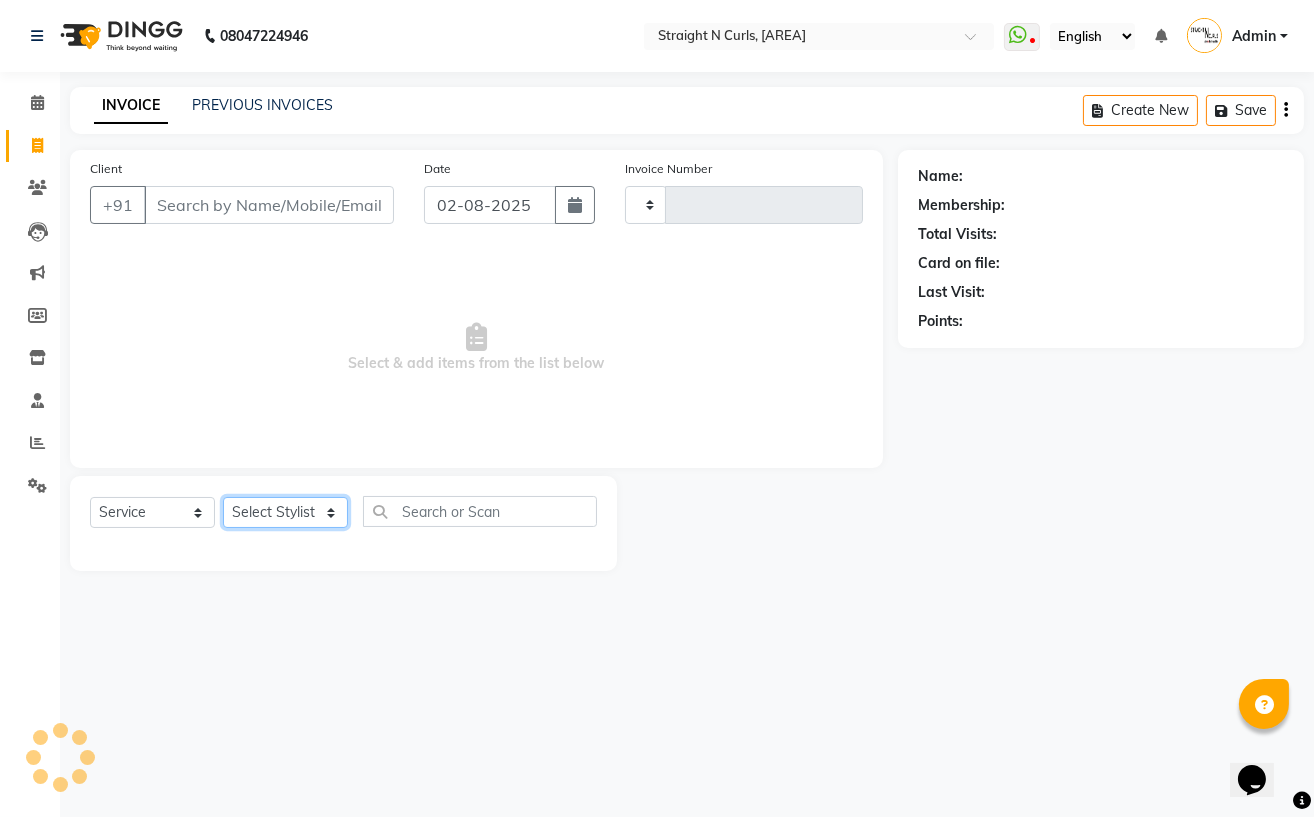 type on "0809" 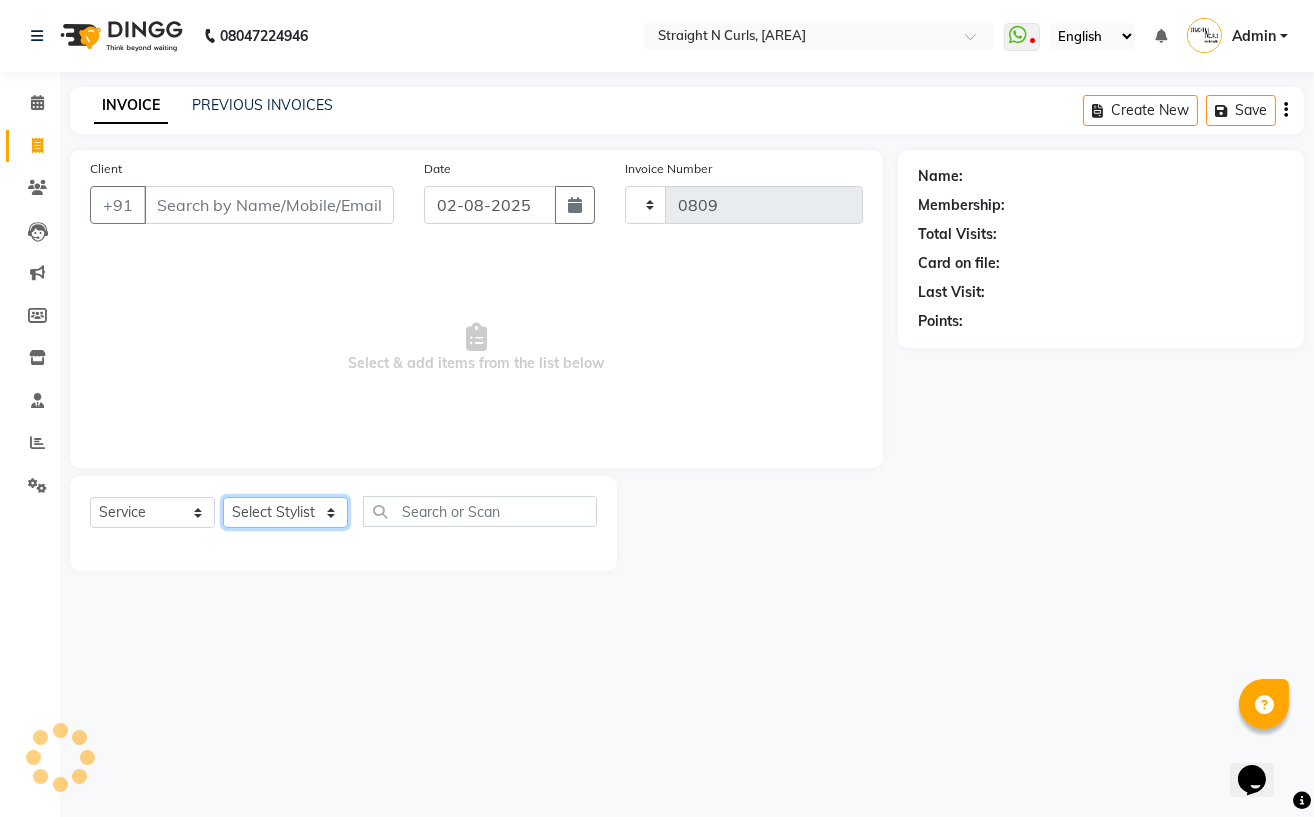 click on "Select Stylist" 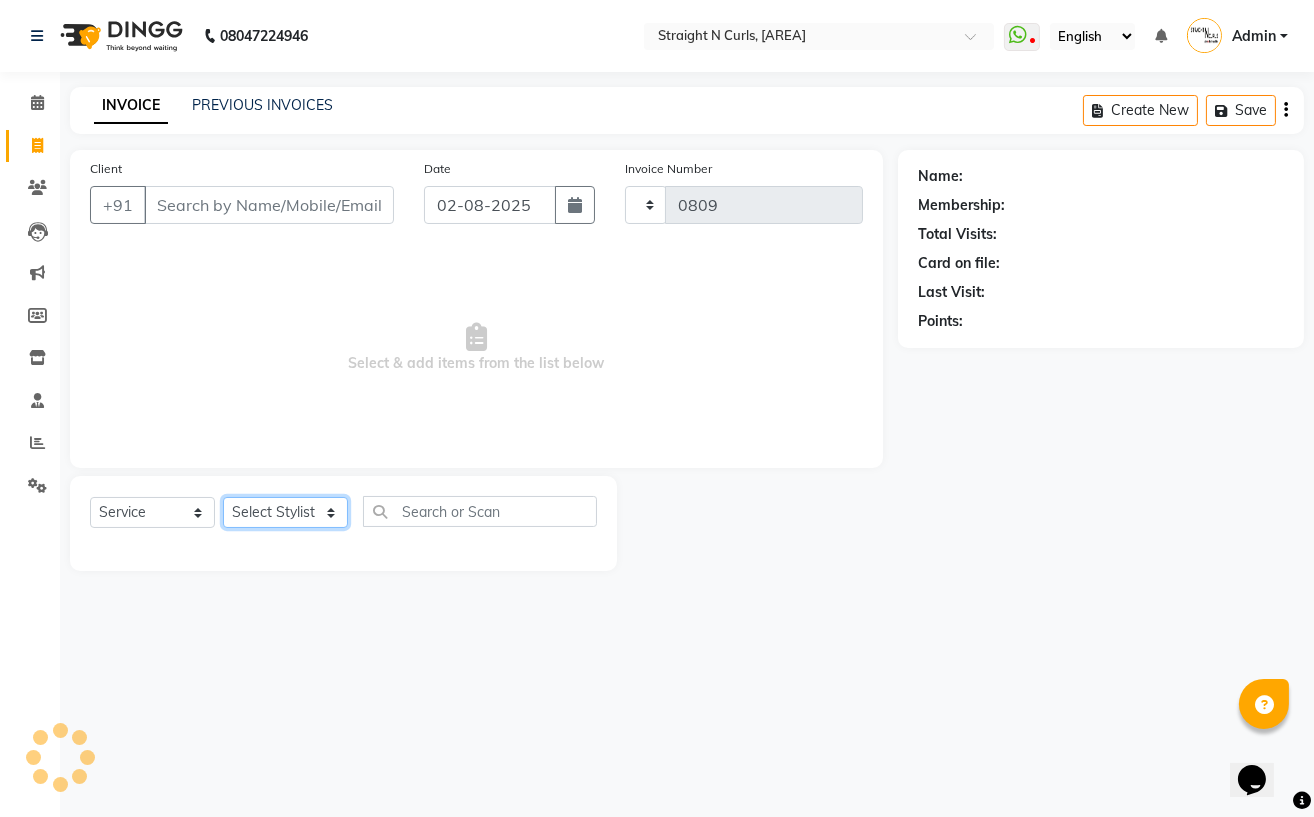 select on "7039" 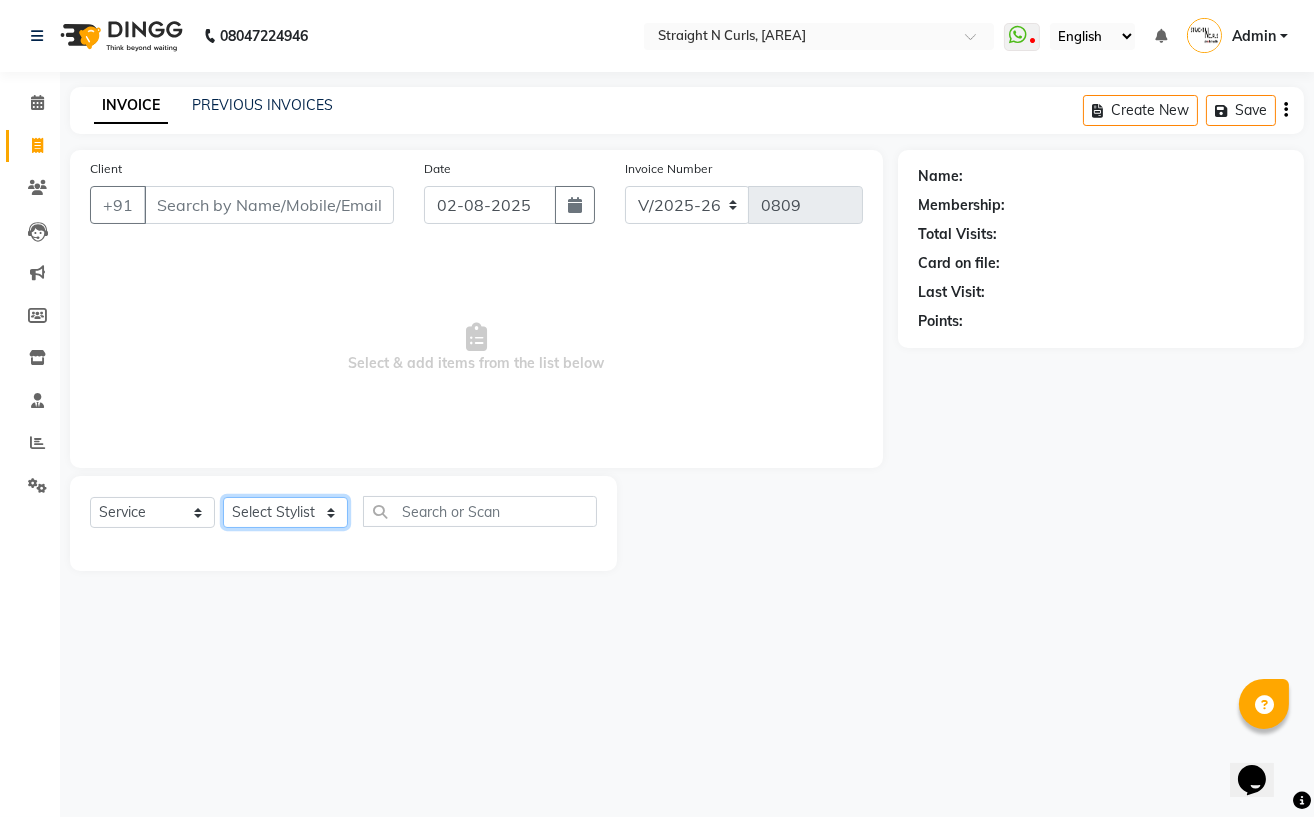 select on "59895" 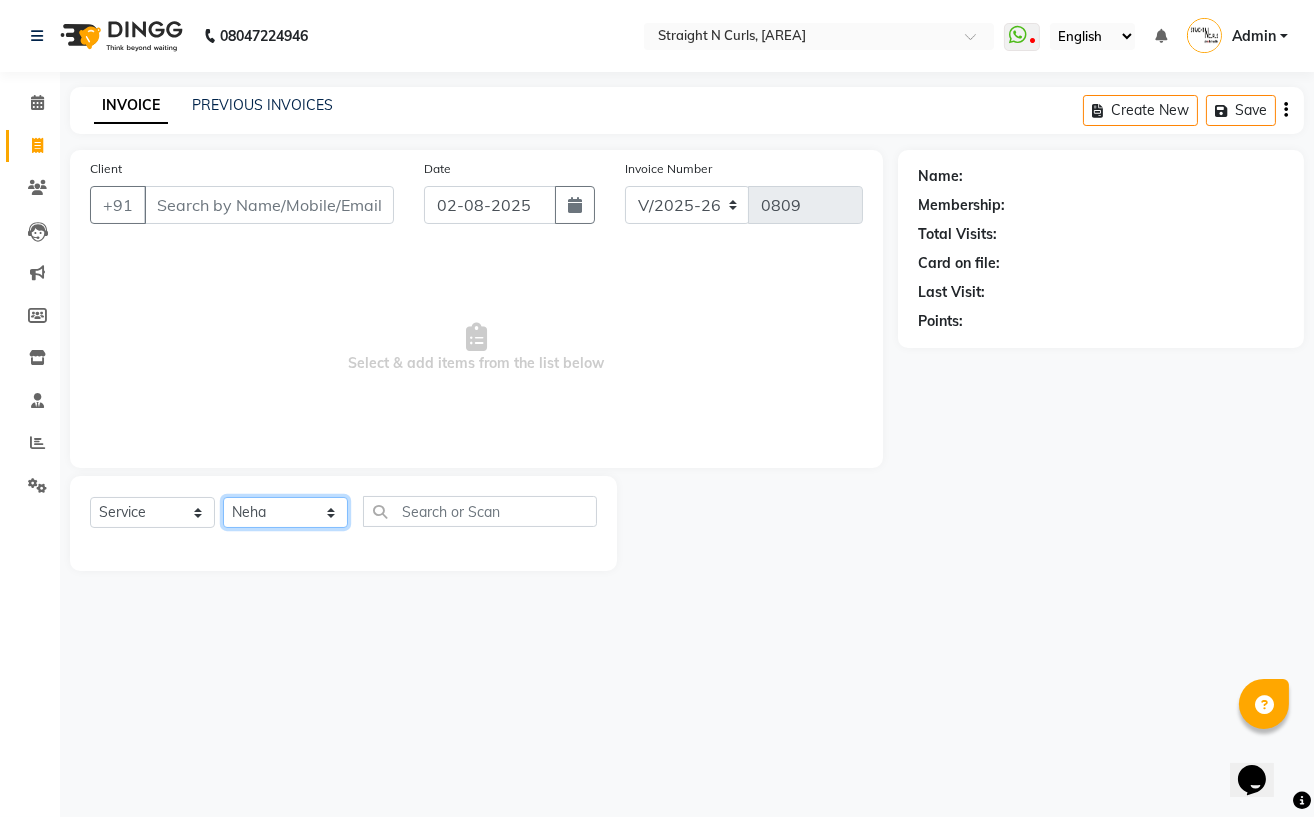 click on "Select Stylist Astha Azhar Gautam Kamboj Mohini Mohit Neha Paras Kamboj parvez pooja rawat Rashmi Subhan" 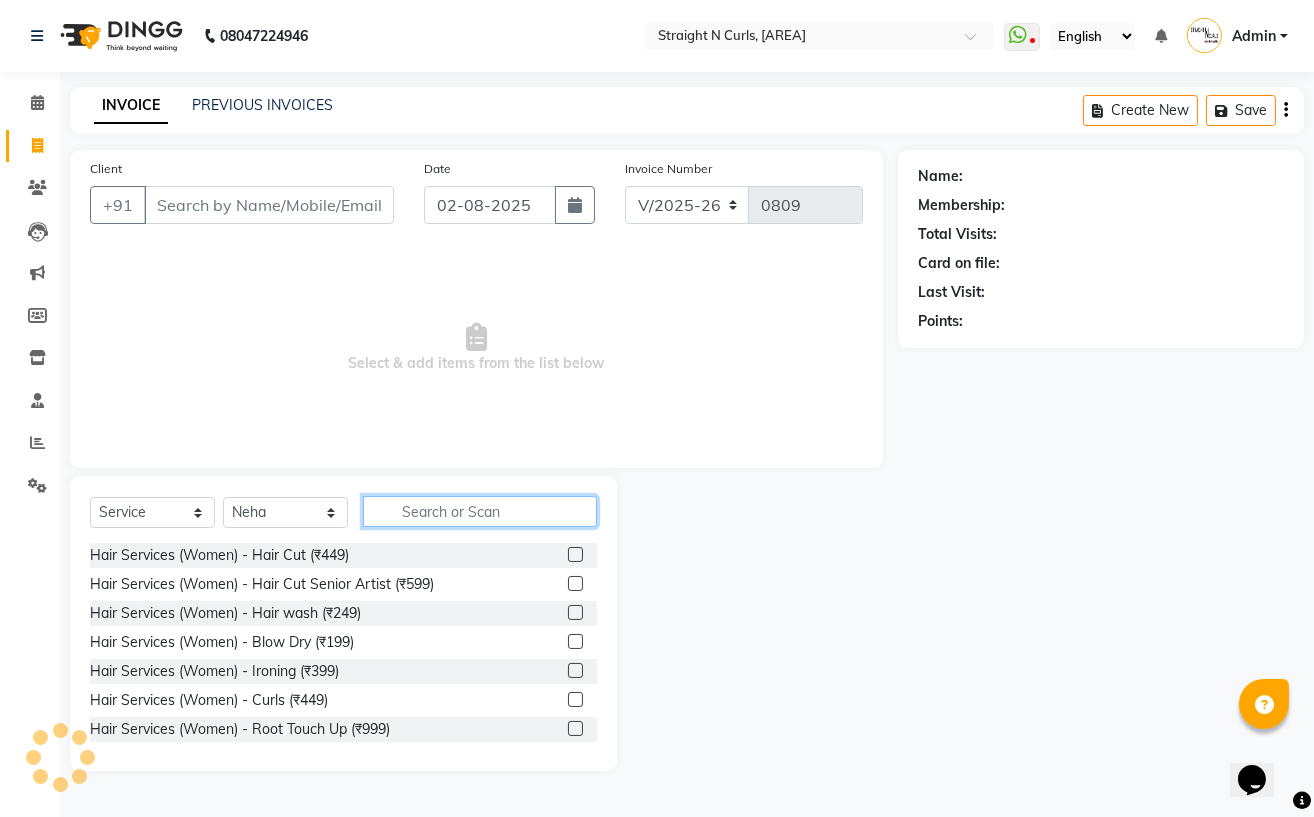 click 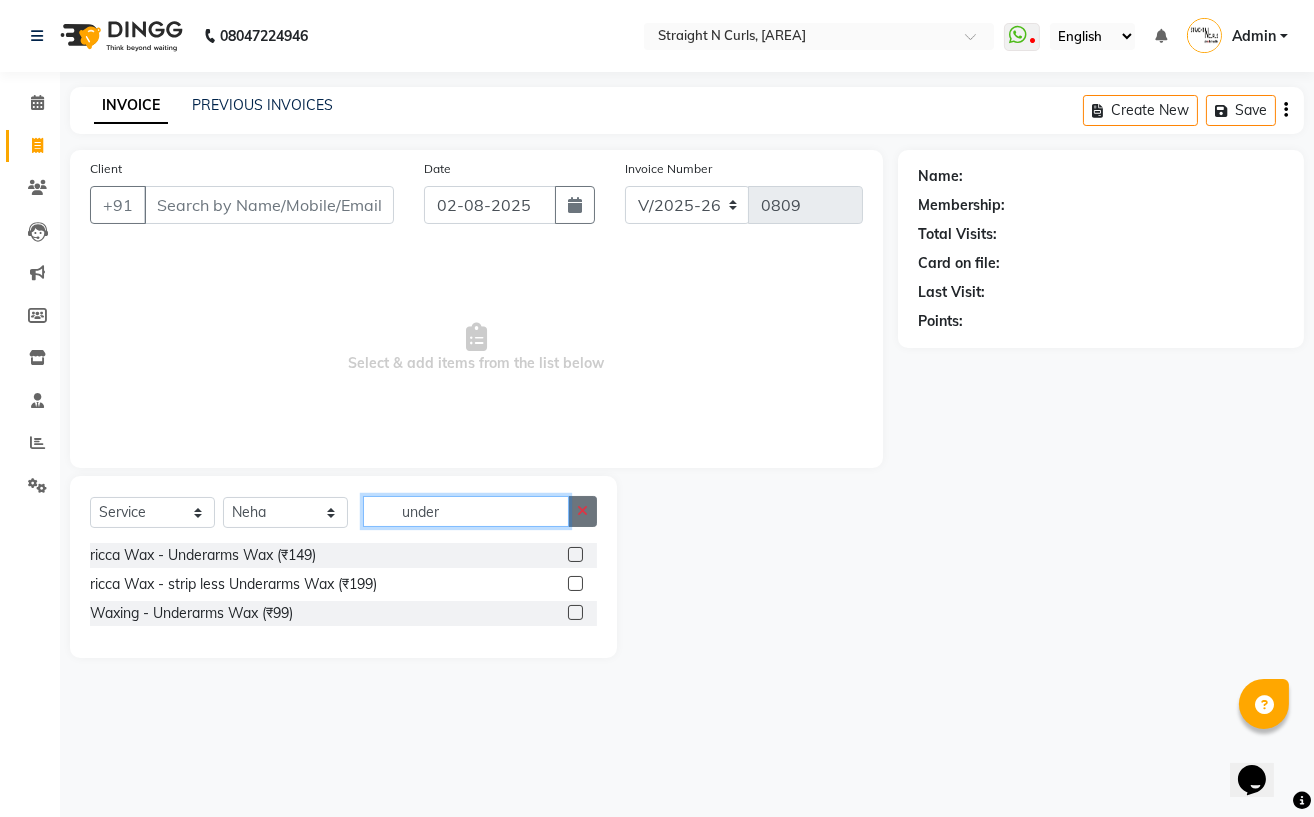 type on "under" 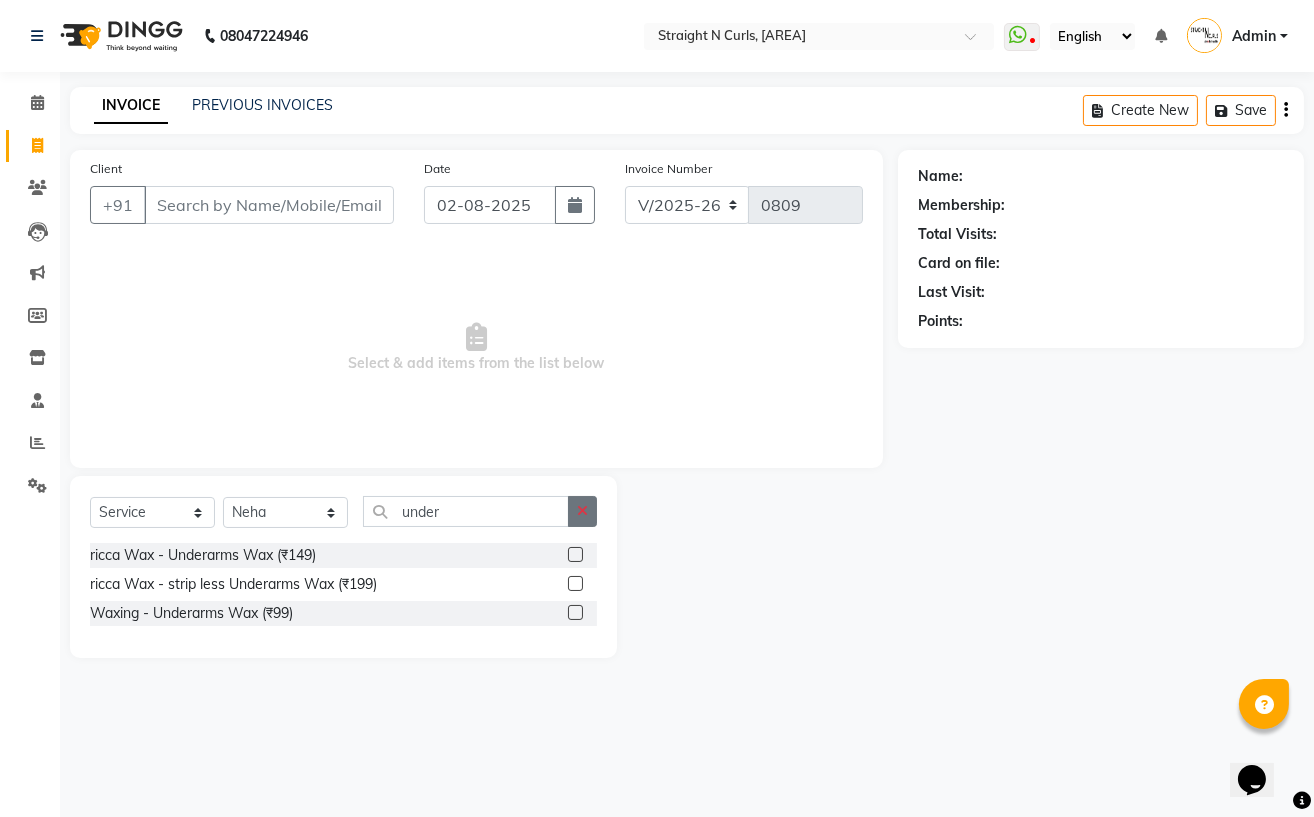 click 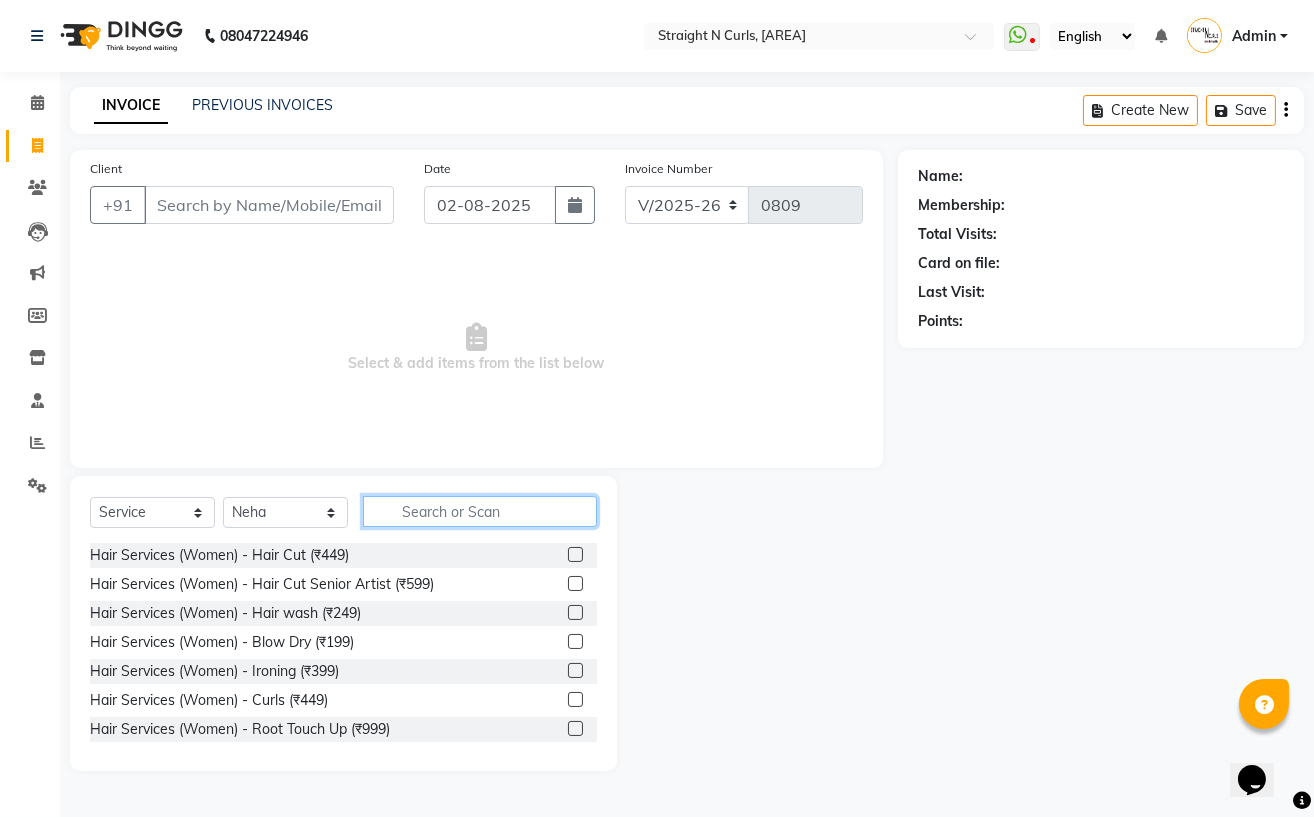 click 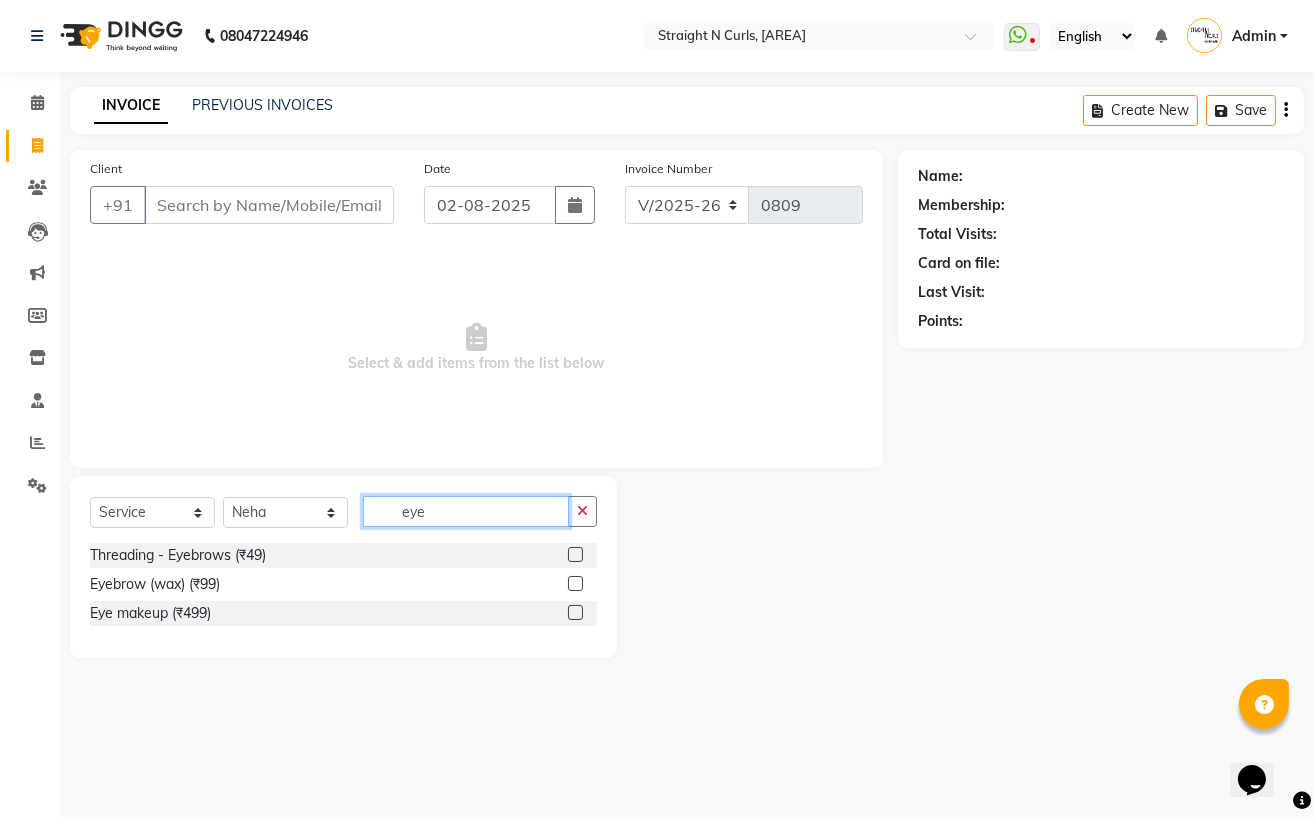 type on "eye" 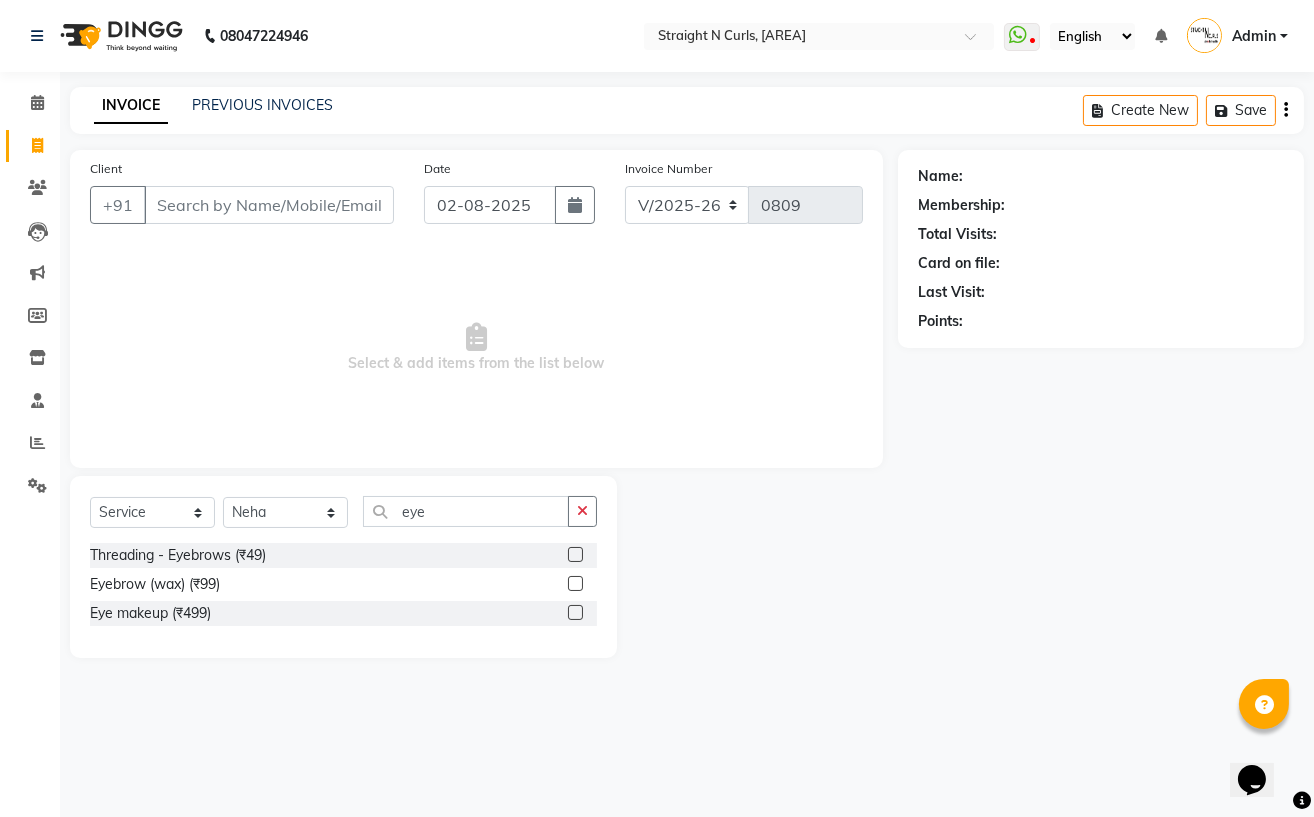click 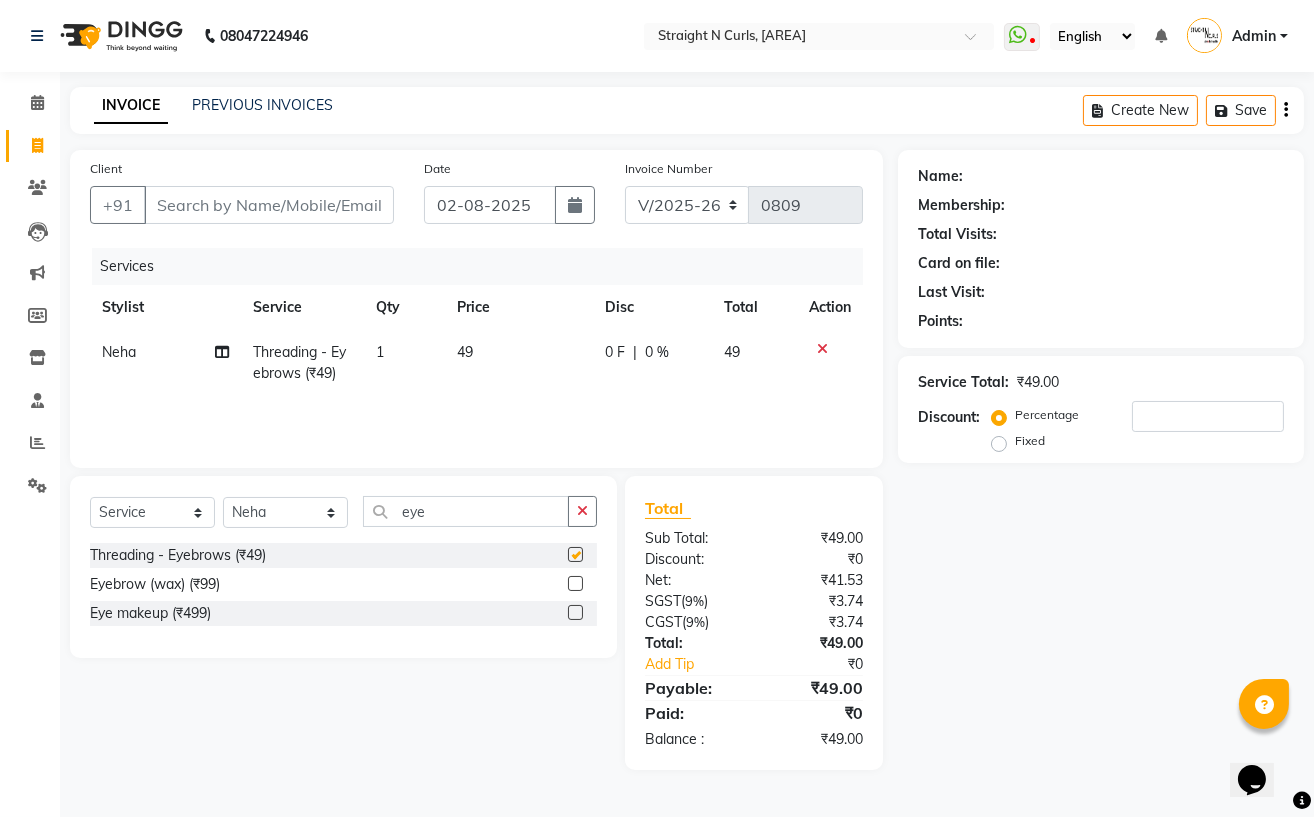 checkbox on "false" 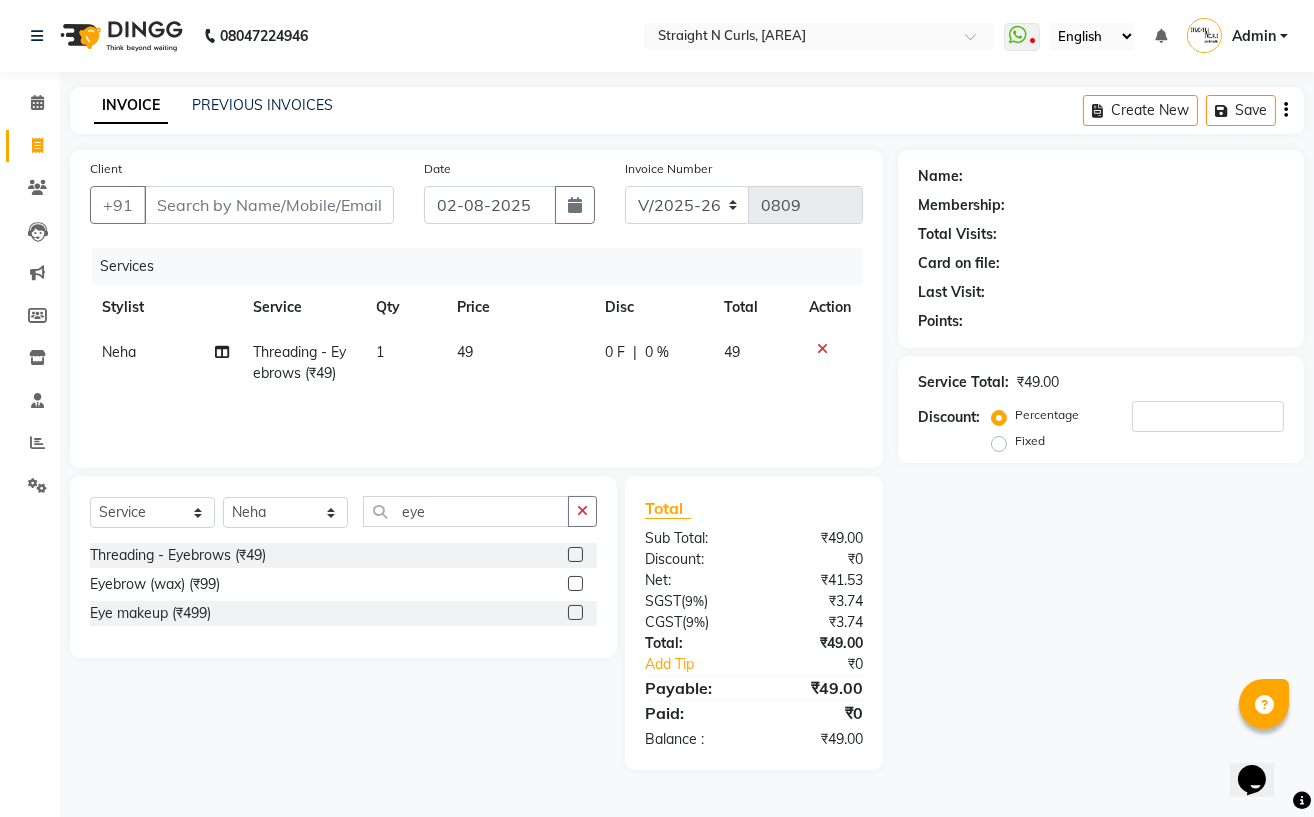 click on "49" 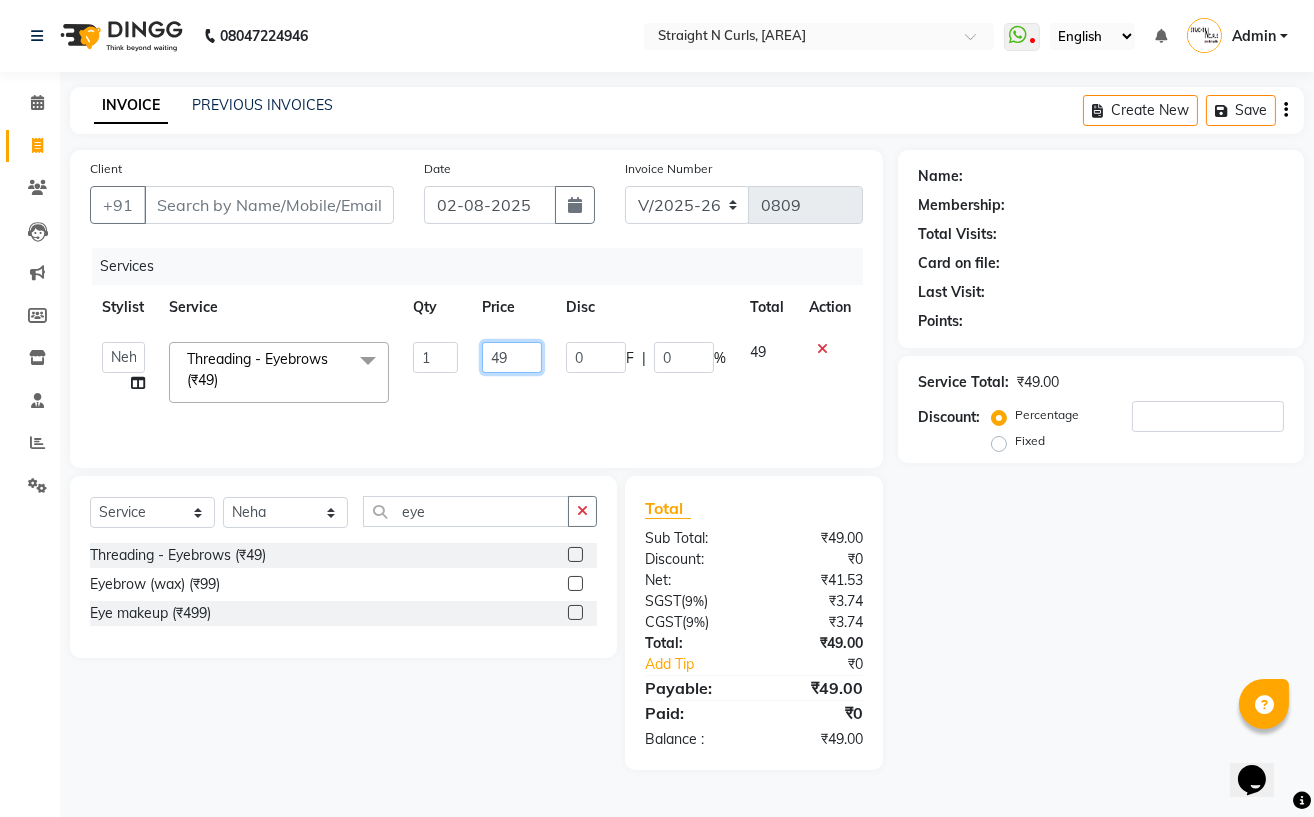 click on "49" 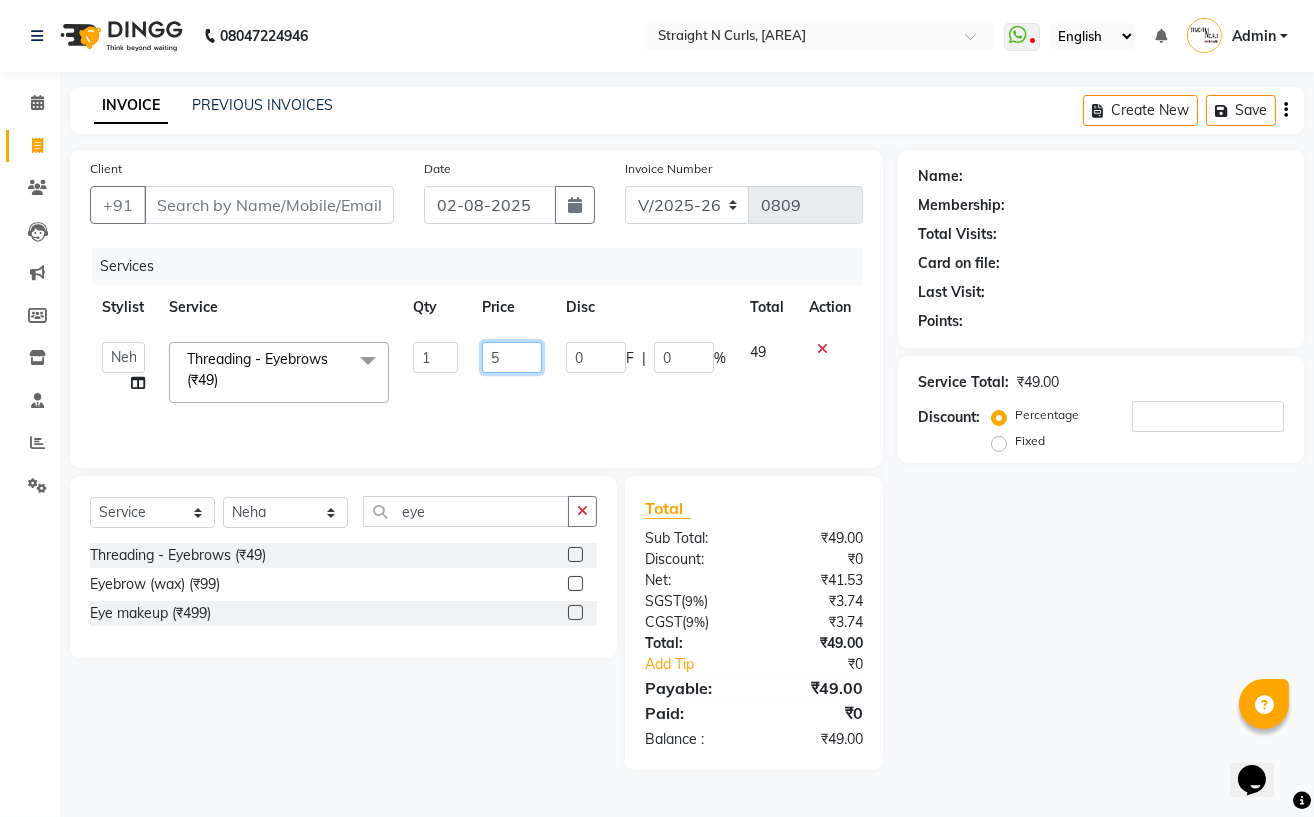 type on "50" 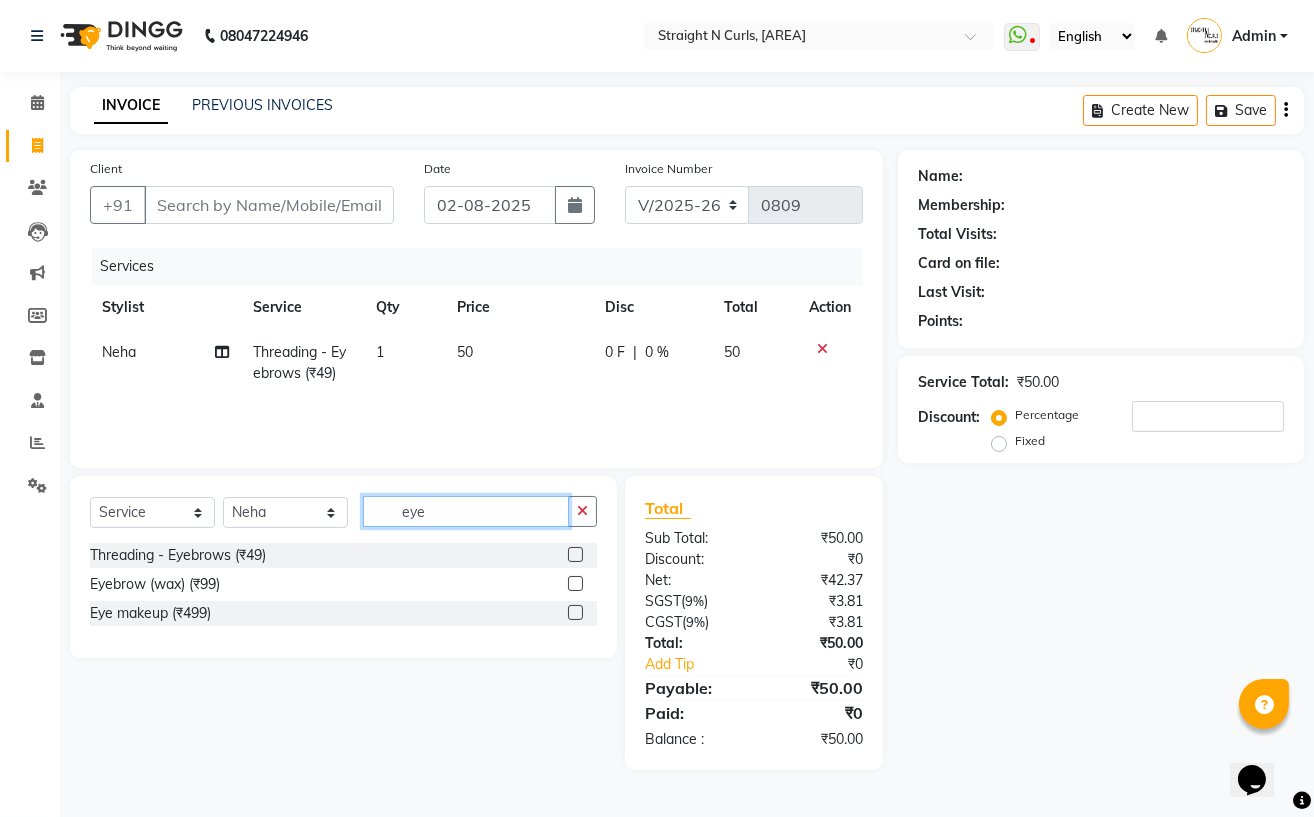 click on "eye" 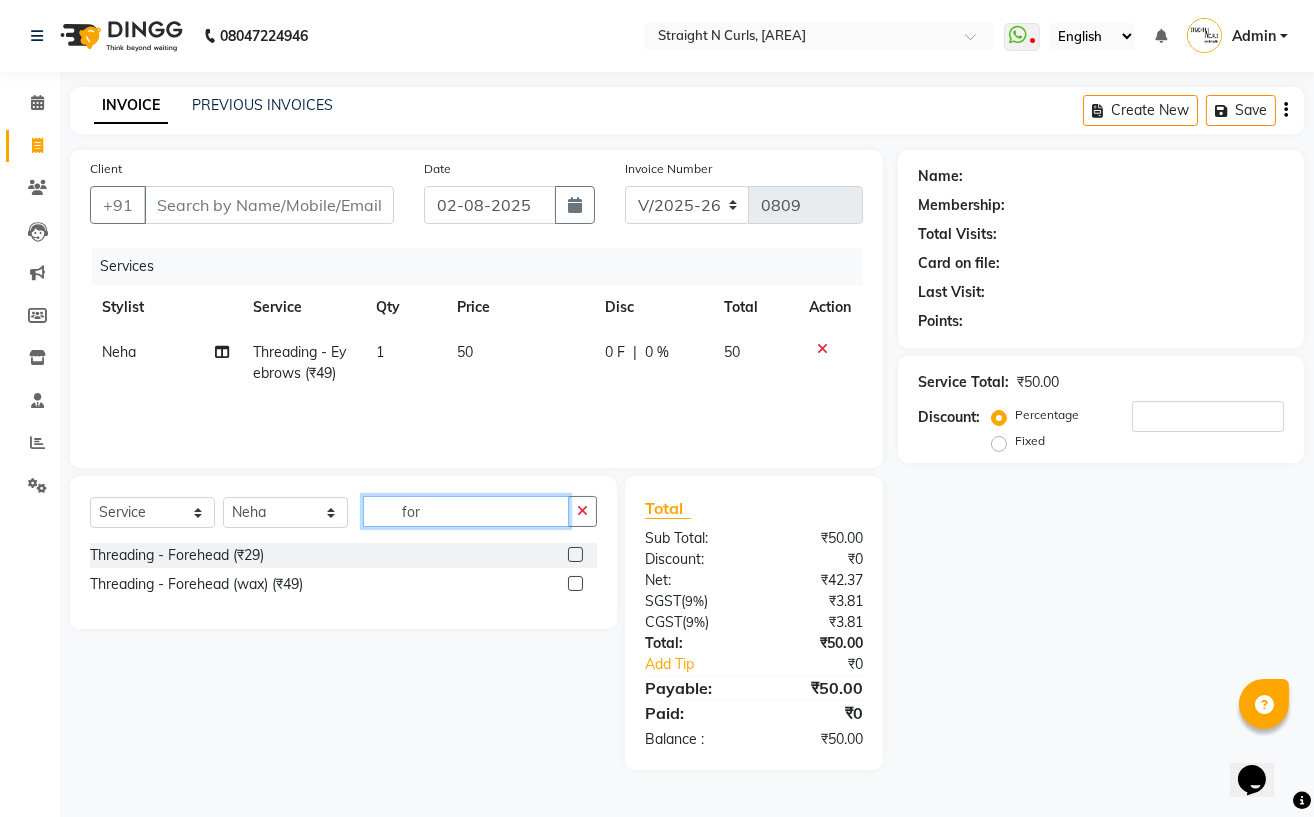 type on "for" 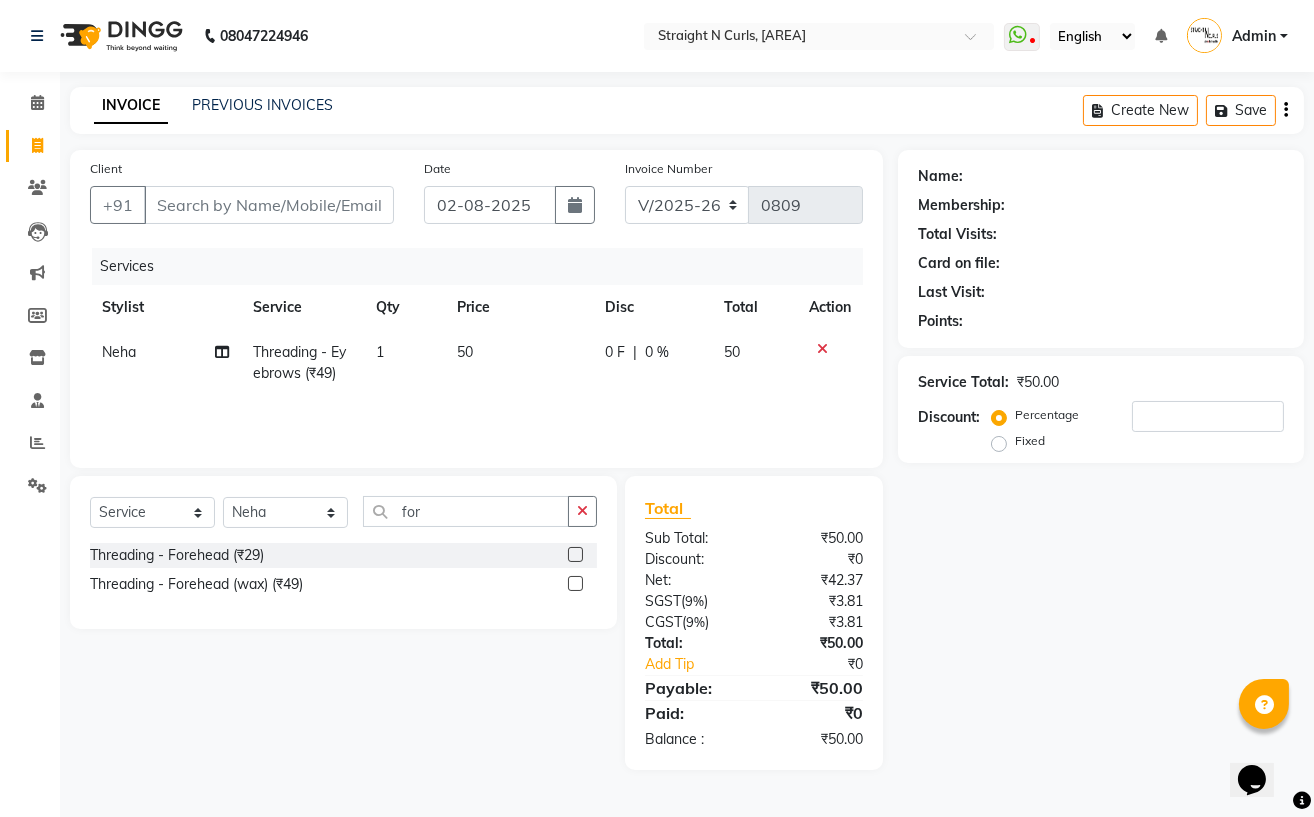 click 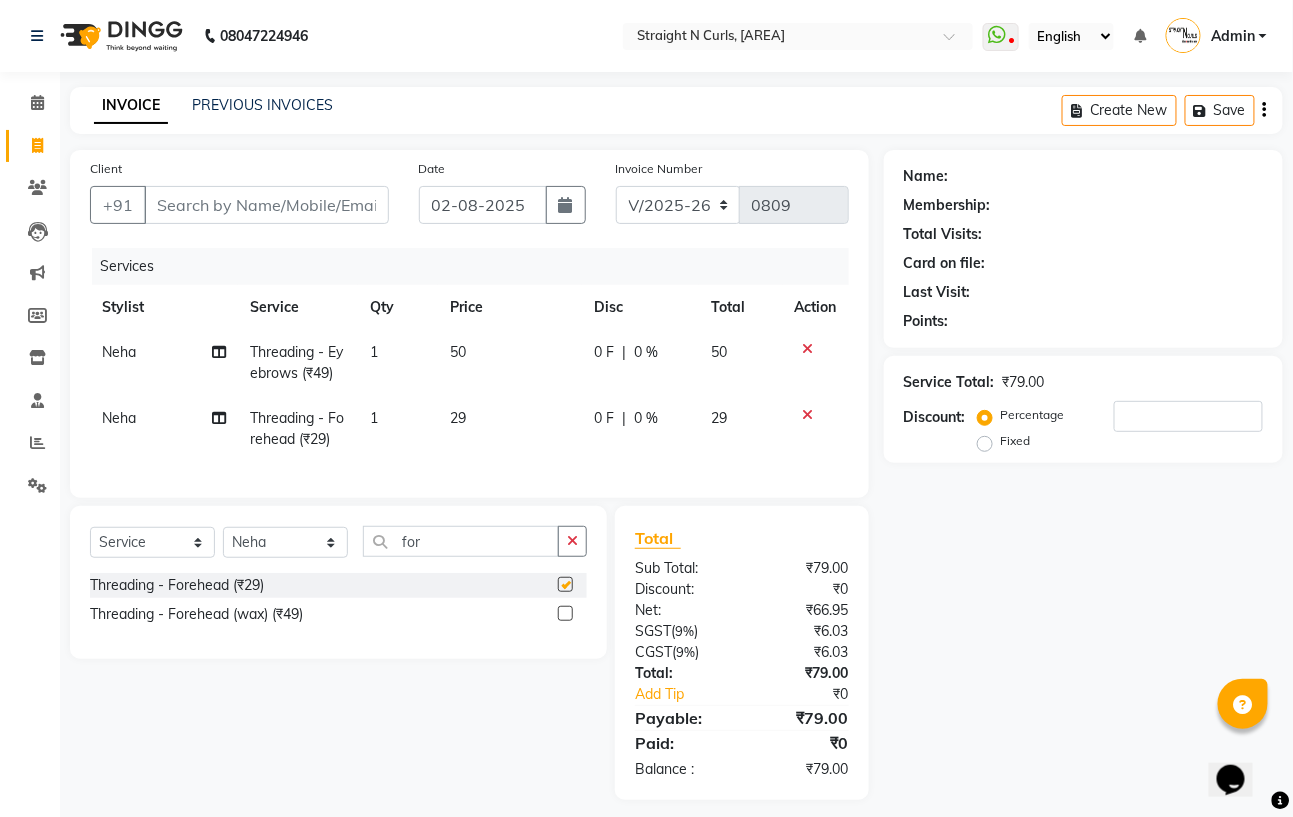 checkbox on "false" 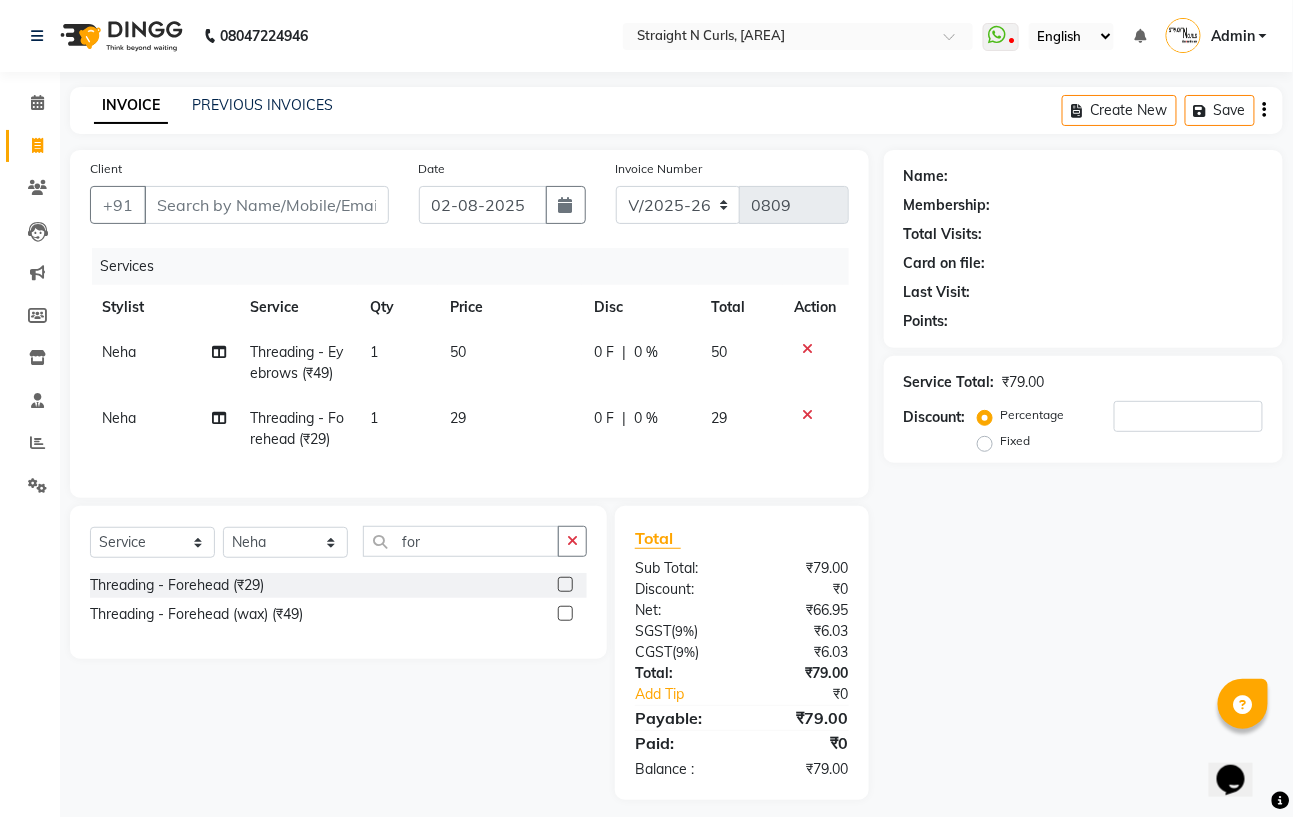 click on "29" 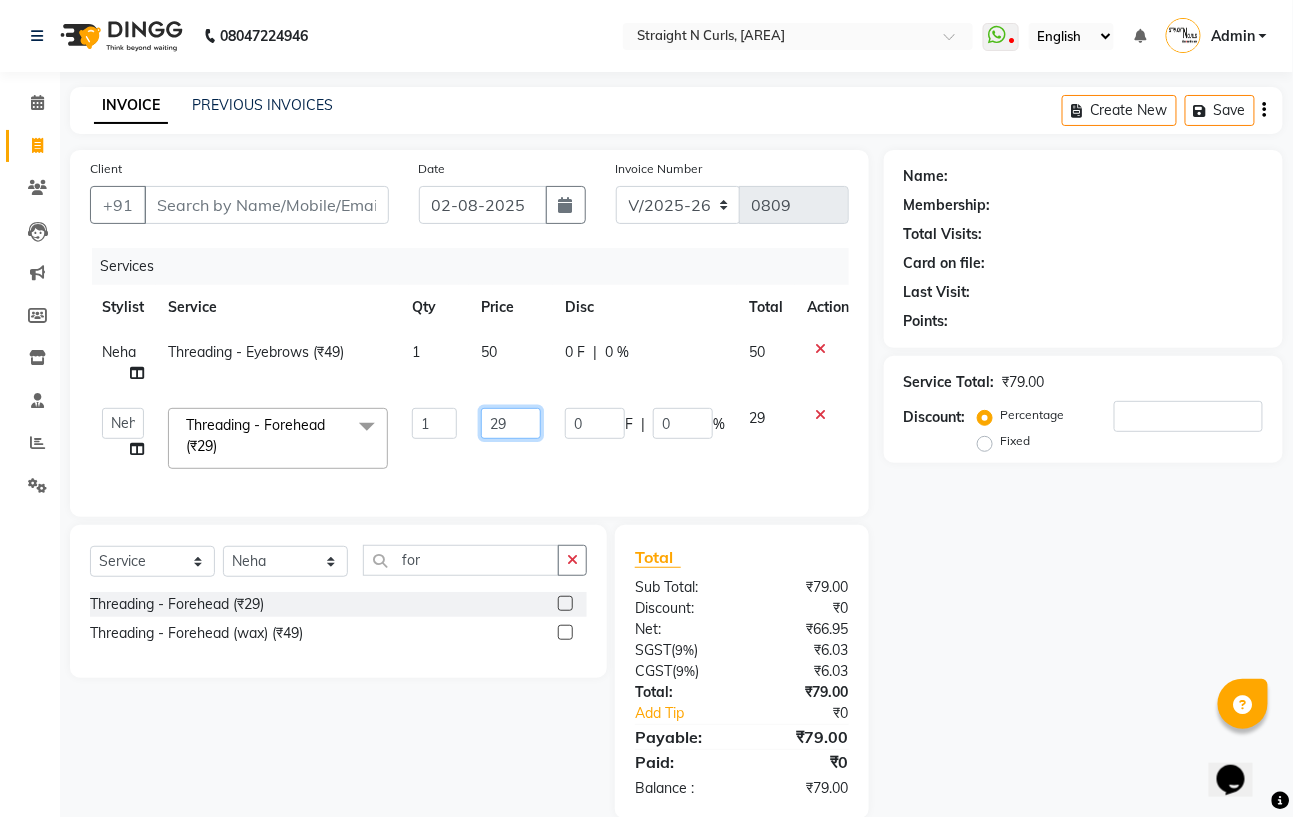 click on "29" 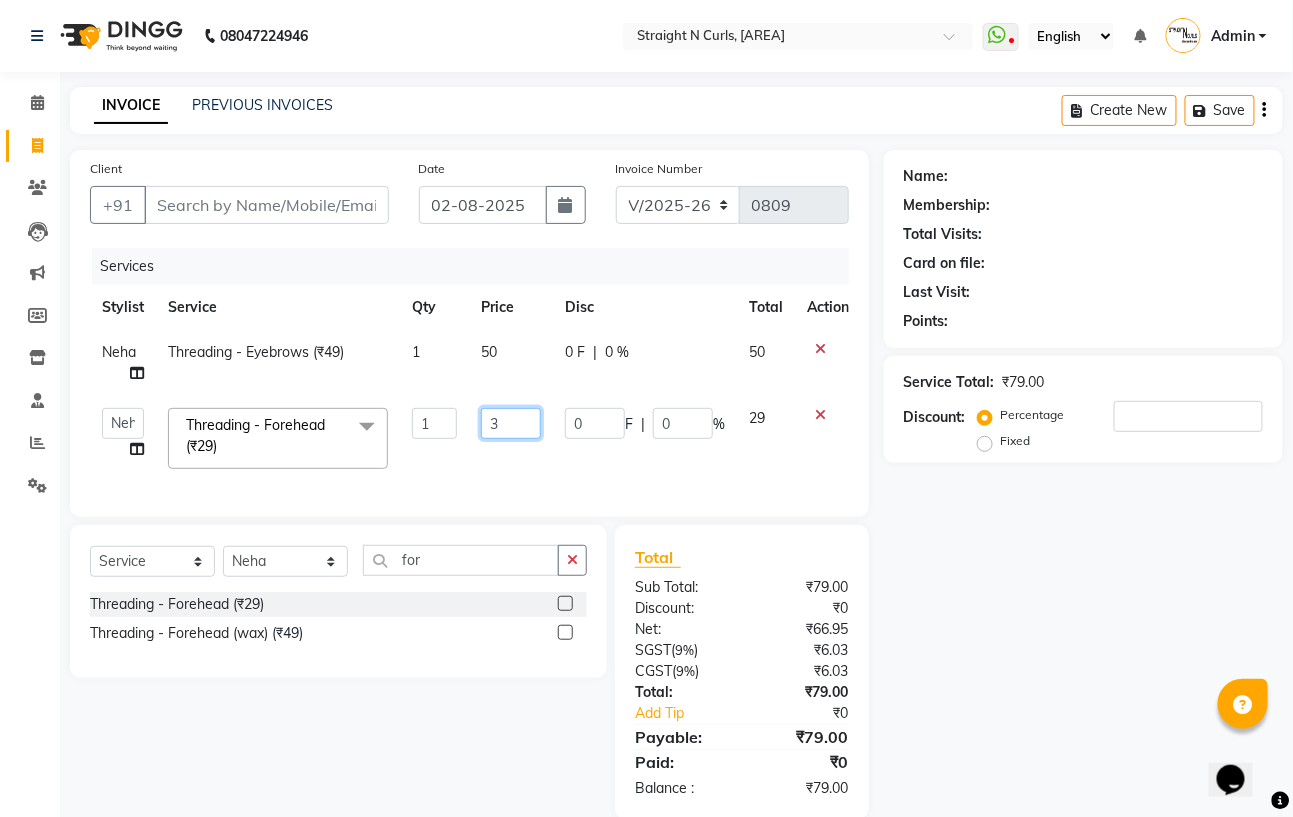 type on "30" 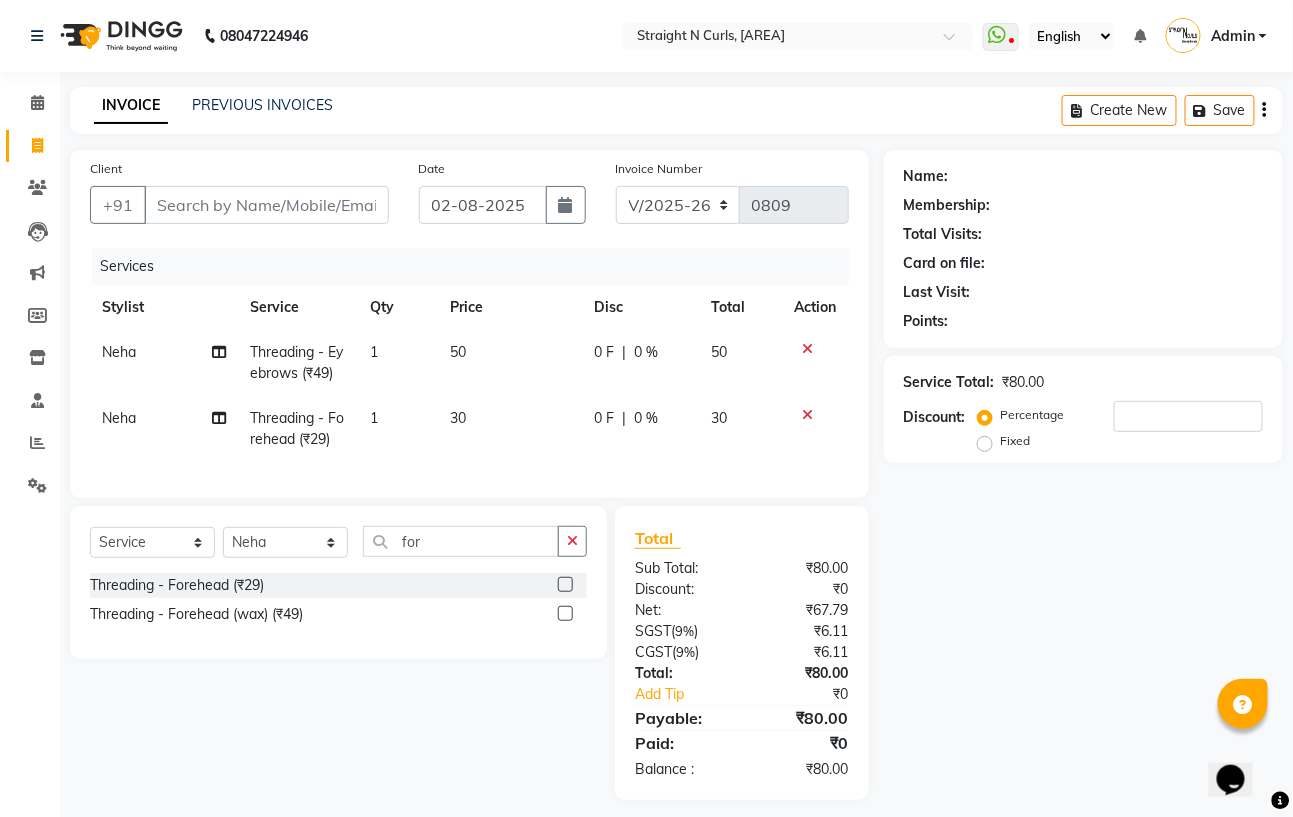 drag, startPoint x: 516, startPoint y: 476, endPoint x: 512, endPoint y: 544, distance: 68.117546 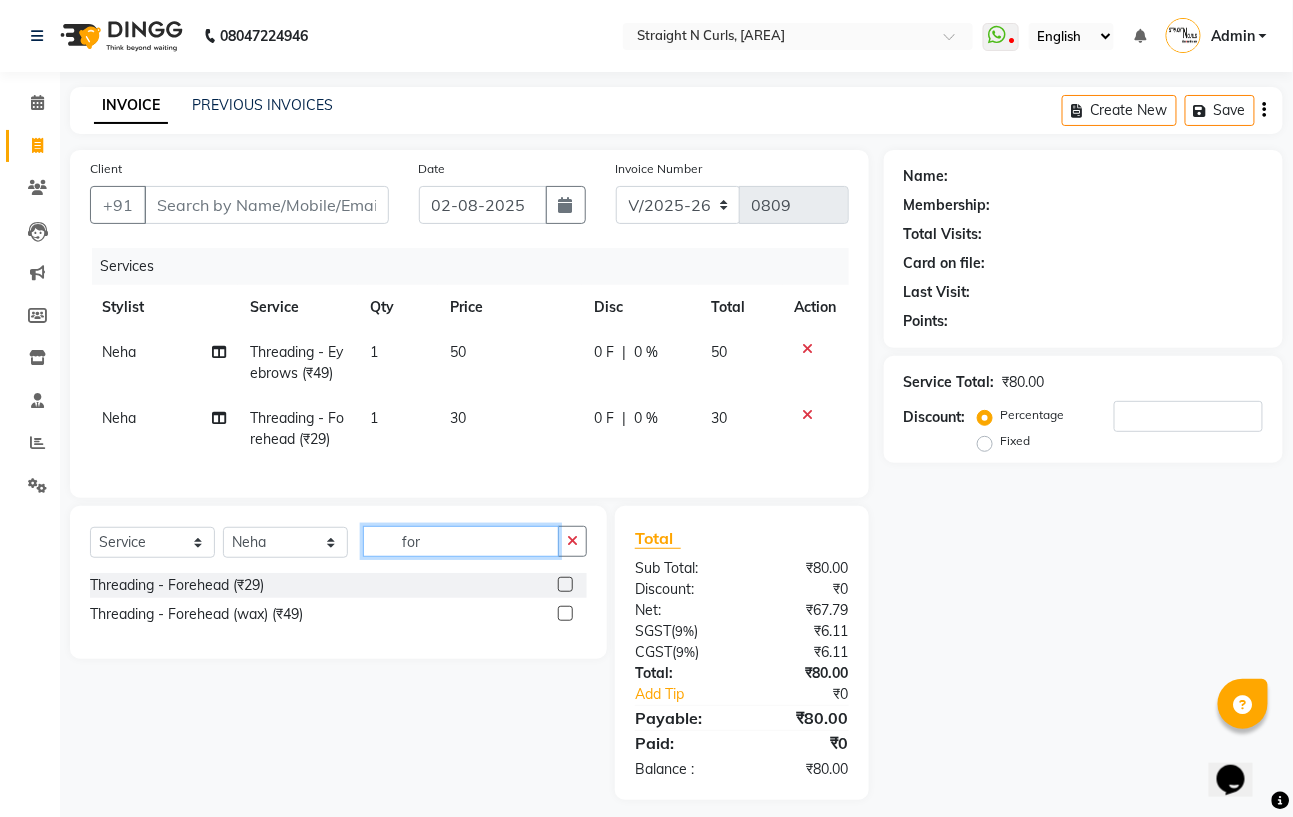 click on "for" 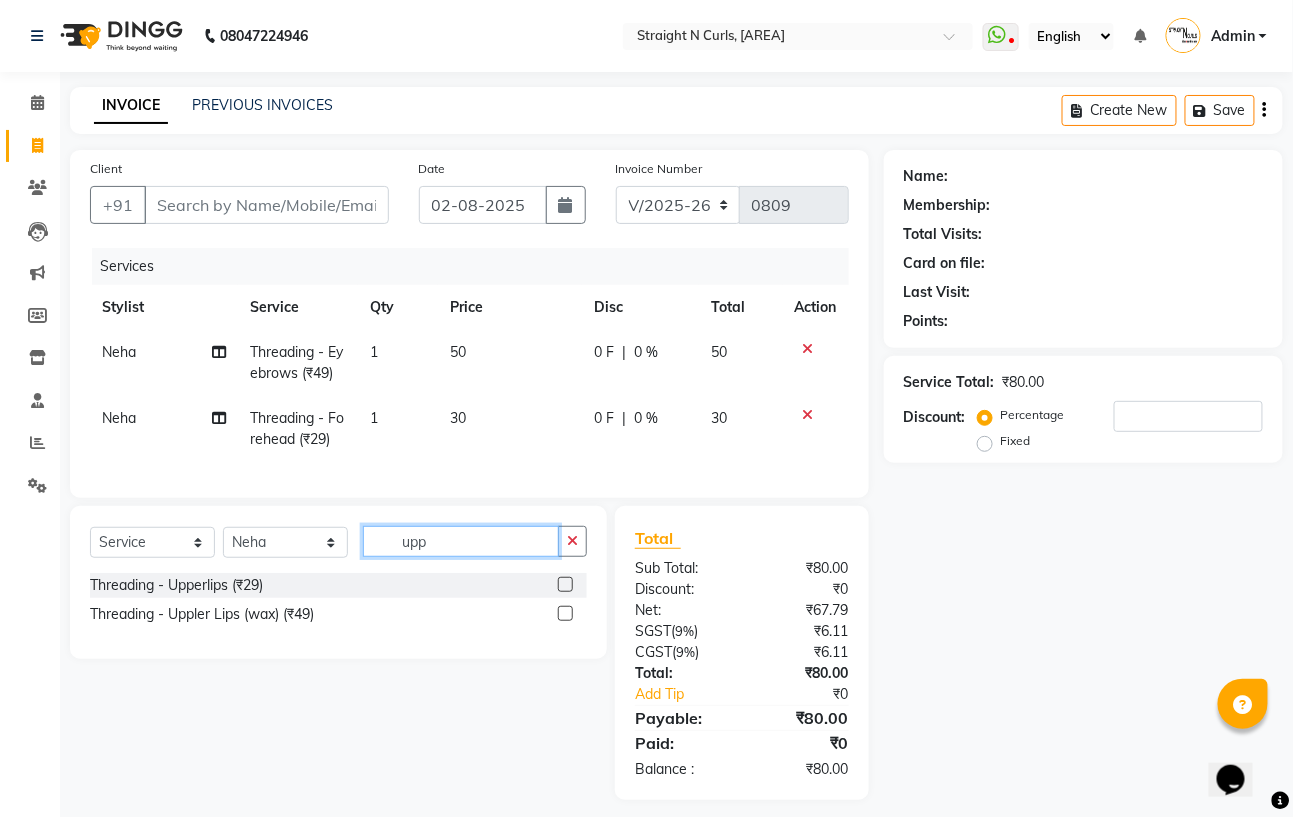type on "upp" 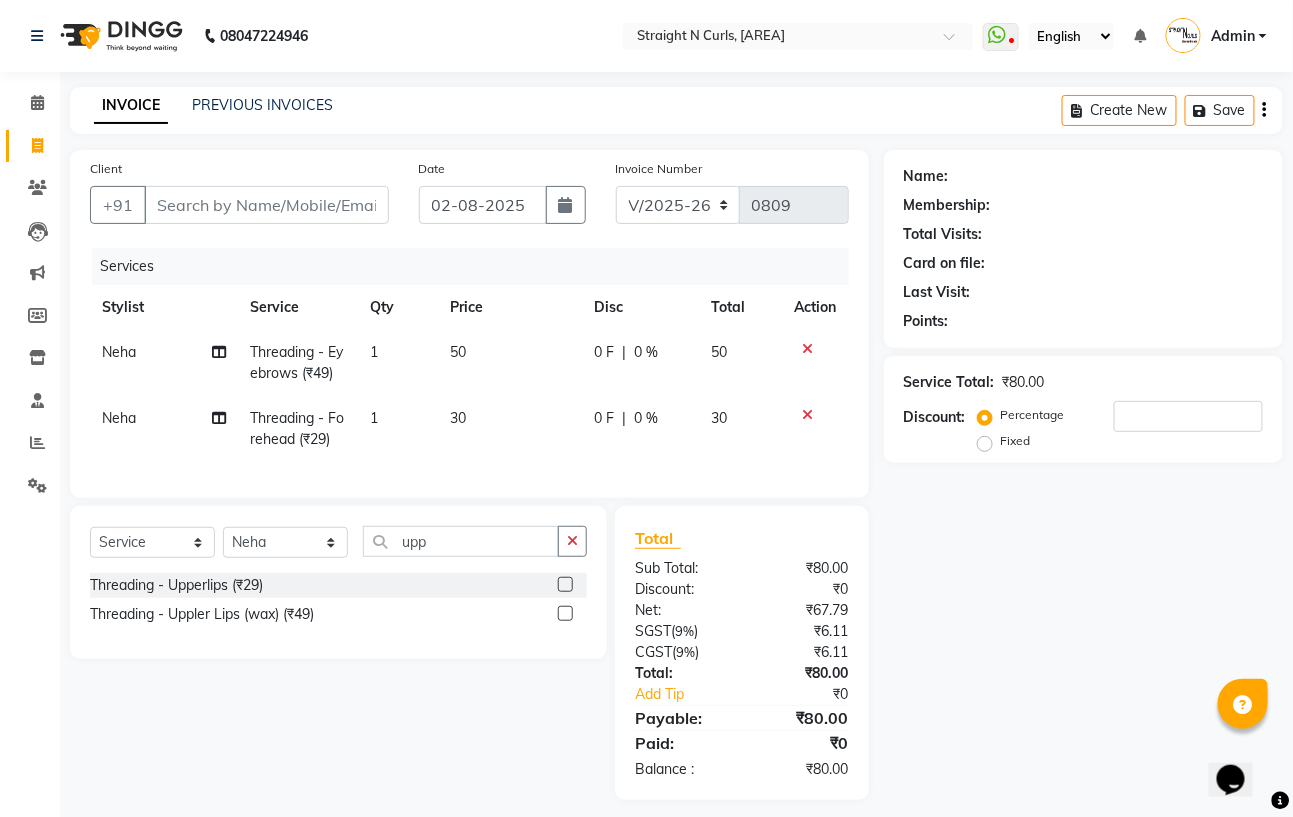 click 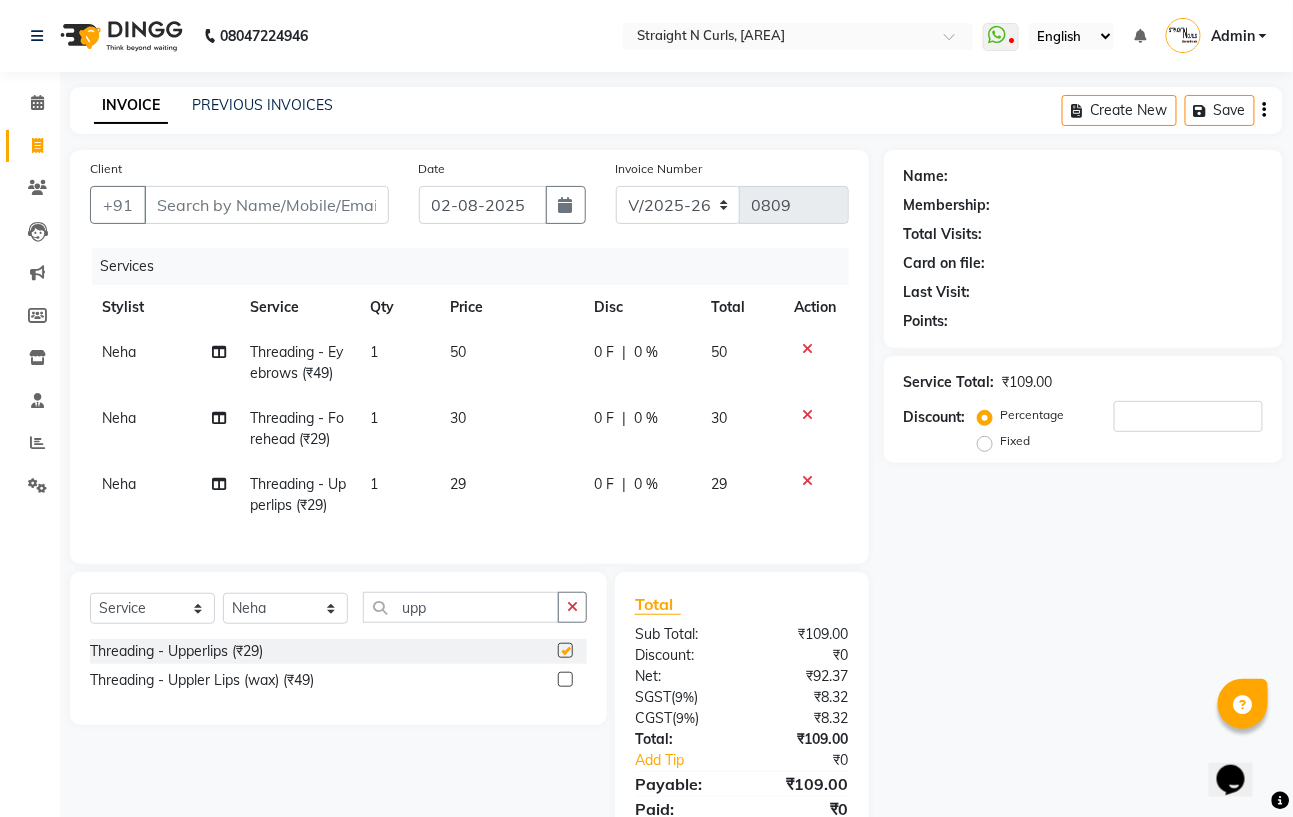 checkbox on "false" 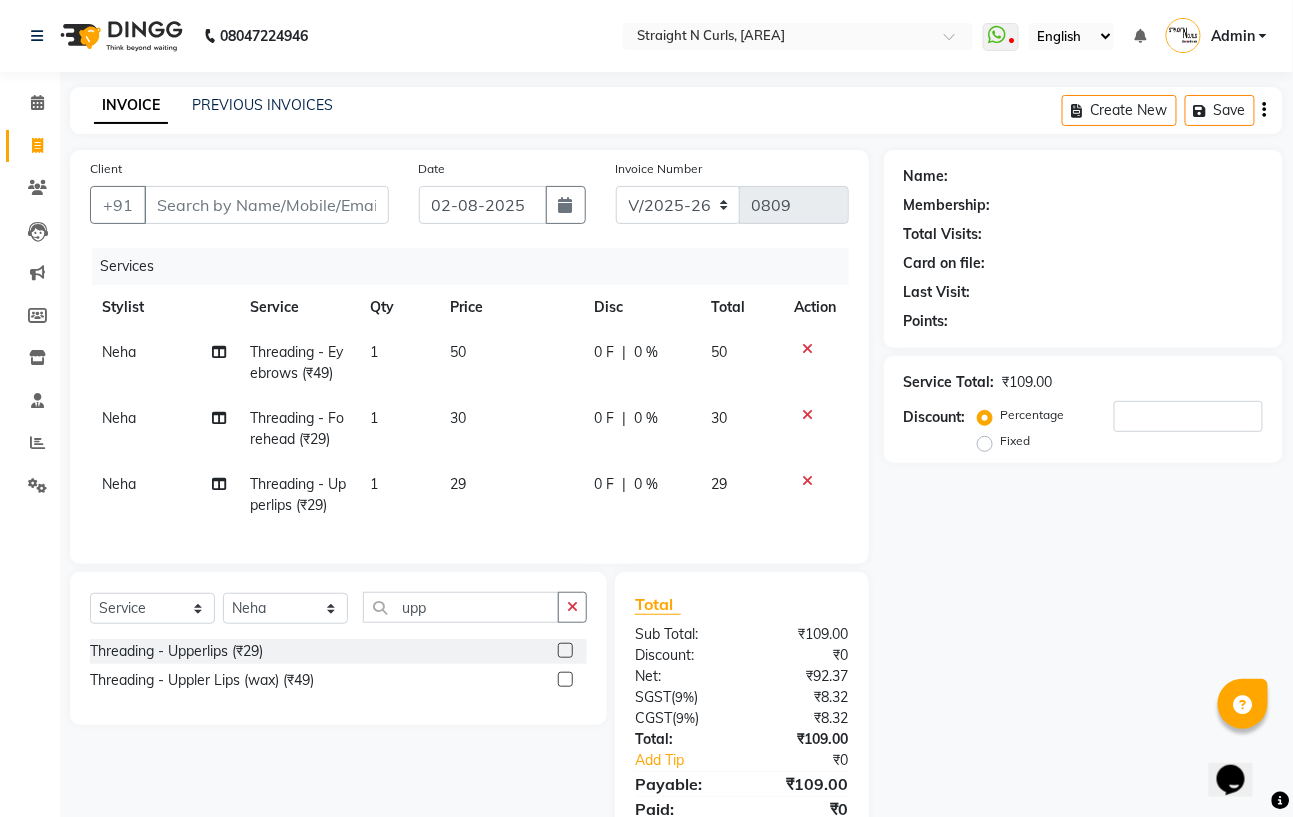 click on "29" 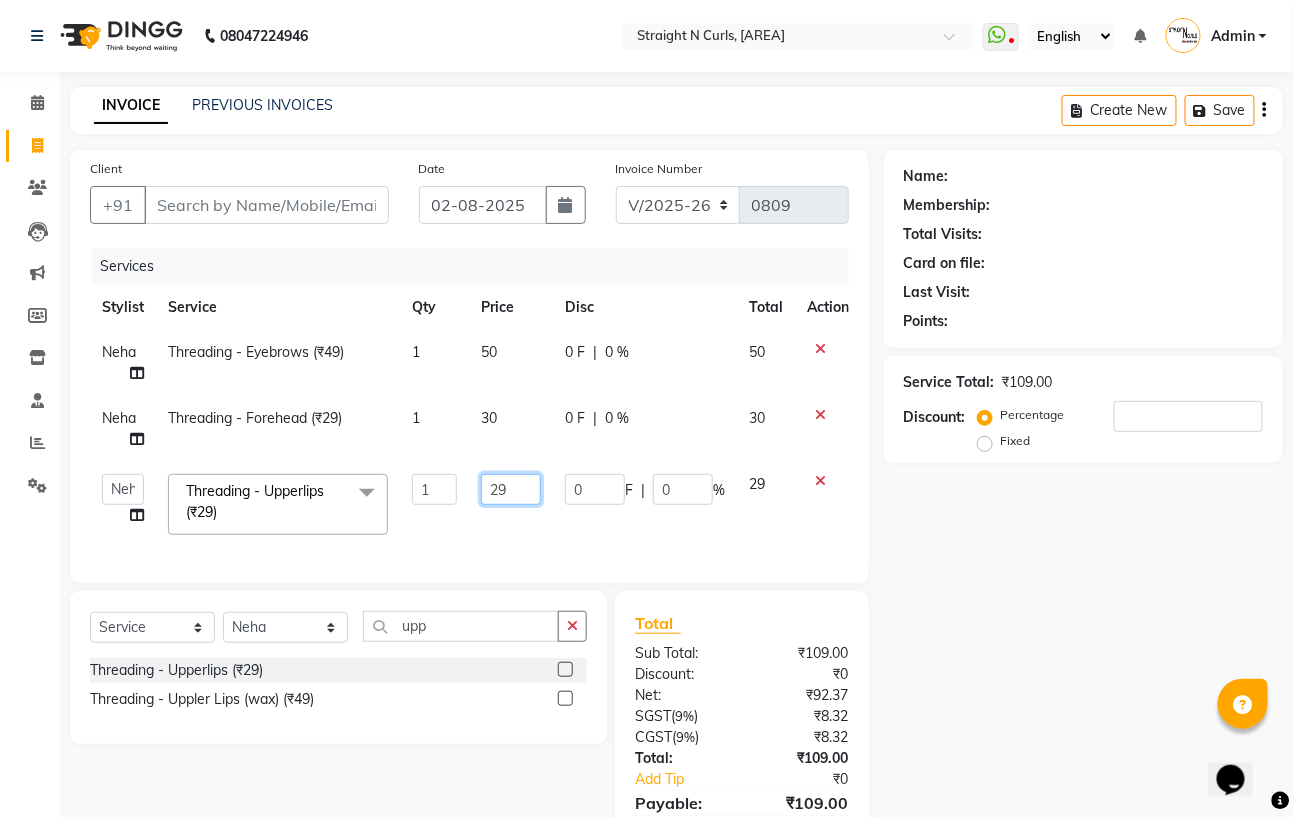 click on "29" 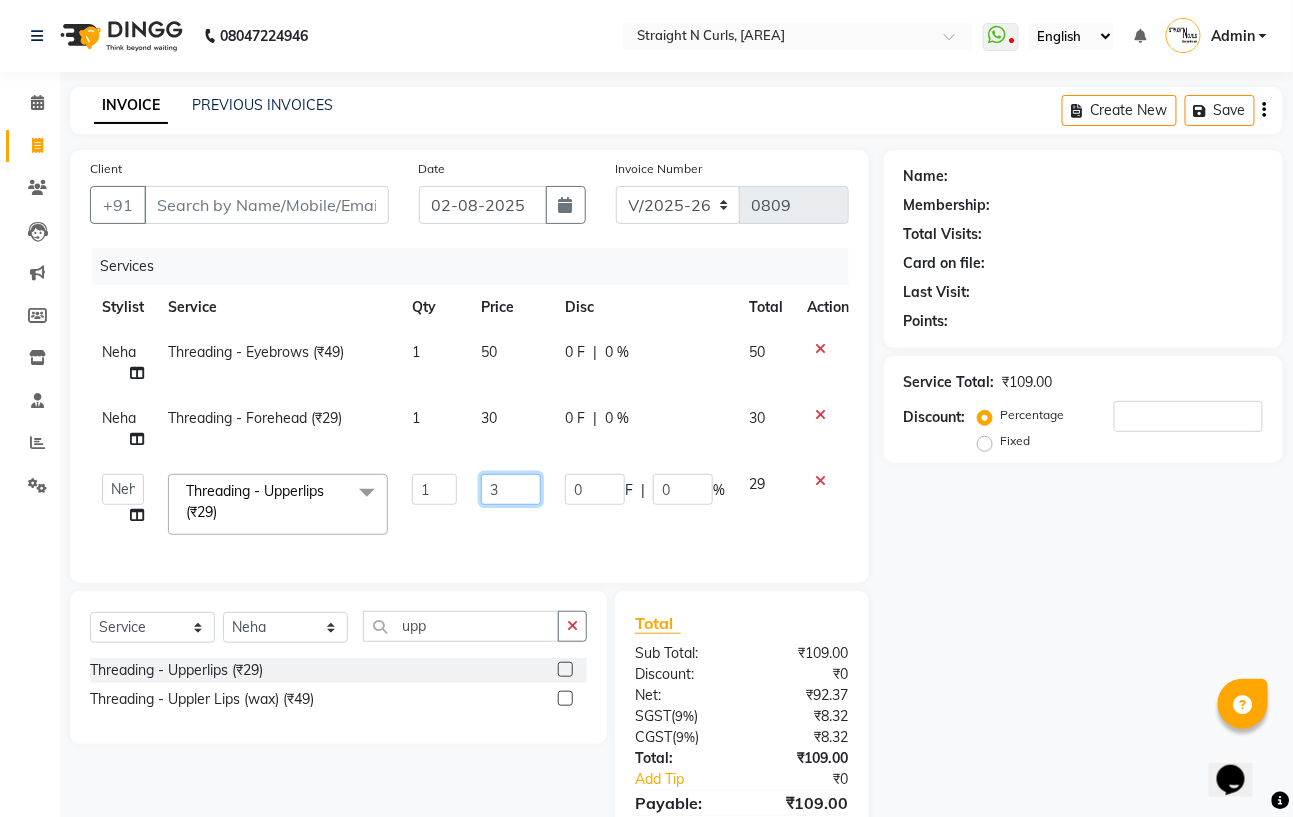 type on "30" 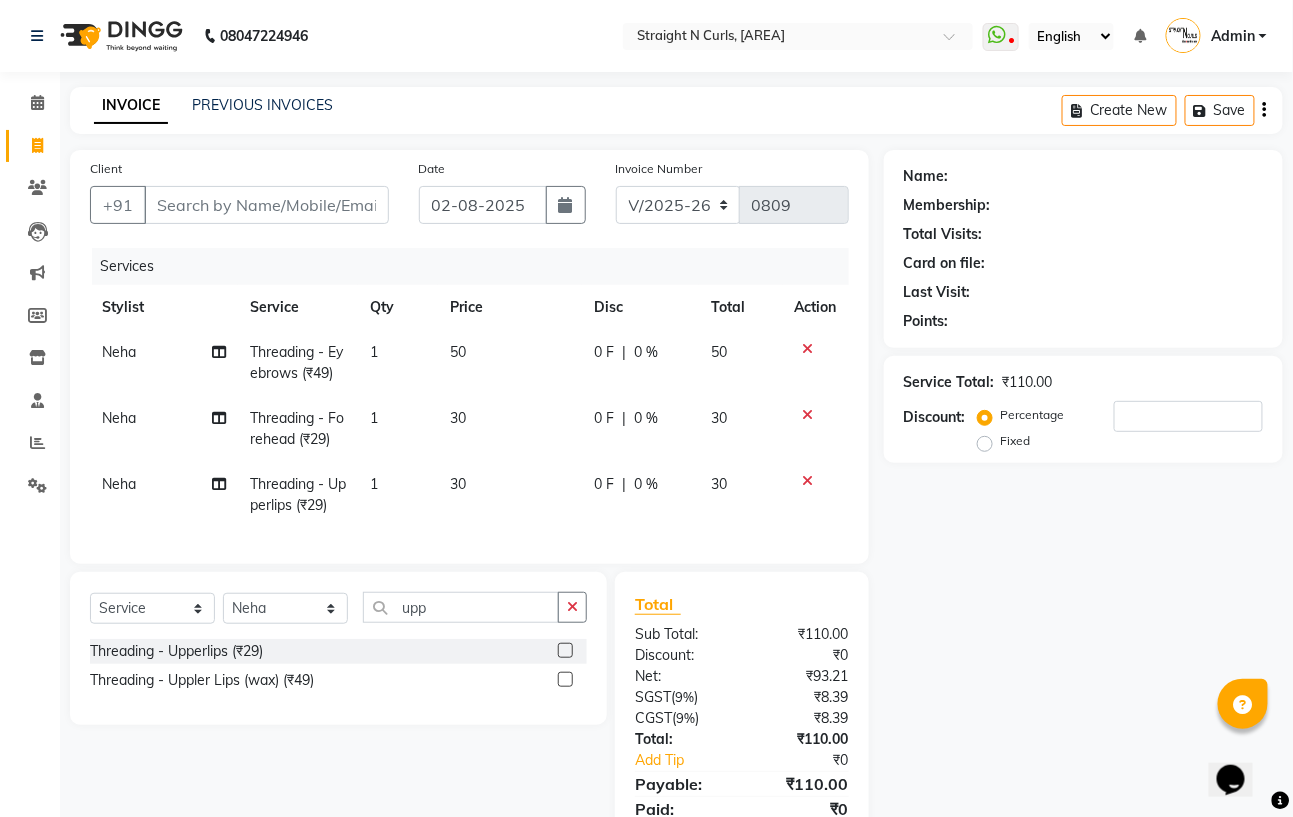 click on "Services Stylist Service Qty Price Disc Total Action [PERSON] Threading - Eyebrows (₹49) 1 50 0 F | 0 % 50 [PERSON] Threading - Forehead (₹29) 1 30 0 F | 0 % 30 [PERSON] Threading - Upperlips (₹29) 1 30 0 F | 0 % 30" 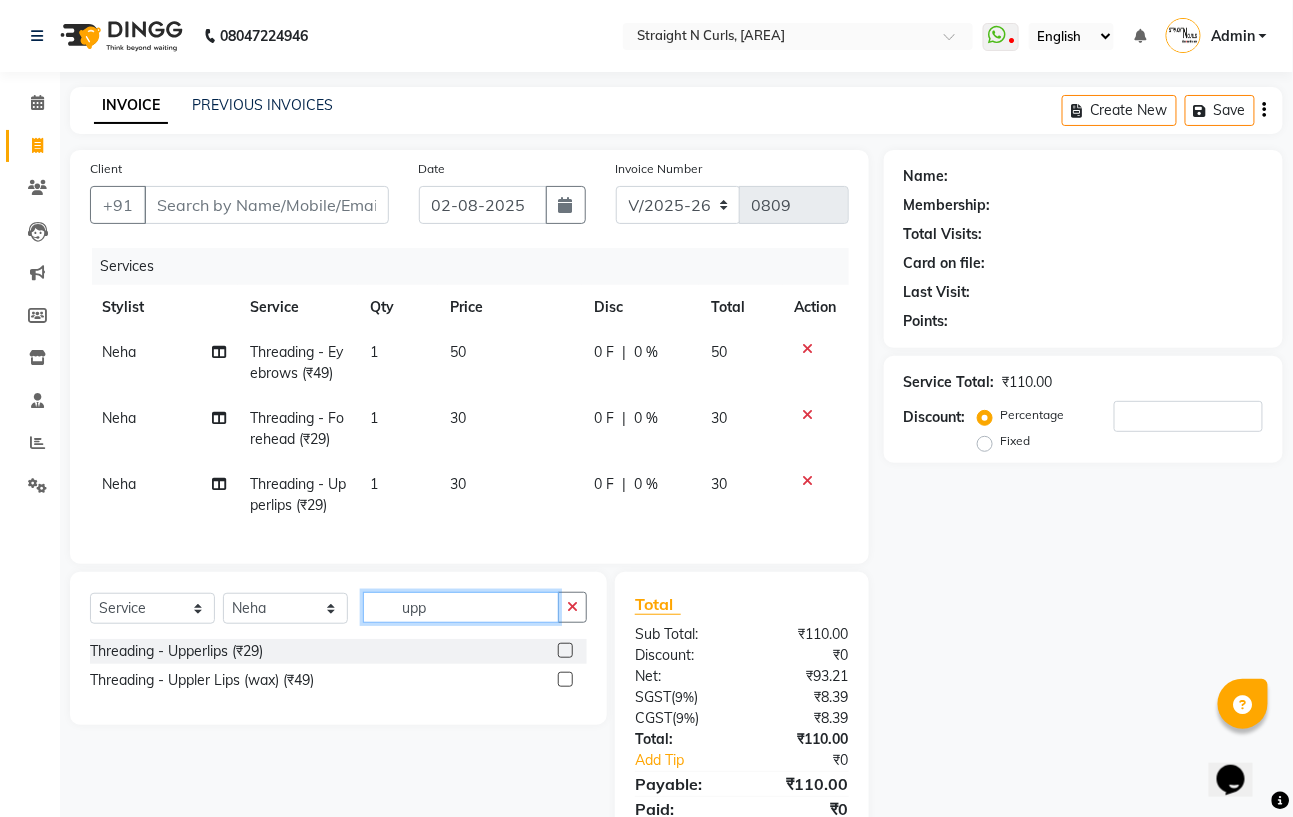 click on "upp" 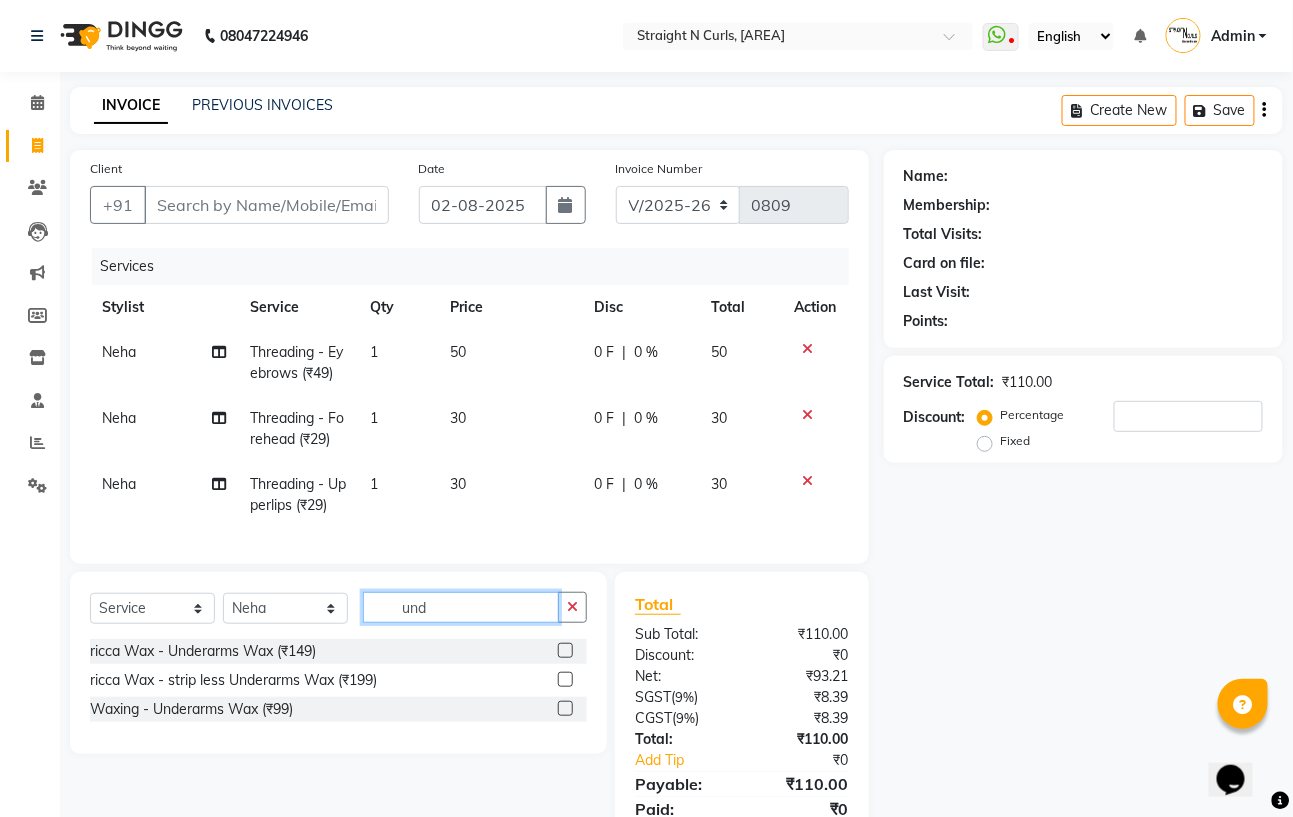 type on "und" 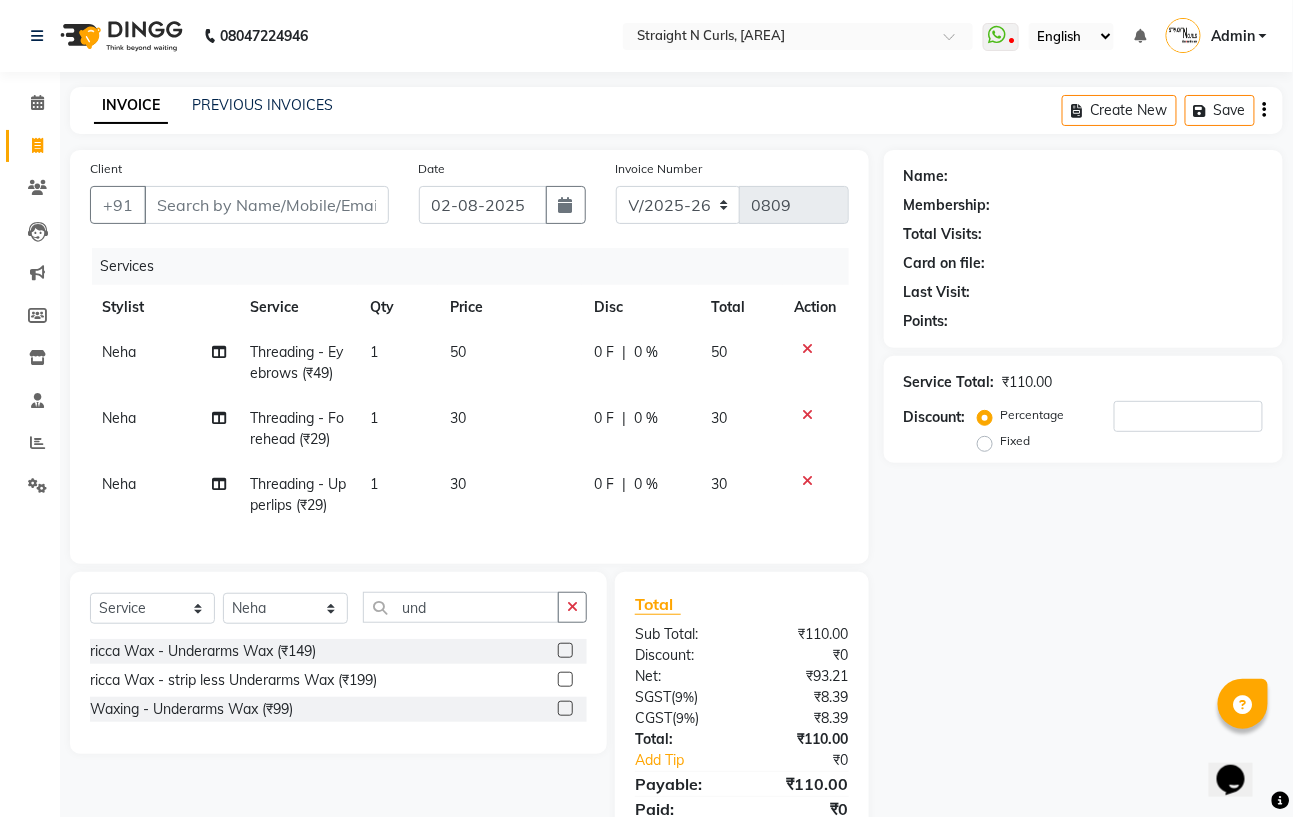 click 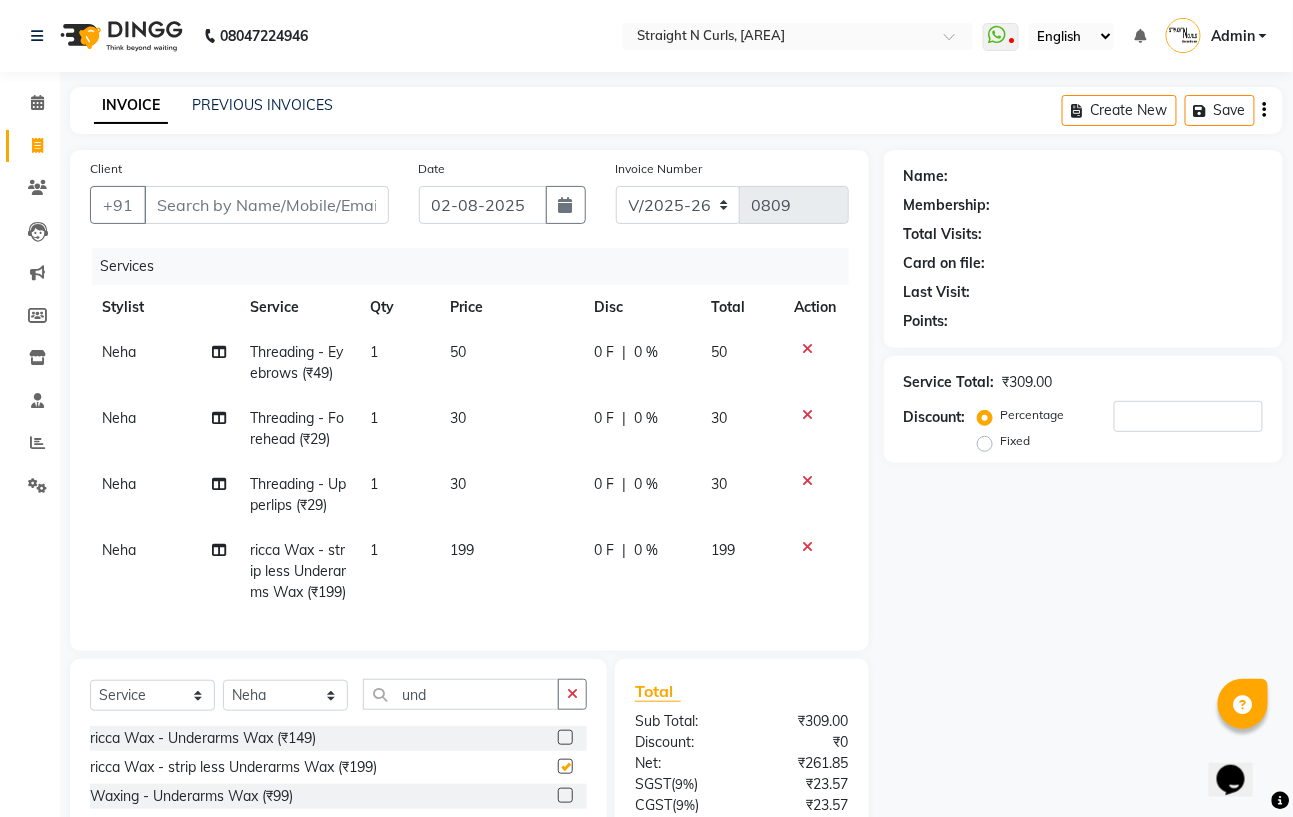checkbox on "false" 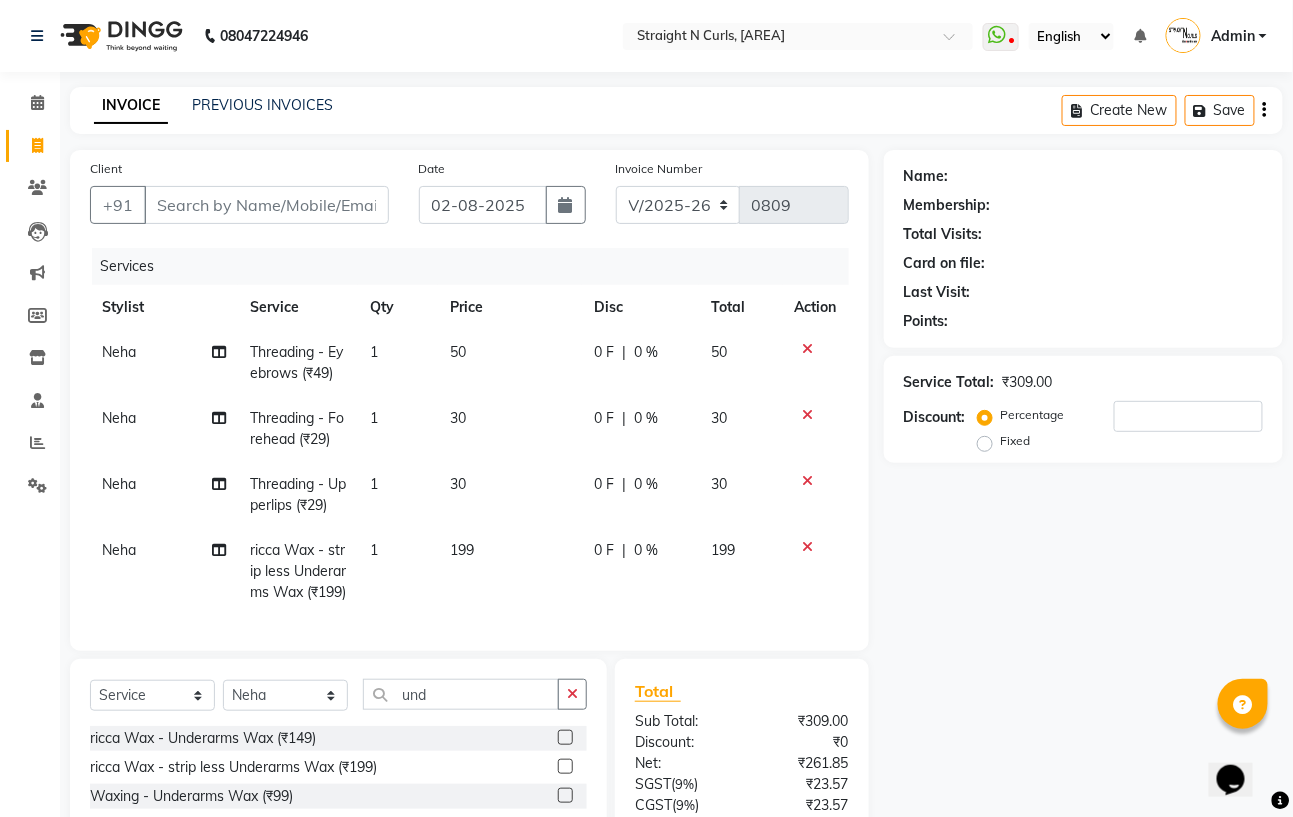 click on "199" 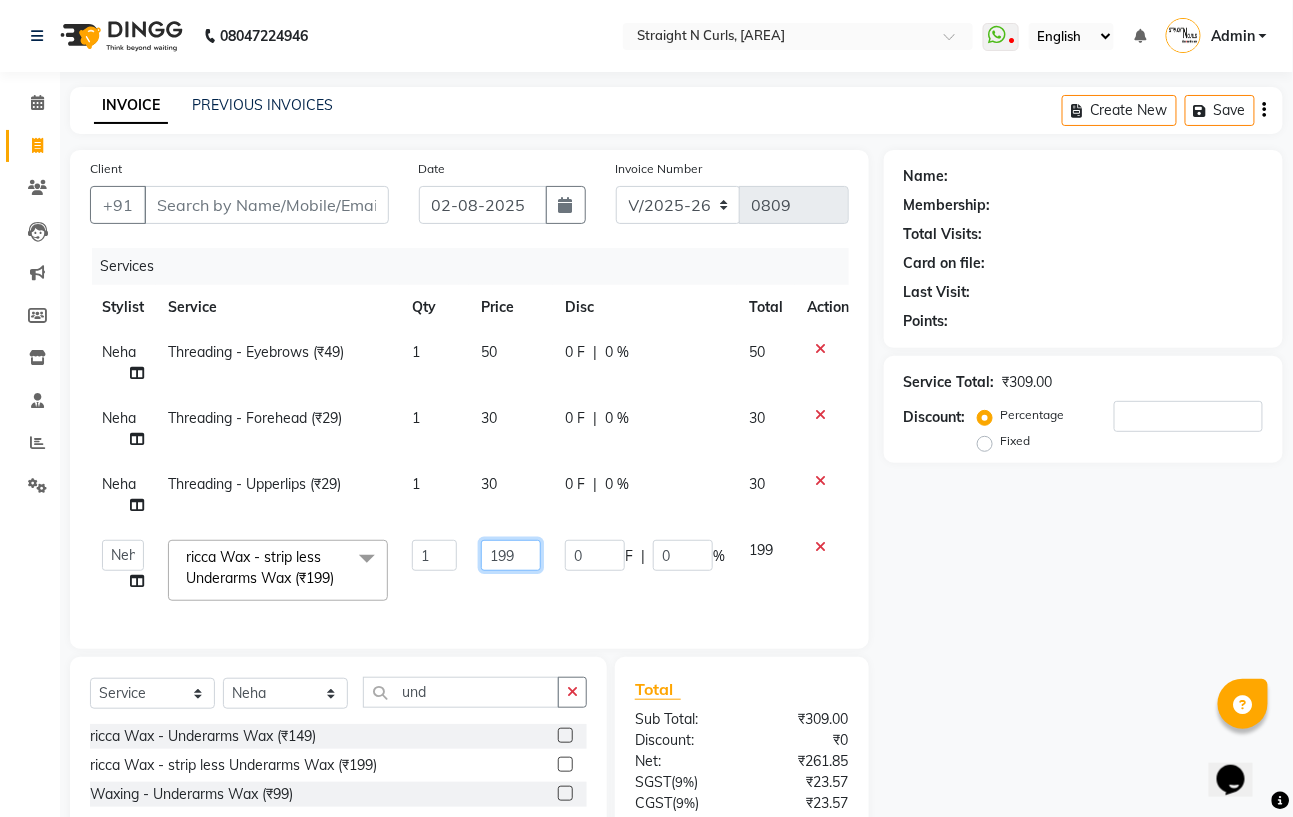 click on "199" 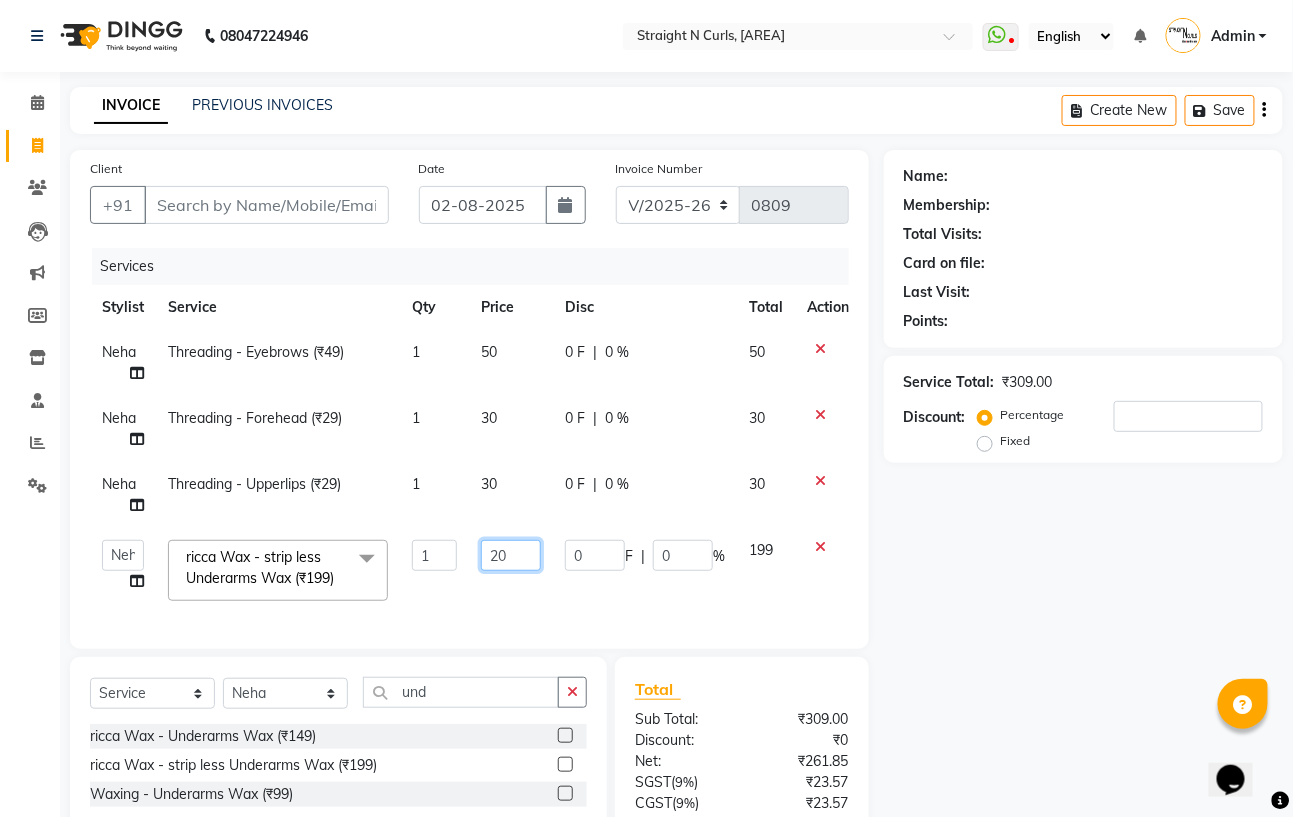 type on "200" 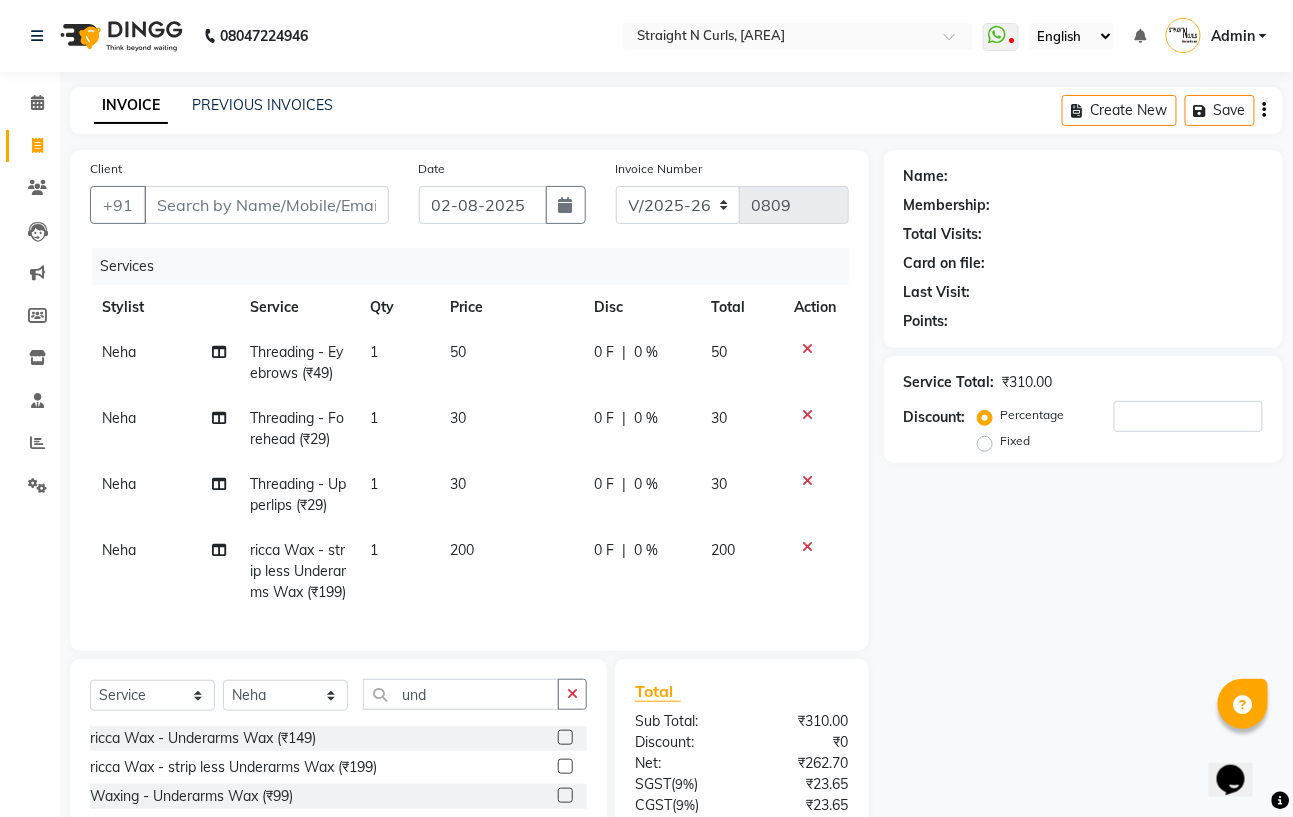 click on "Name: Membership: Total Visits: Card on file: Last Visit: Points: Service Total: ₹310.00 Discount: Percentage Fixed" 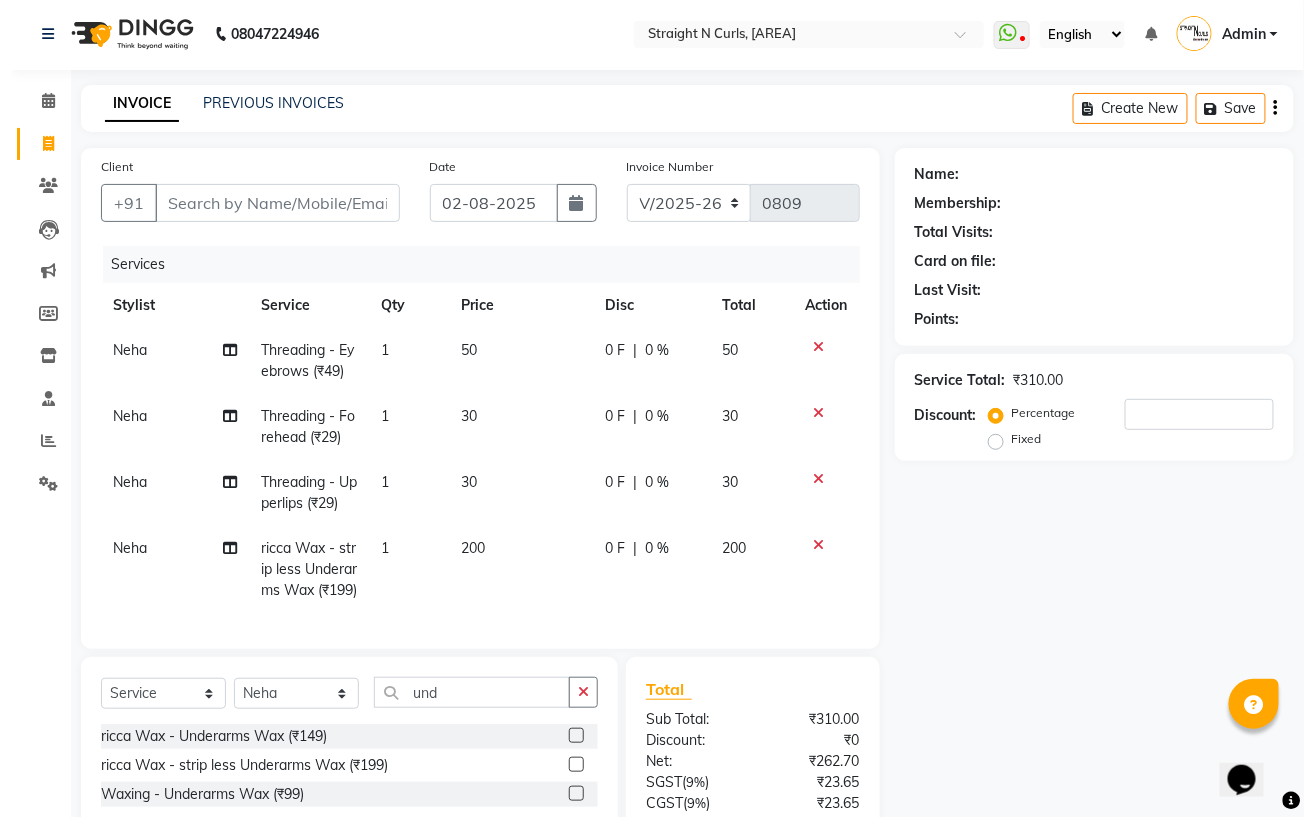 scroll, scrollTop: 0, scrollLeft: 0, axis: both 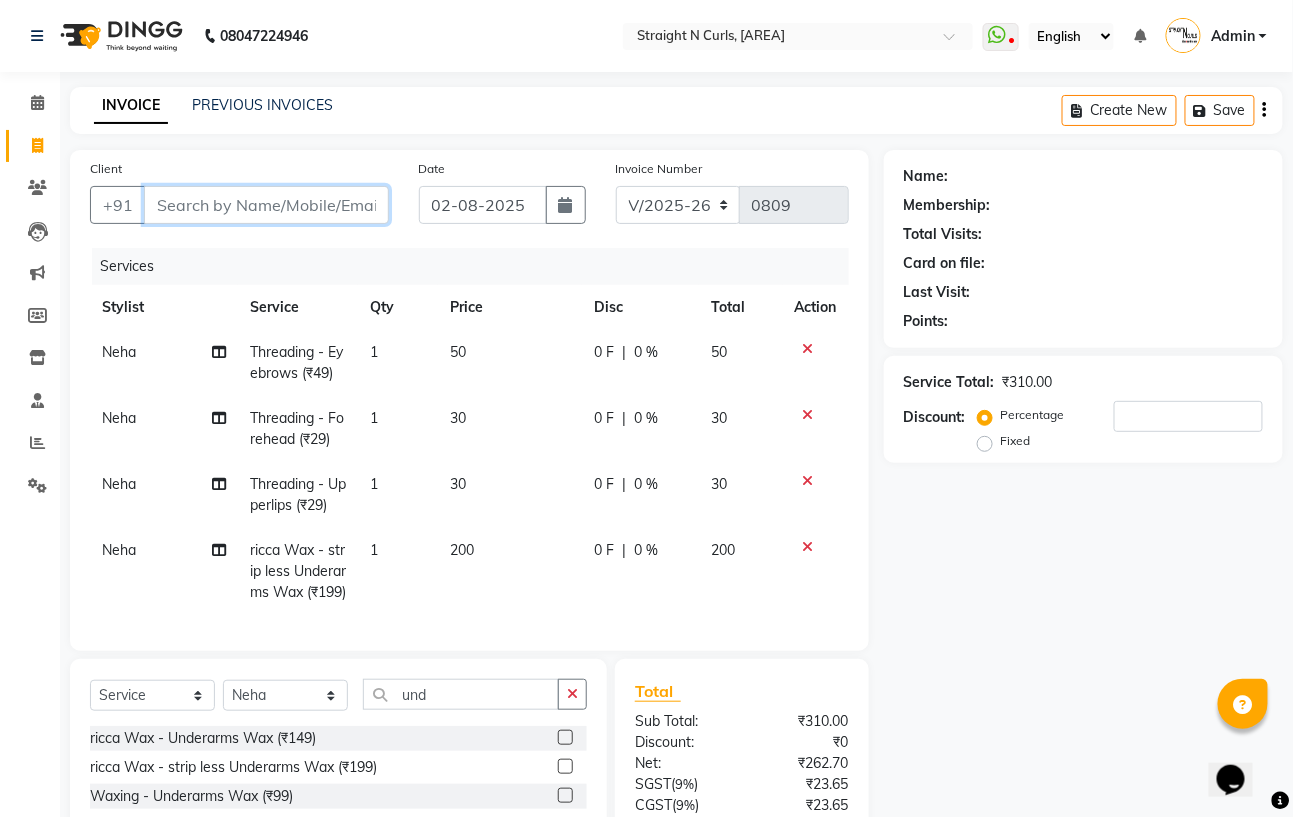click on "Client" at bounding box center [266, 205] 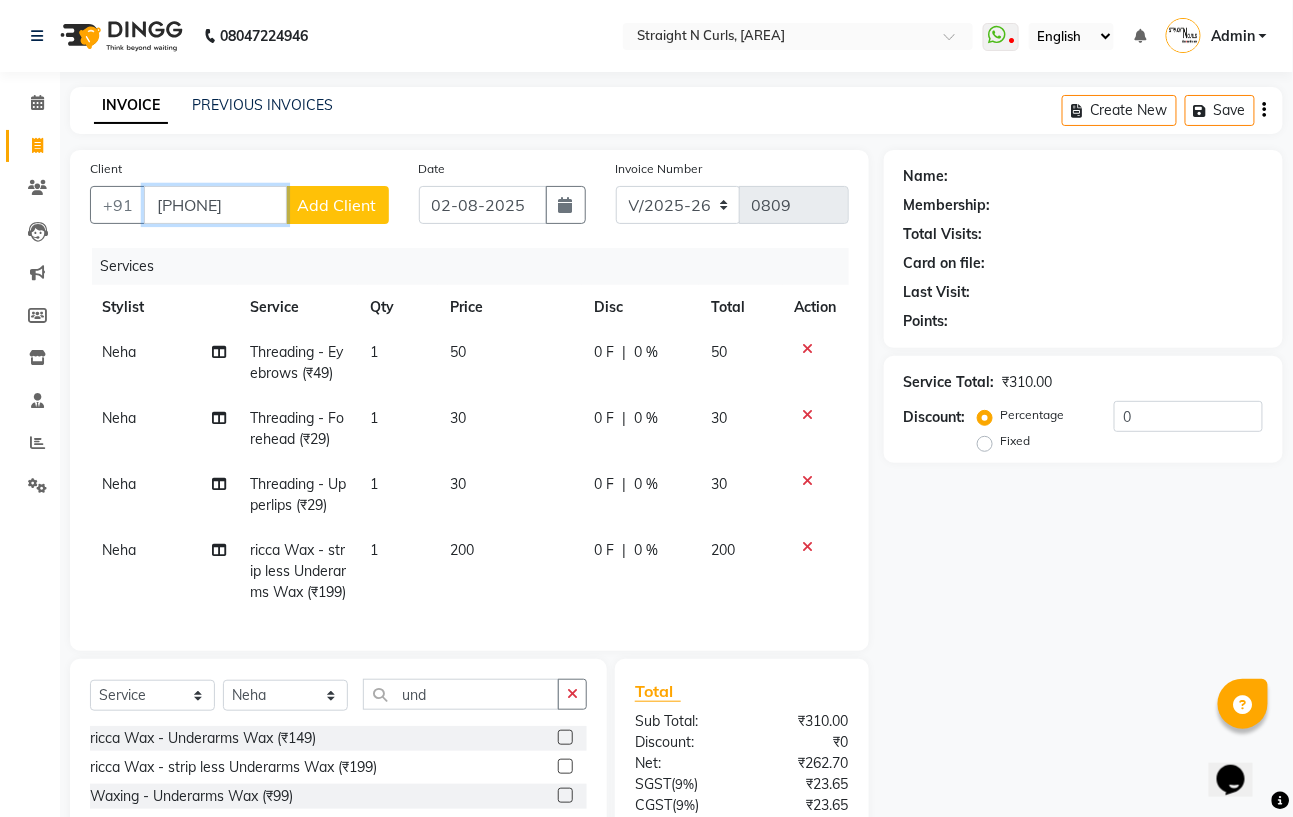 type on "[PHONE]" 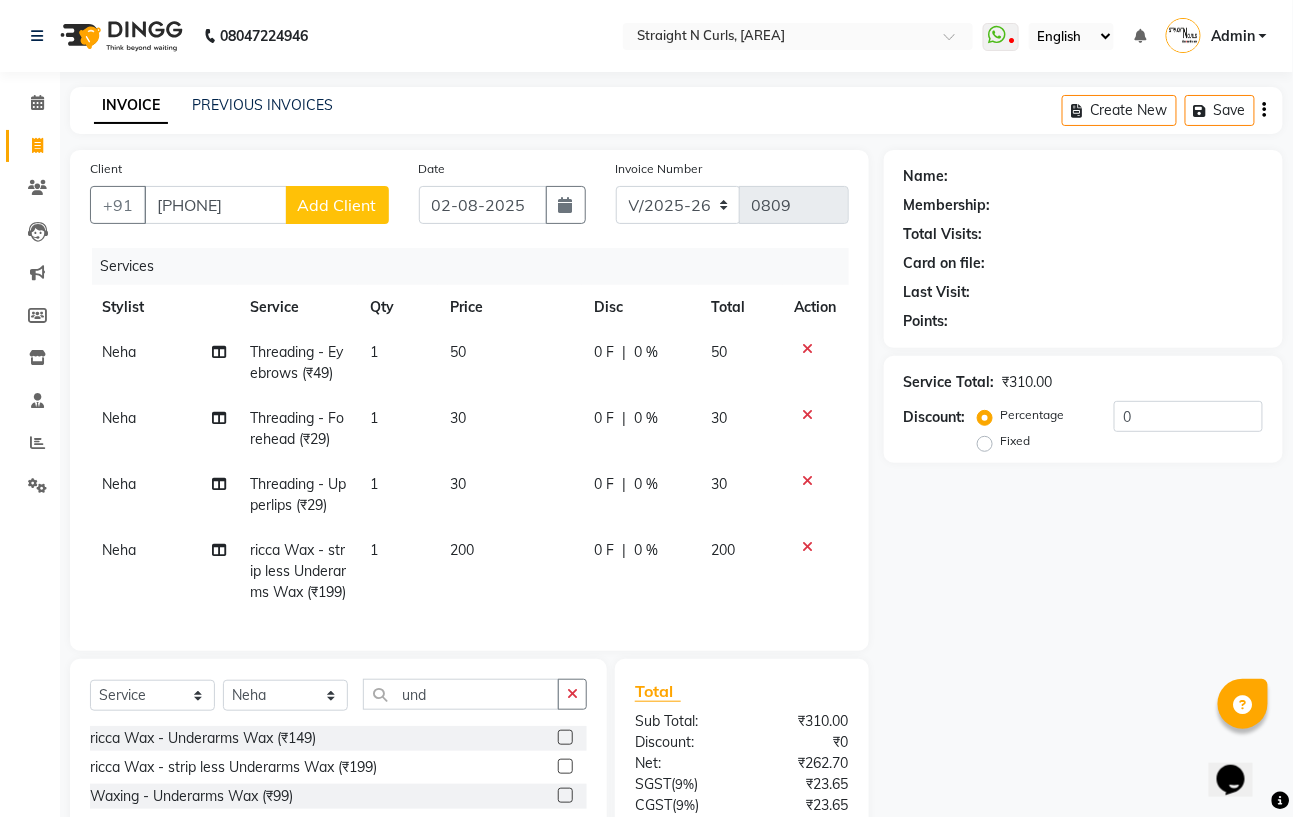 click on "Add Client" 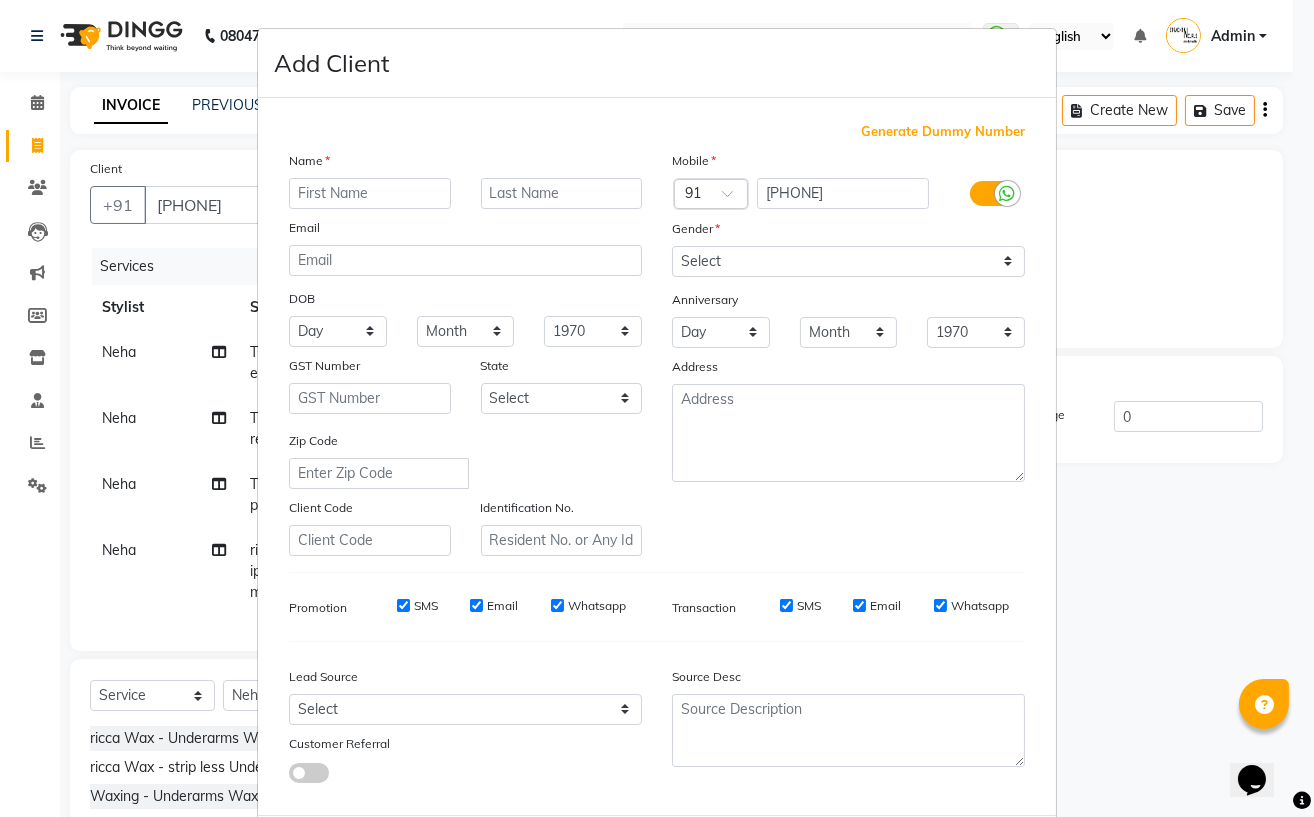 click at bounding box center [370, 193] 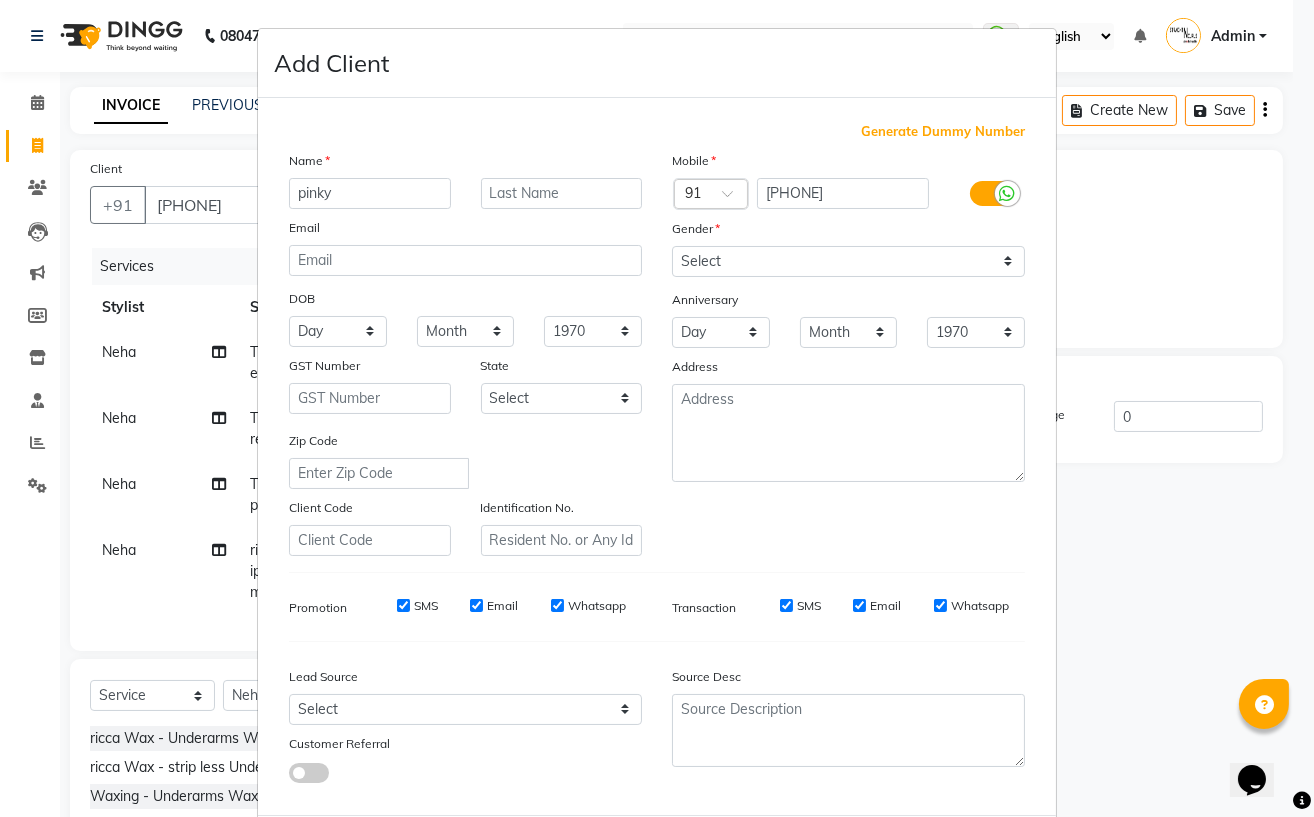 type on "pinky" 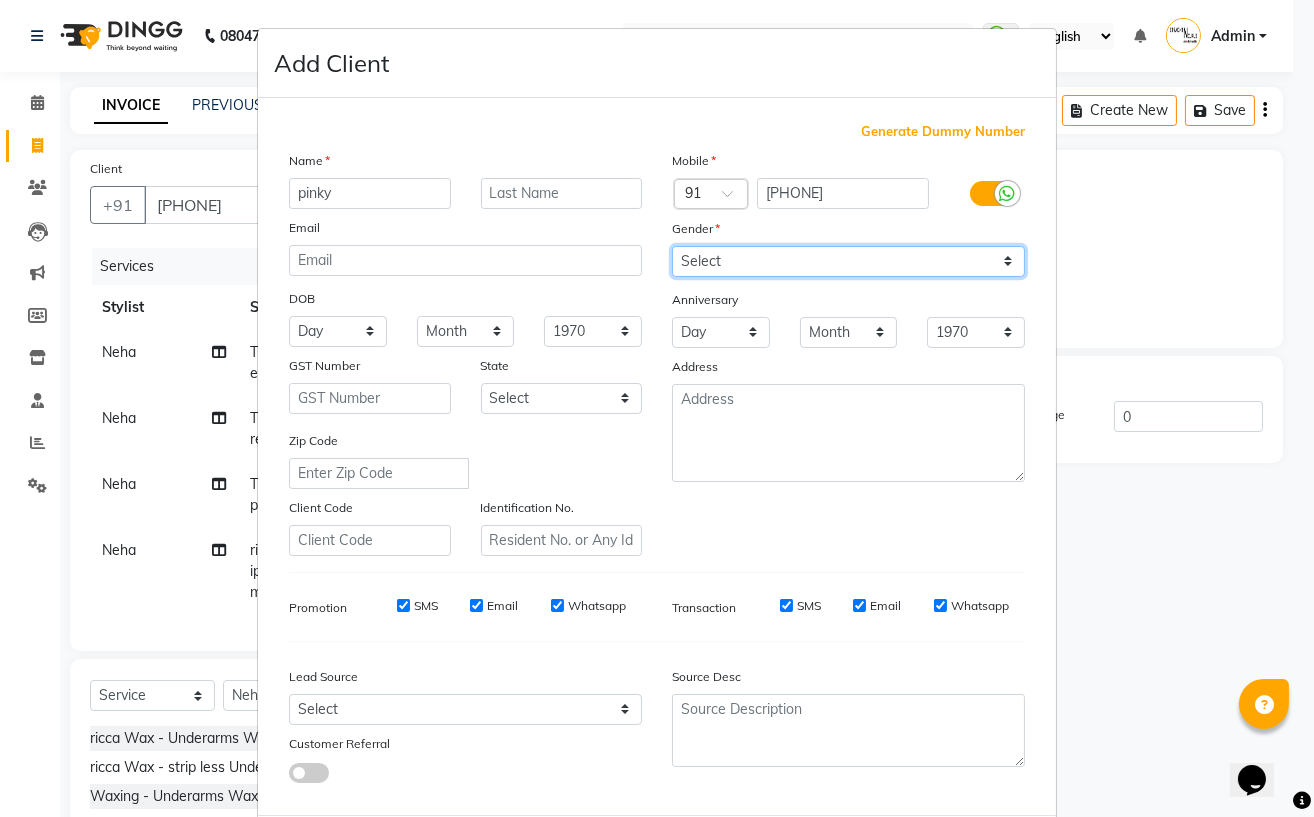 click on "Select Male Female Other Prefer Not To Say" at bounding box center [848, 261] 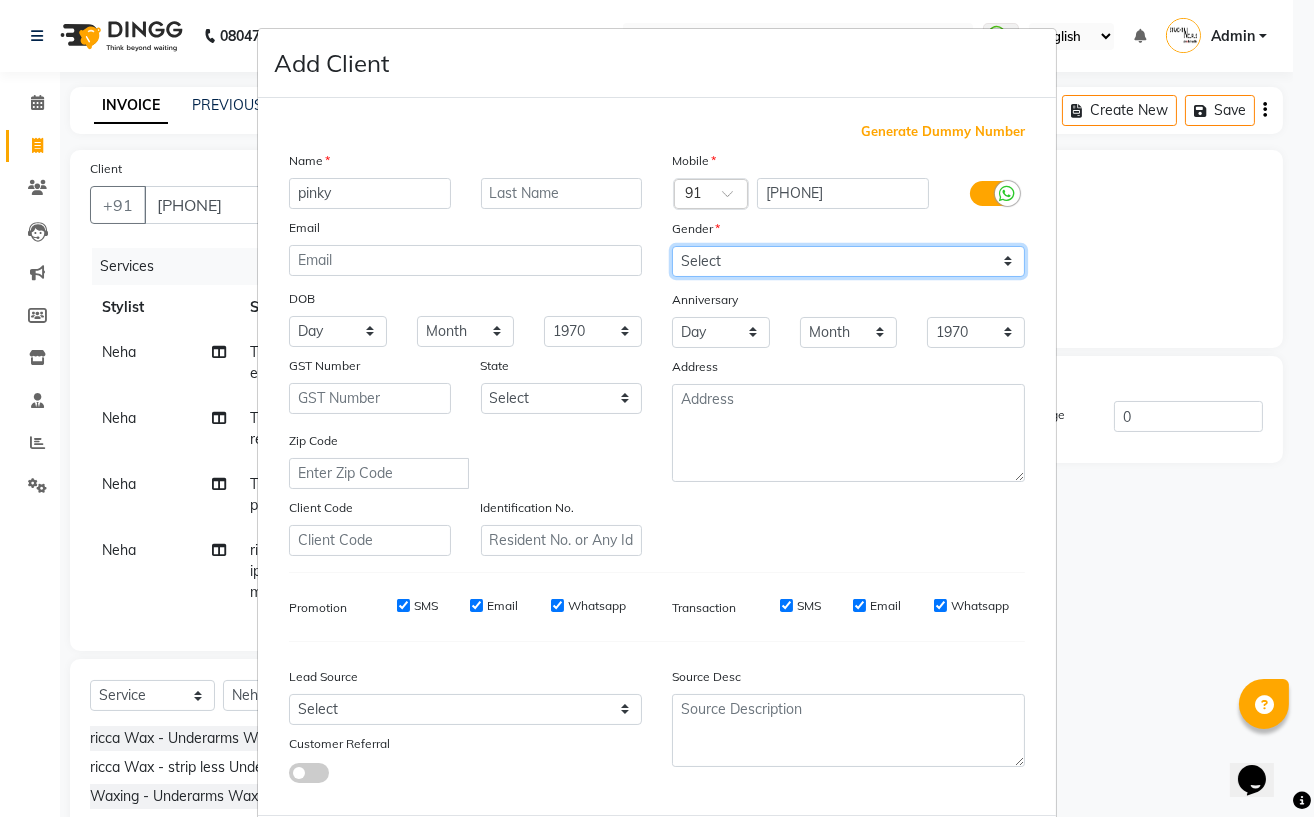 select on "female" 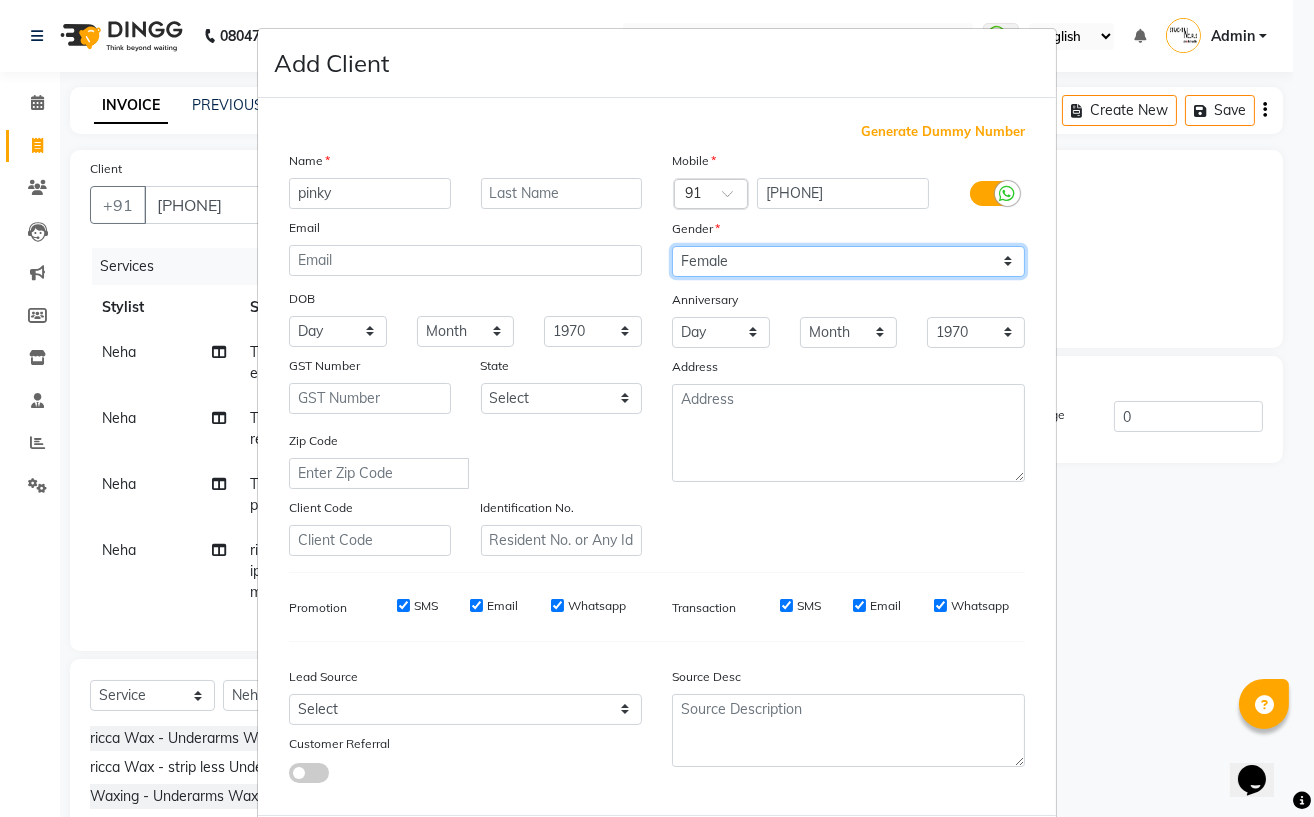 click on "Select Male Female Other Prefer Not To Say" at bounding box center (848, 261) 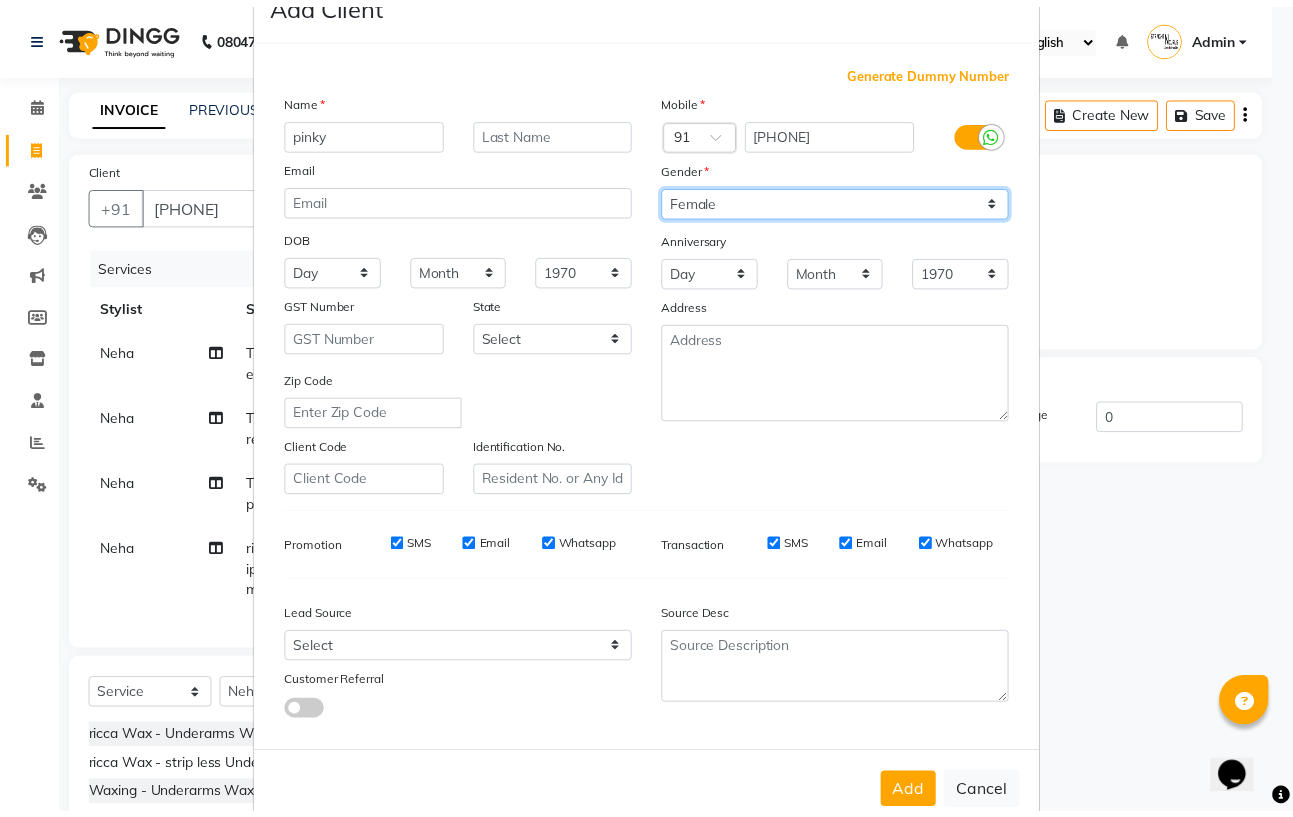 scroll, scrollTop: 111, scrollLeft: 0, axis: vertical 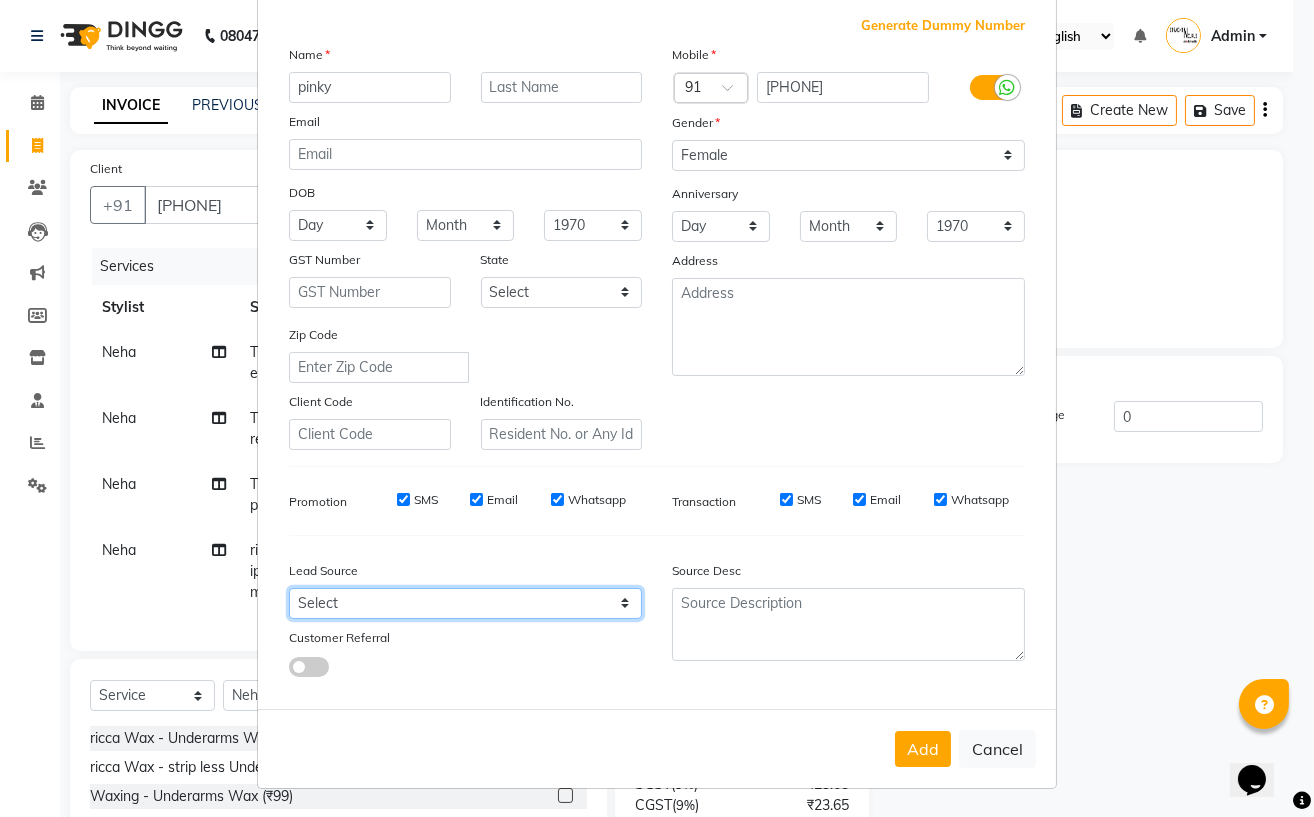 click on "Select Walk-in Referral Internet Friend Word of Mouth Advertisement Facebook JustDial Google Other" at bounding box center [465, 603] 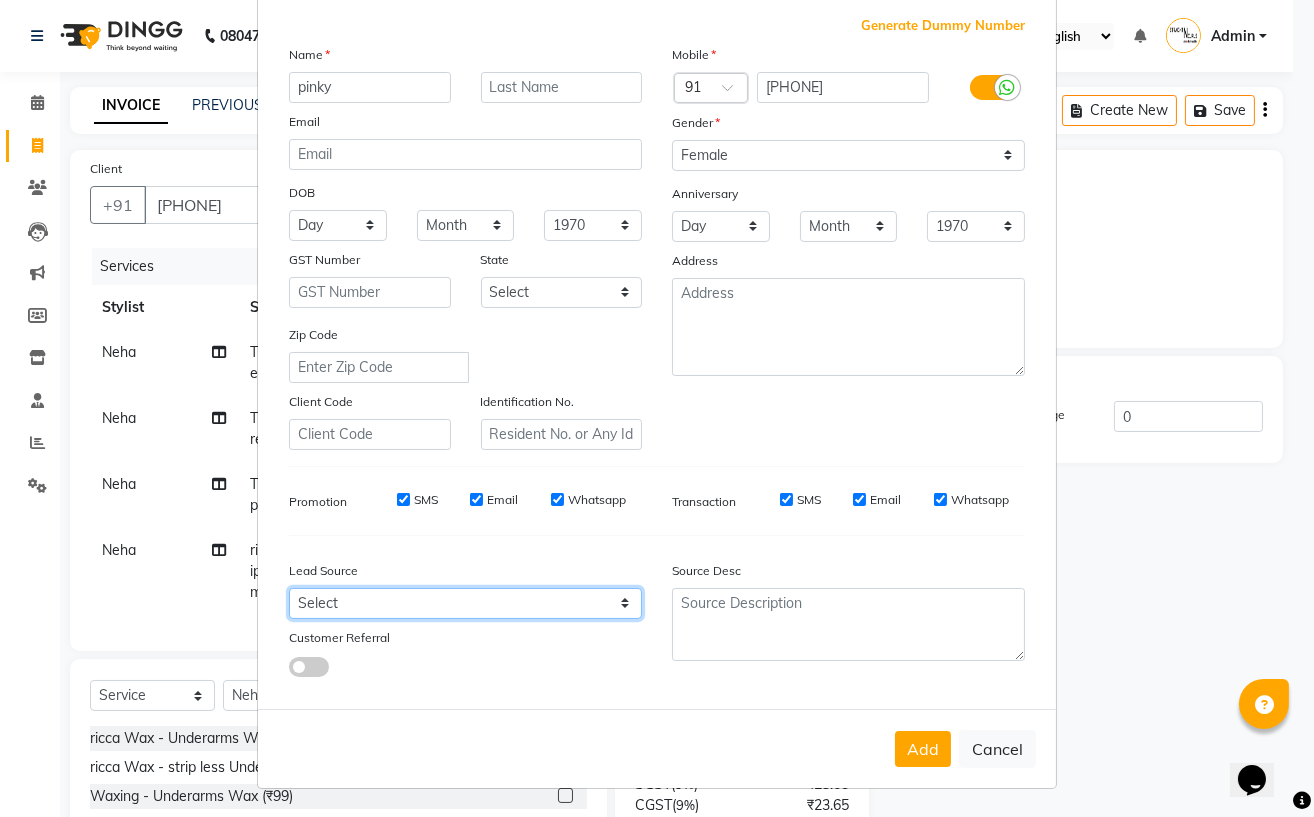 select on "48862" 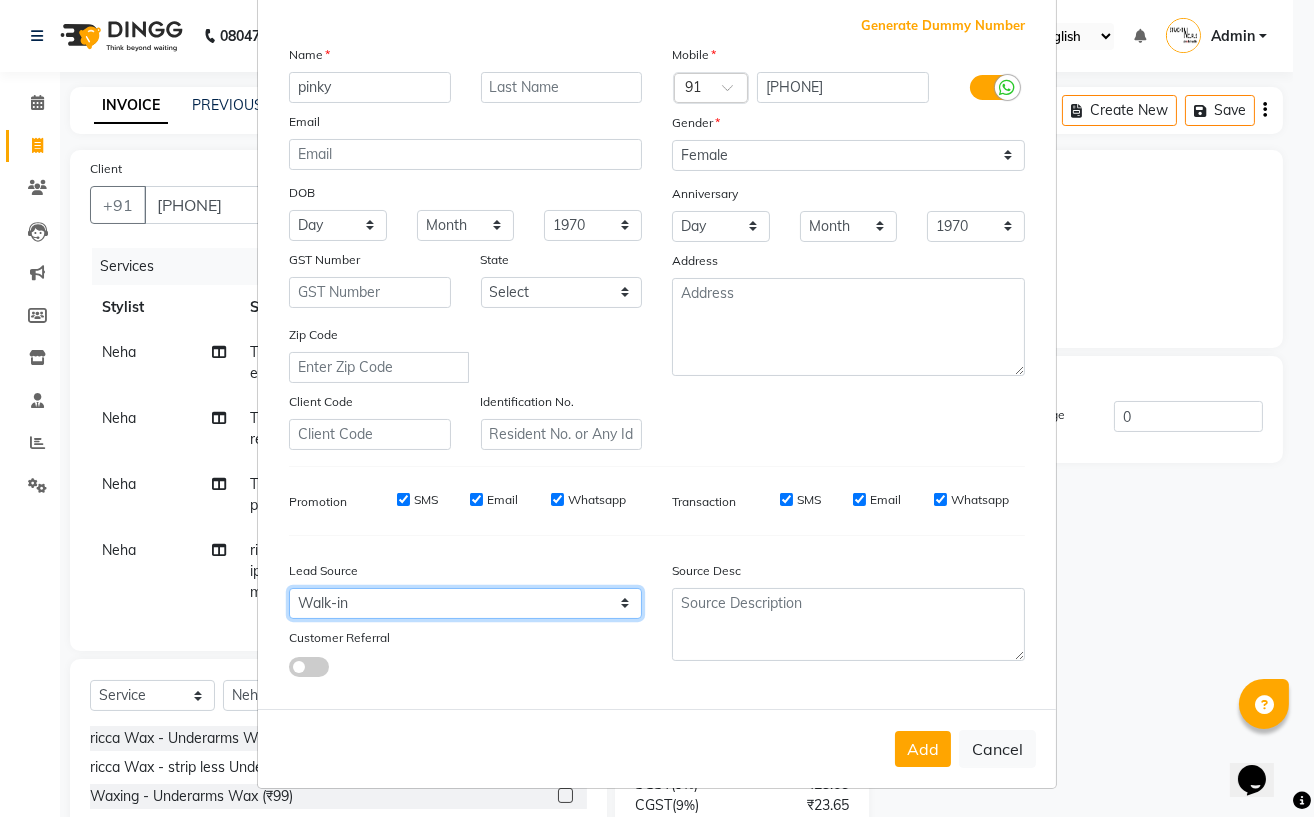 click on "Select Walk-in Referral Internet Friend Word of Mouth Advertisement Facebook JustDial Google Other" at bounding box center (465, 603) 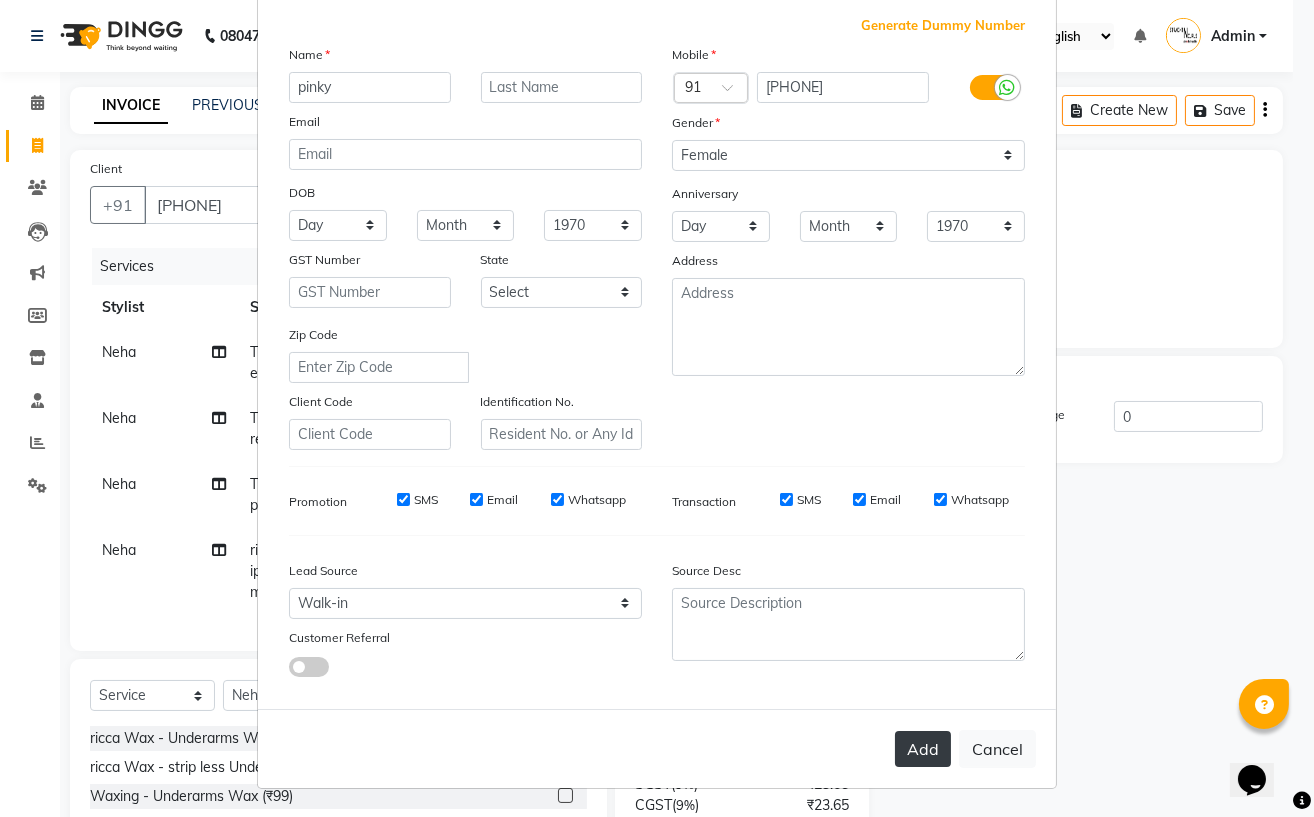 click on "Add" at bounding box center [923, 749] 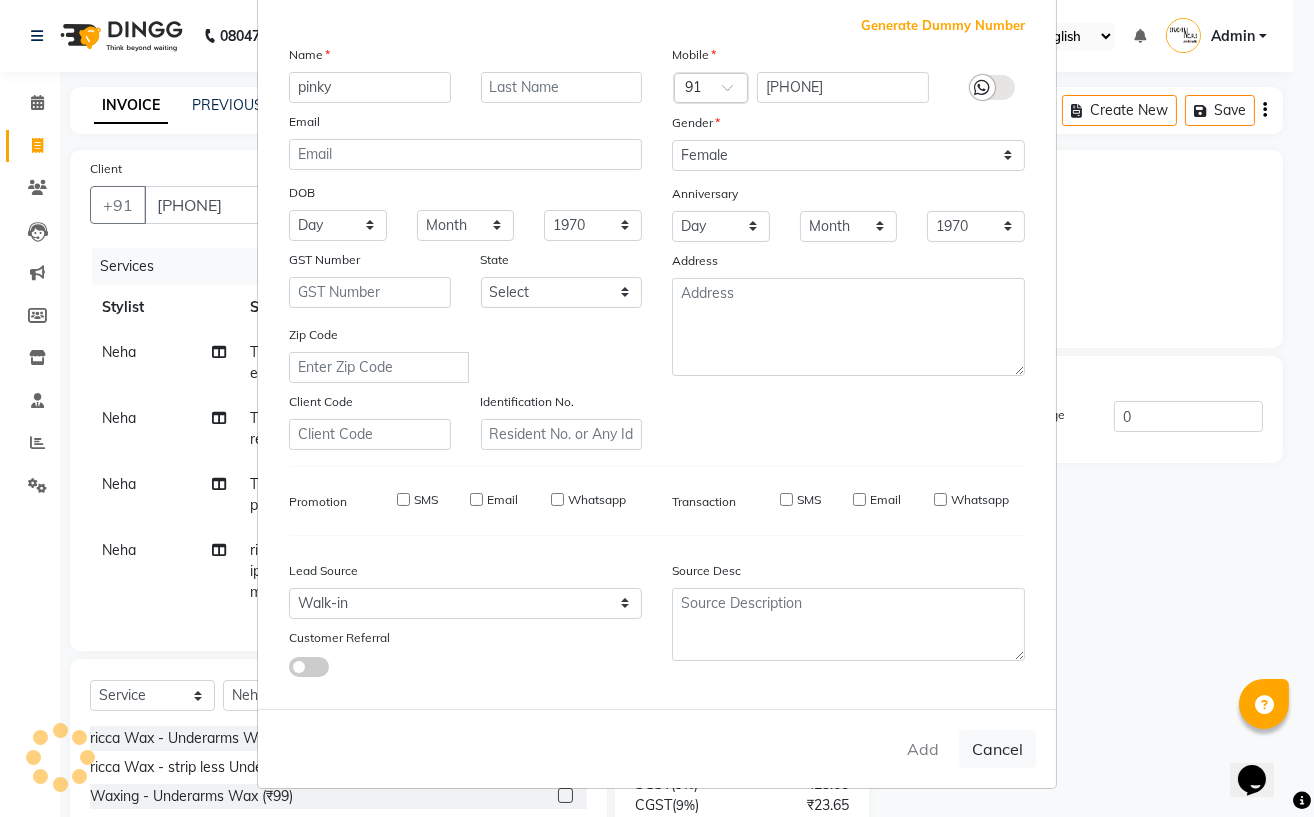 type 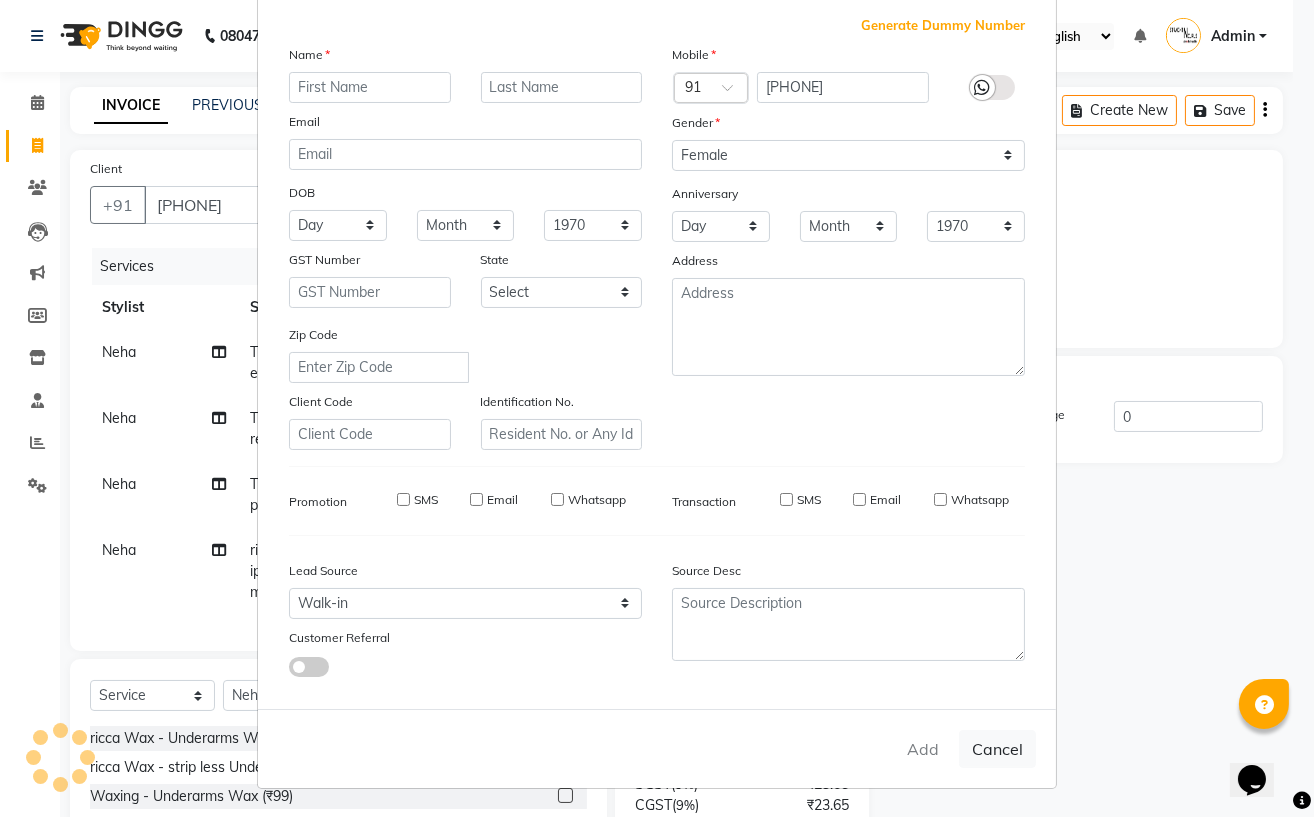 select 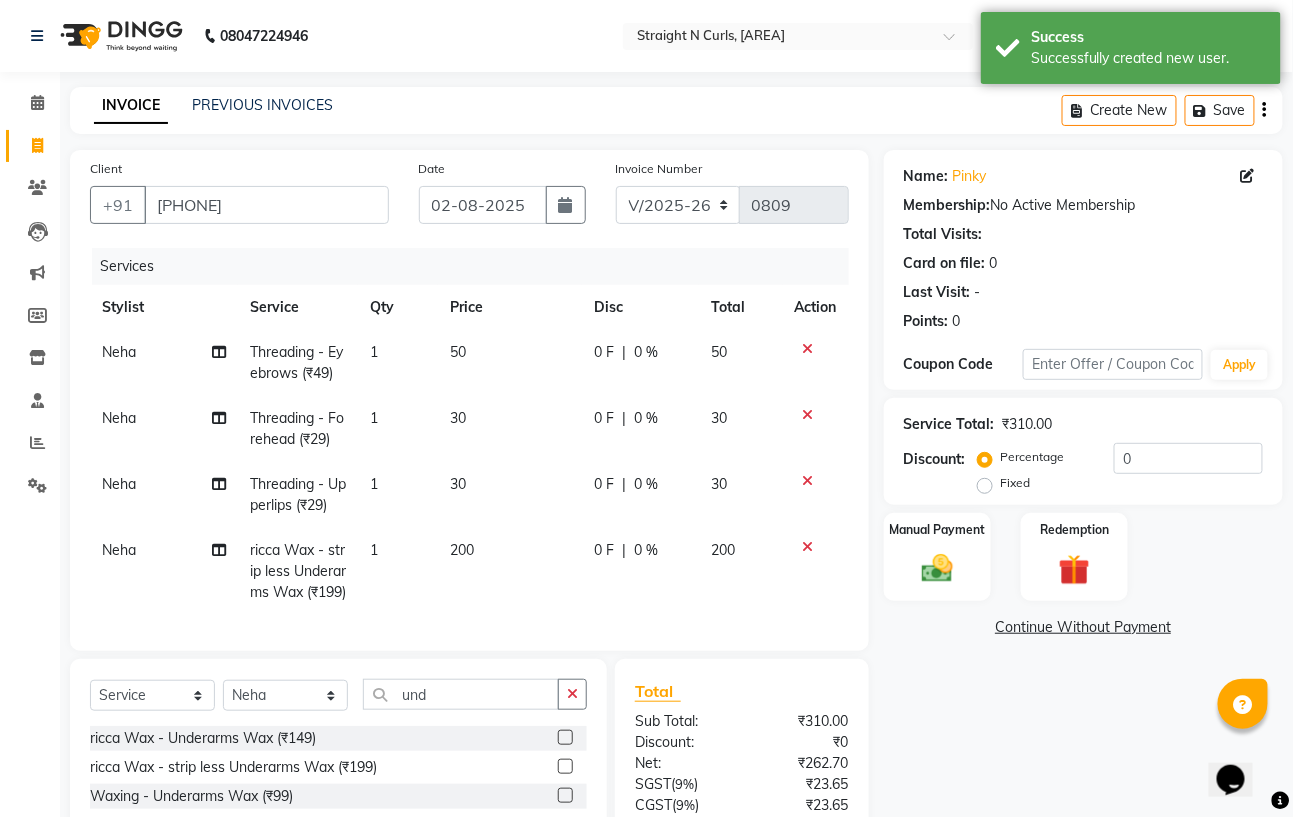 scroll, scrollTop: 207, scrollLeft: 0, axis: vertical 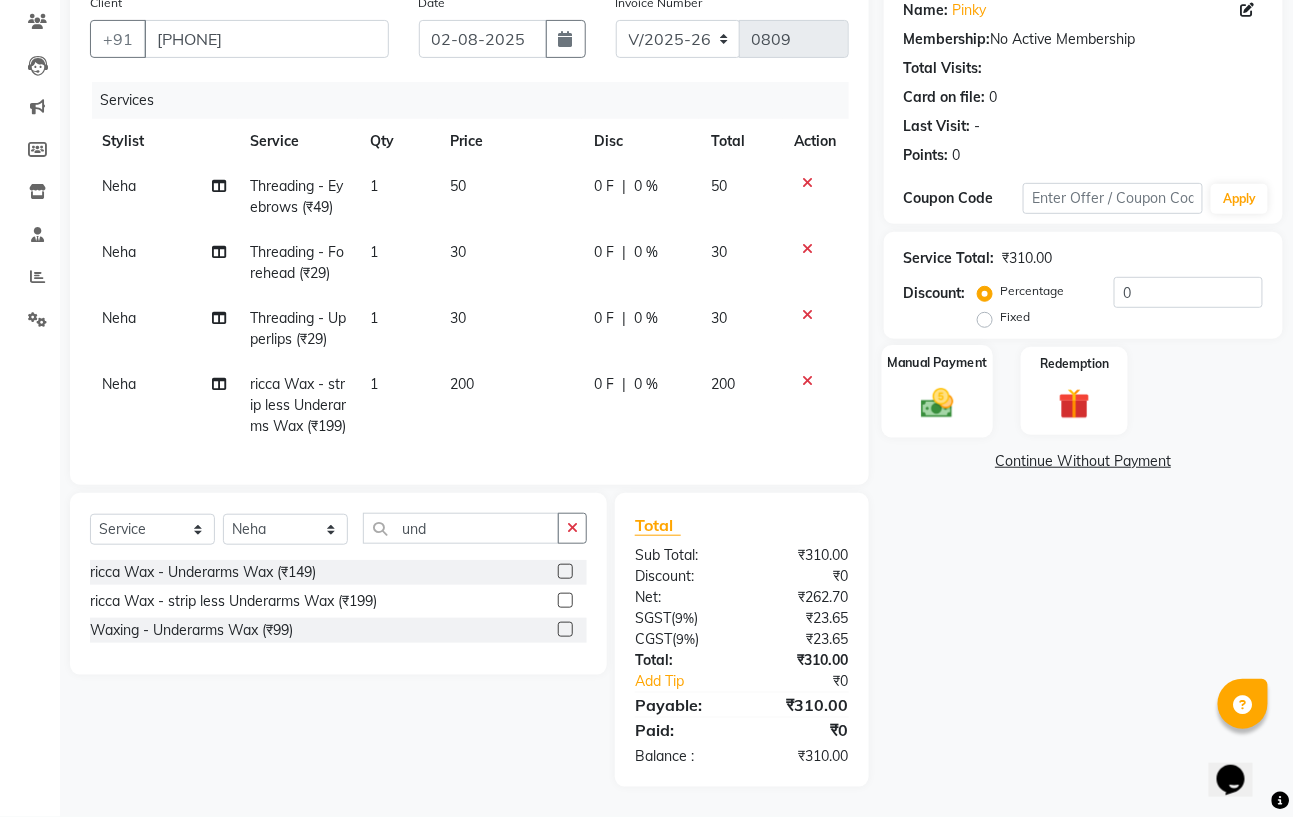 click 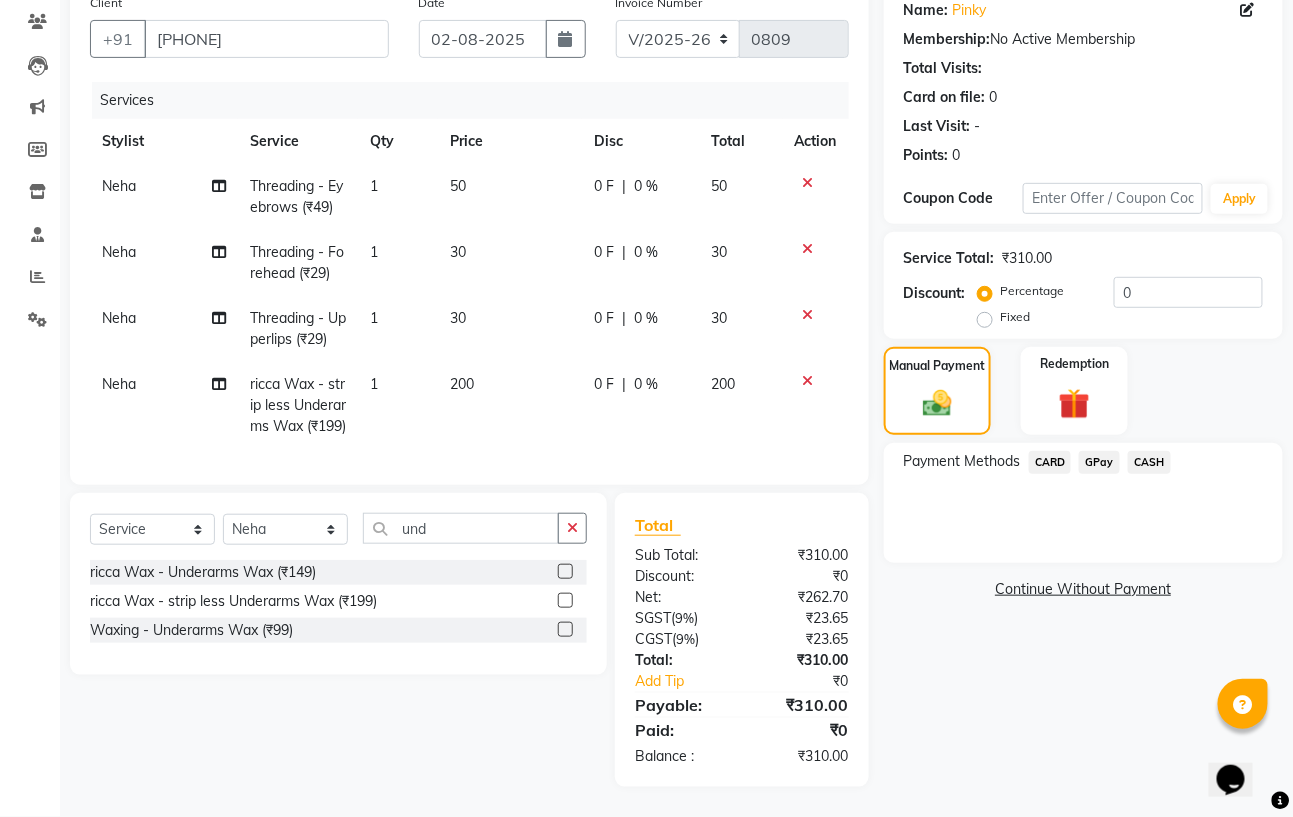 click on "GPay" 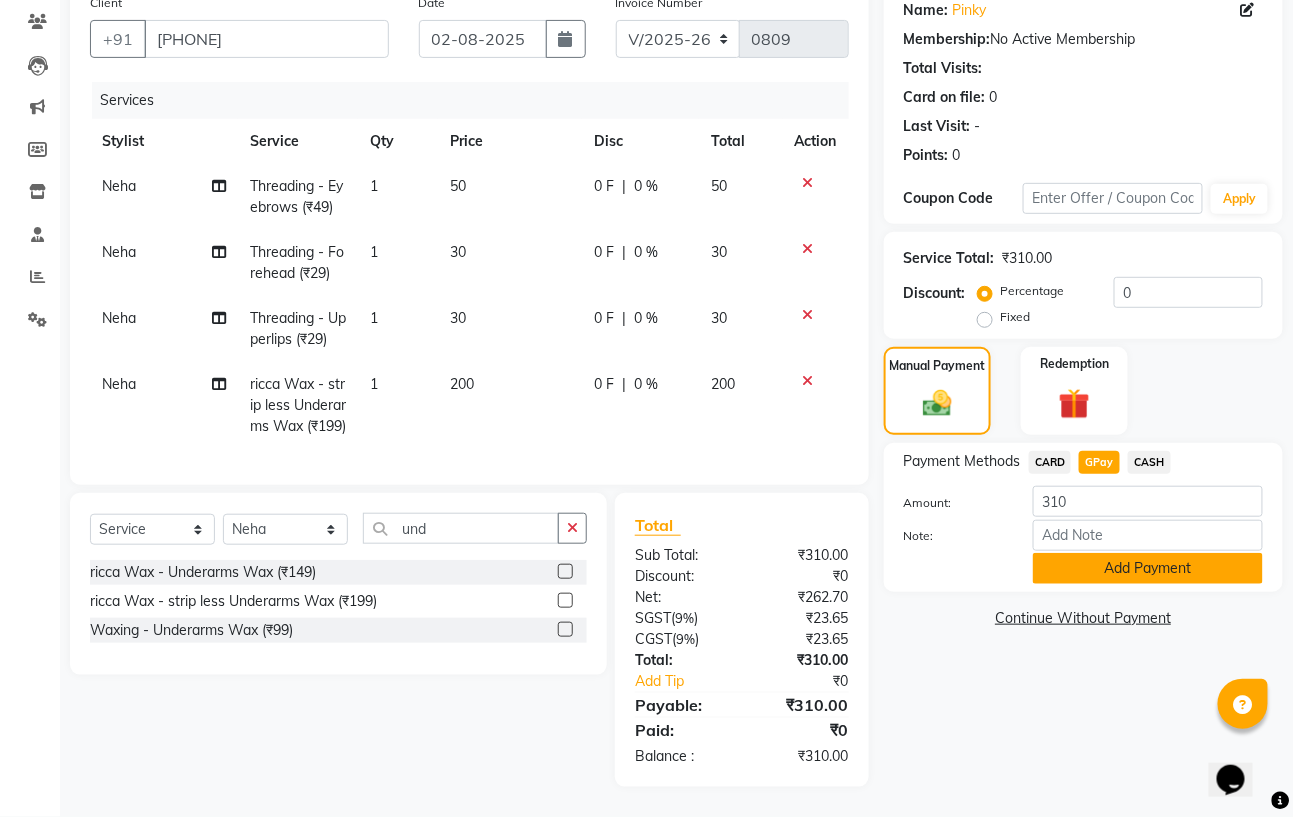 click on "Add Payment" 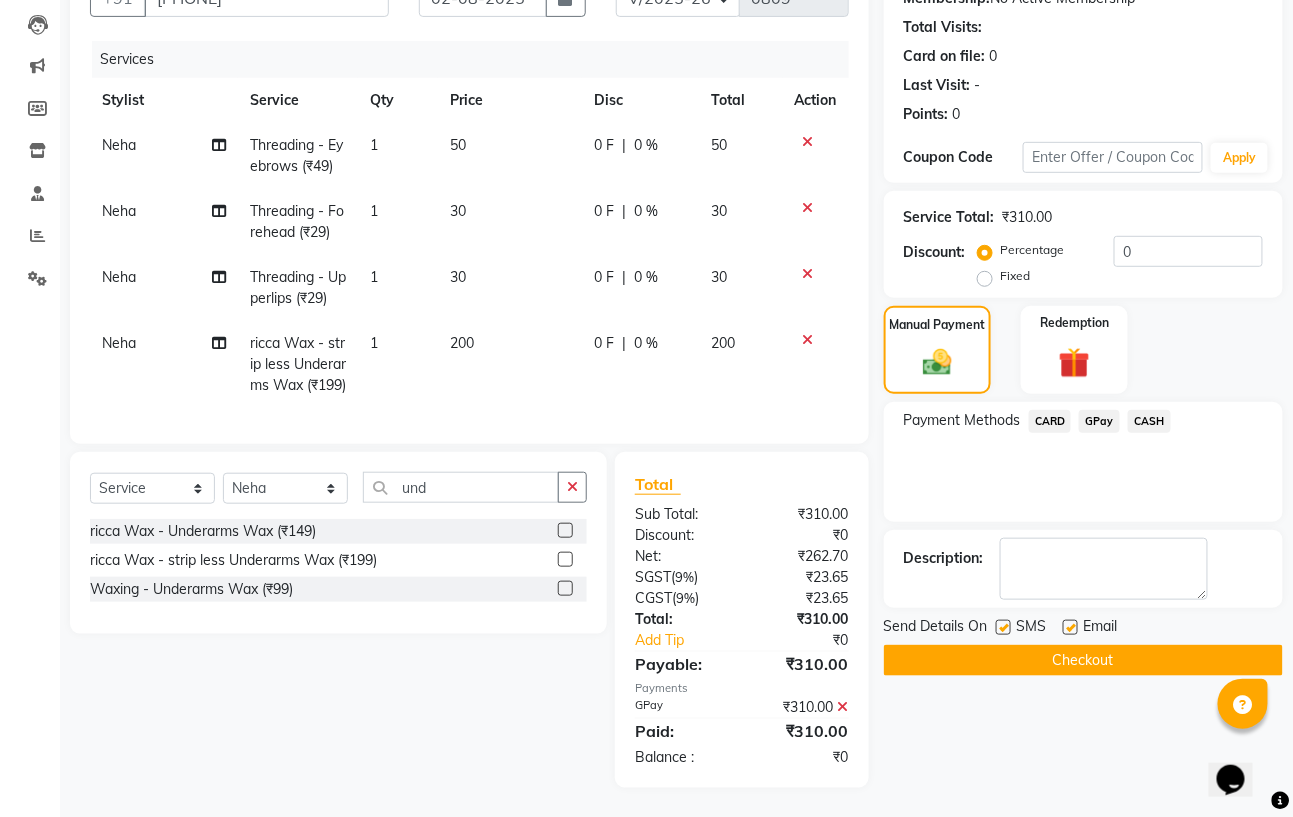 click on "Checkout" 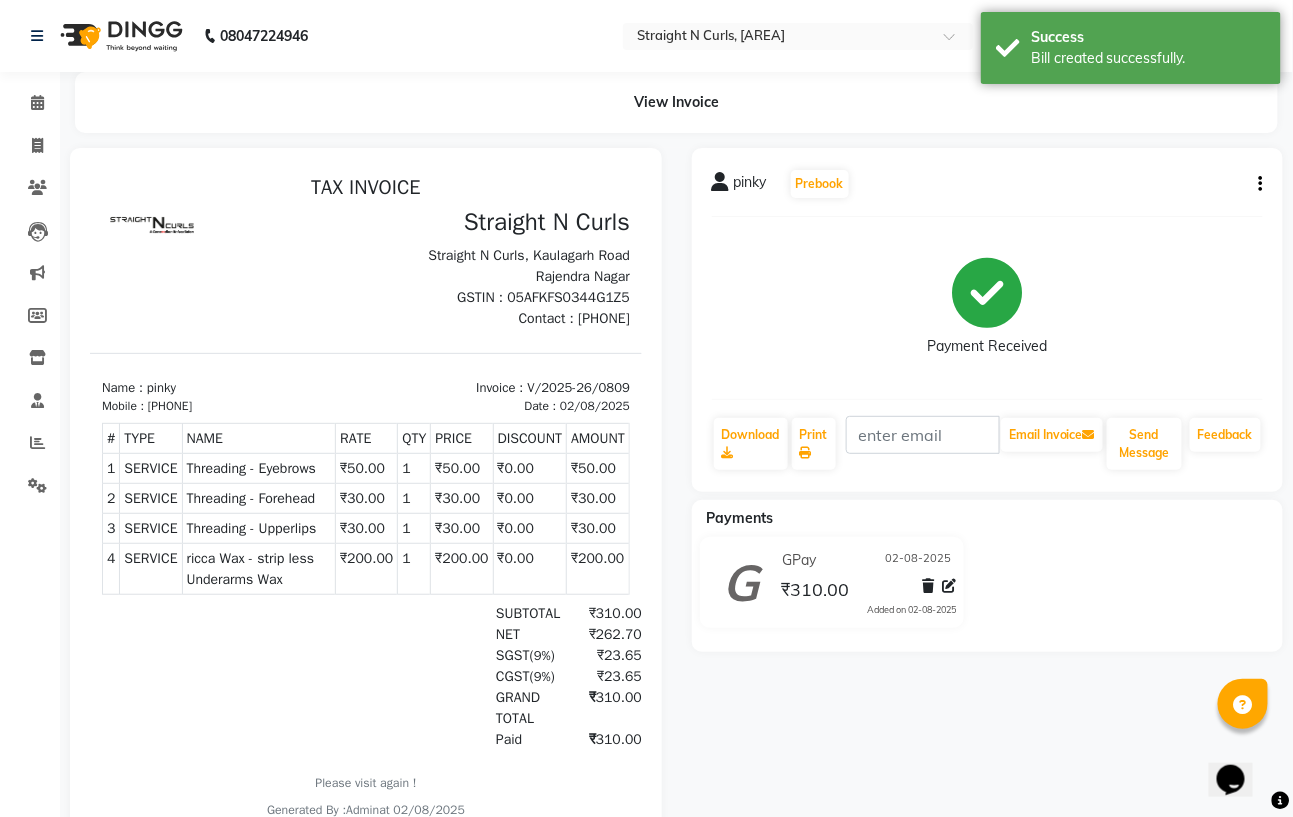 scroll, scrollTop: 0, scrollLeft: 0, axis: both 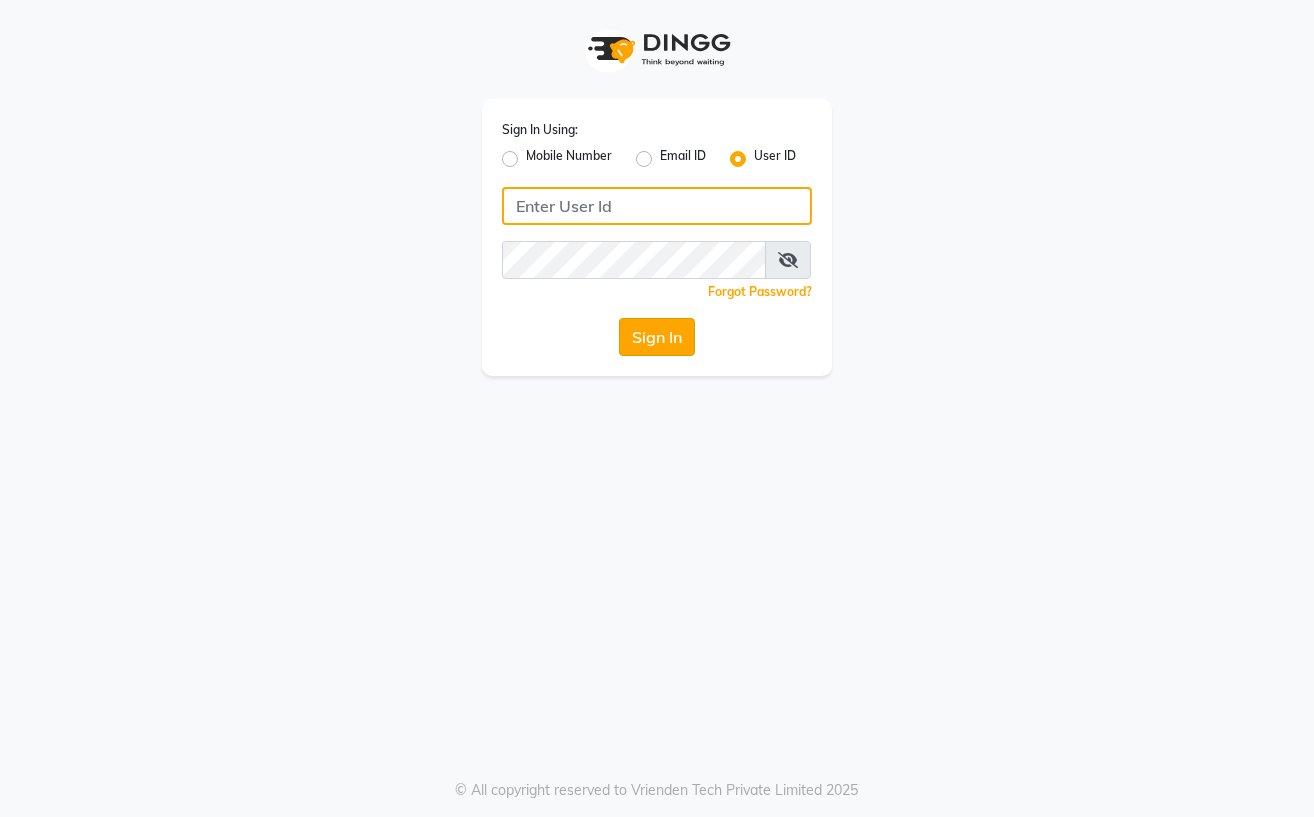 type on "Straight N Curls" 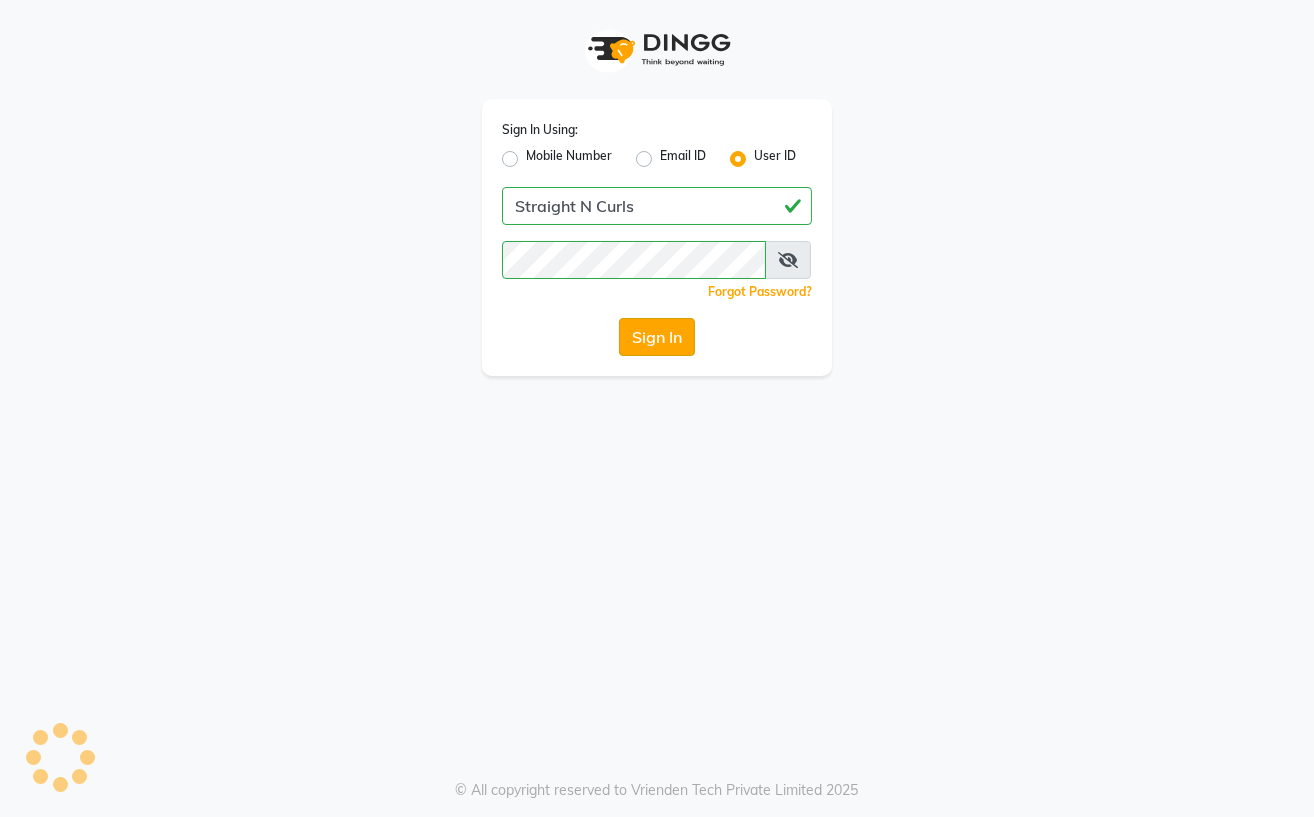 click on "Sign In" 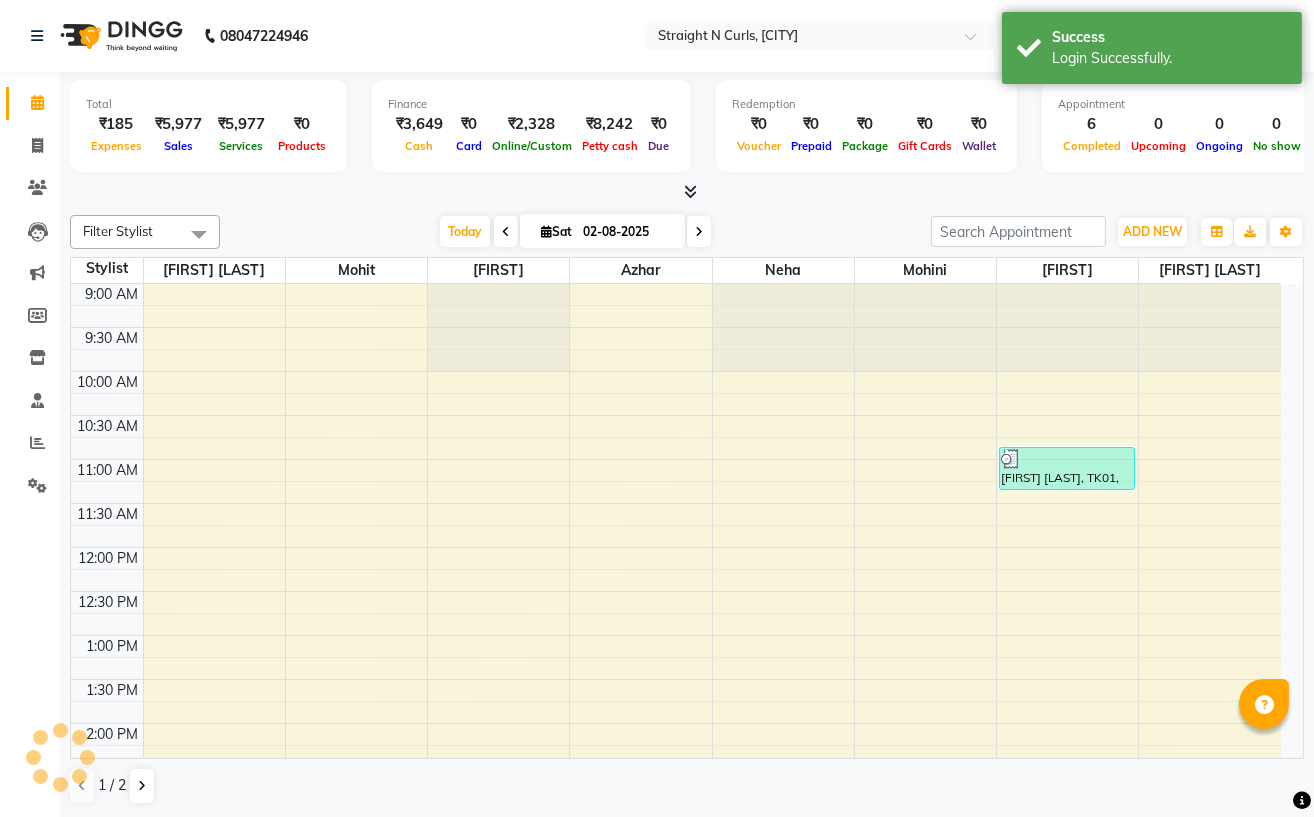 scroll, scrollTop: 0, scrollLeft: 0, axis: both 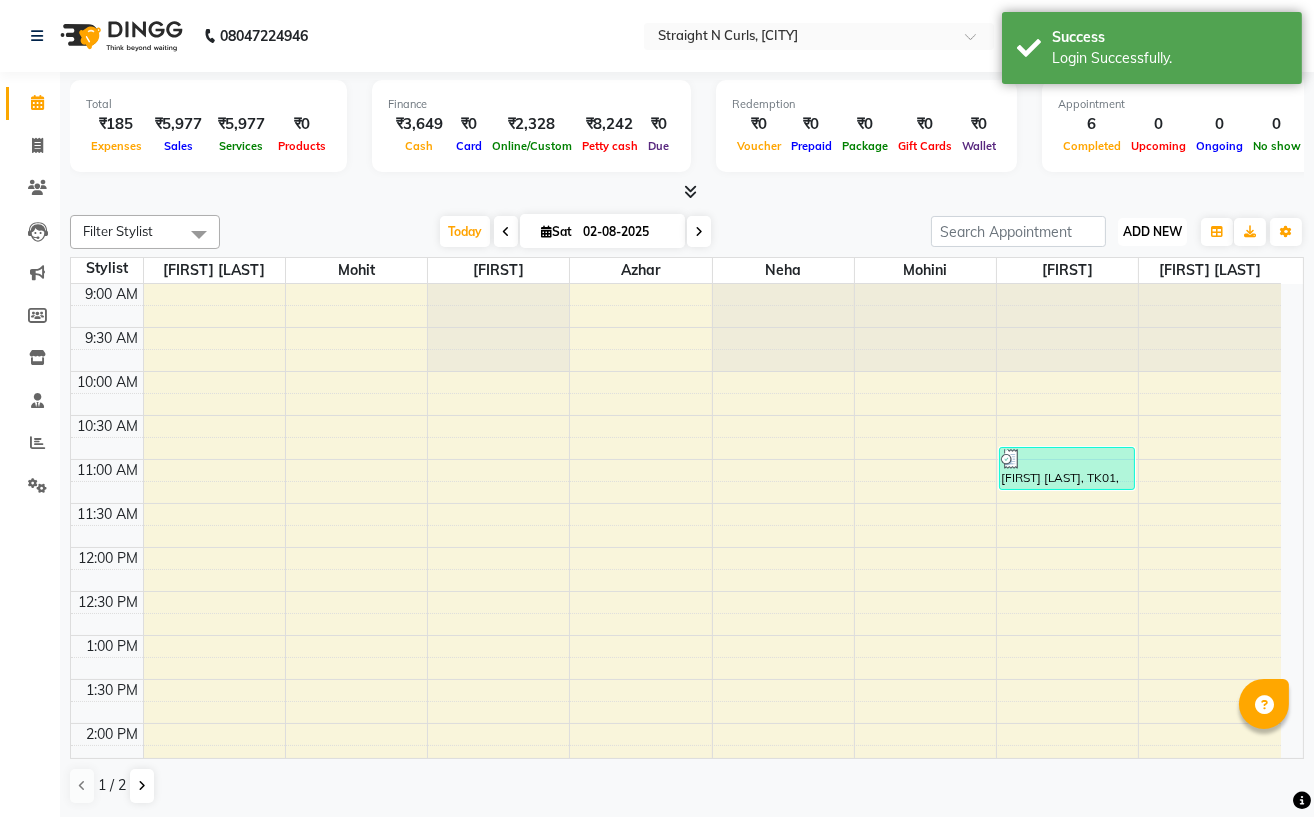 click on "ADD NEW" at bounding box center [1152, 231] 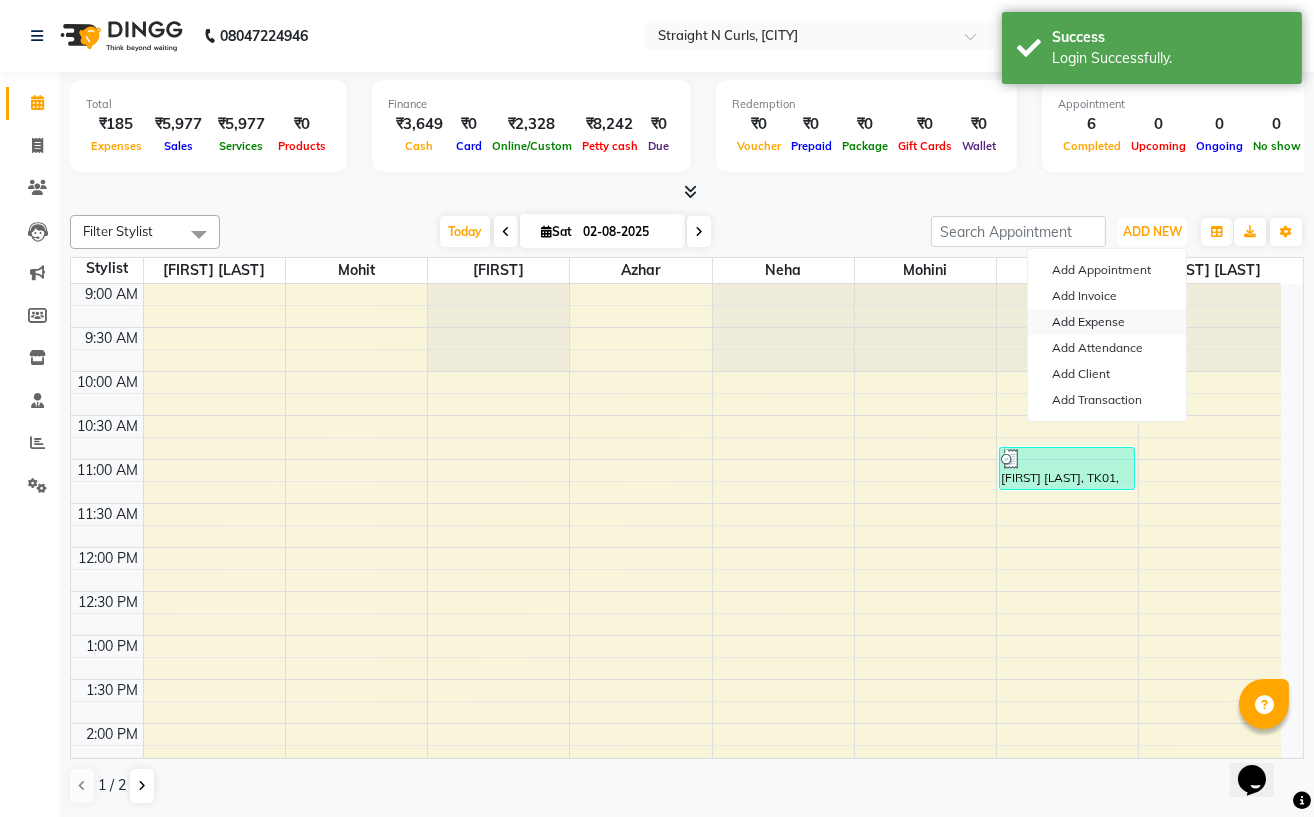 scroll, scrollTop: 0, scrollLeft: 0, axis: both 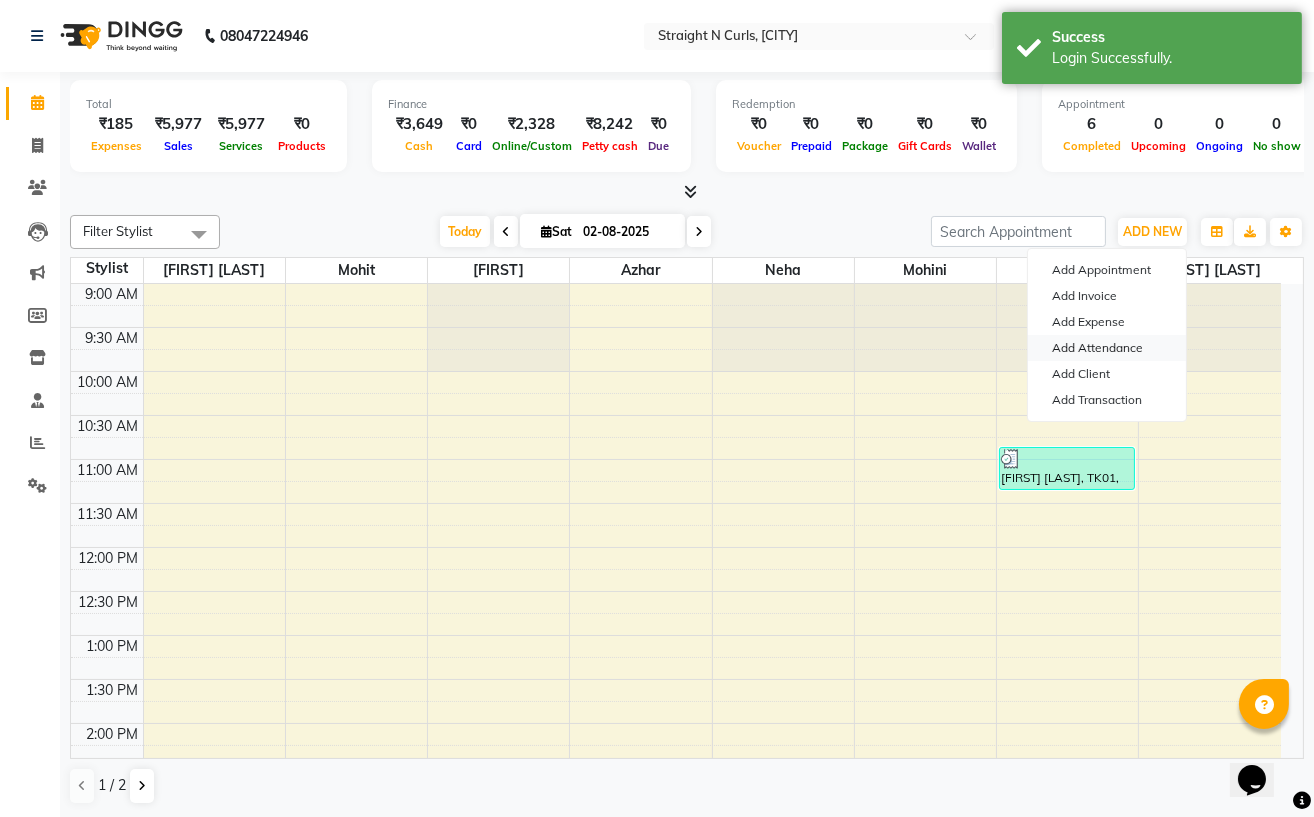 click on "Add Attendance" at bounding box center [1107, 348] 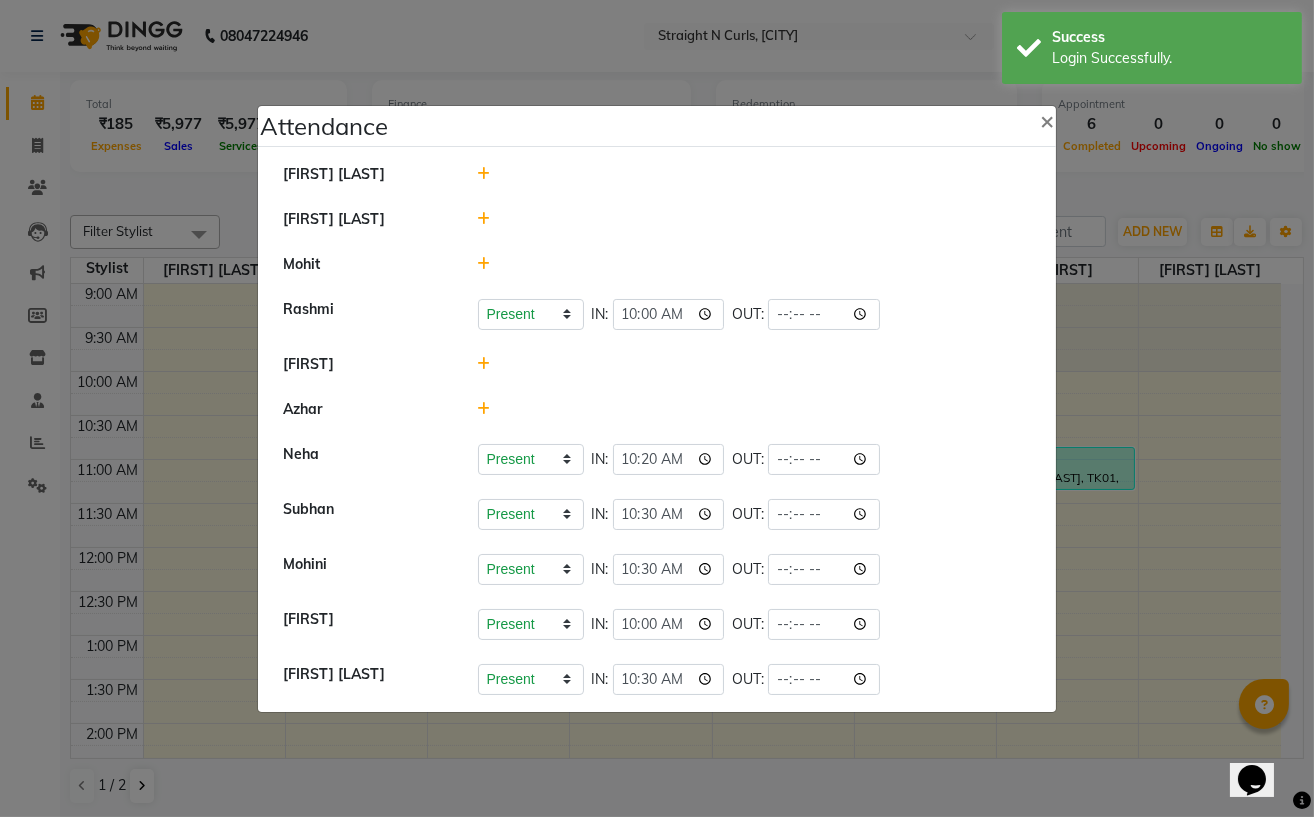click 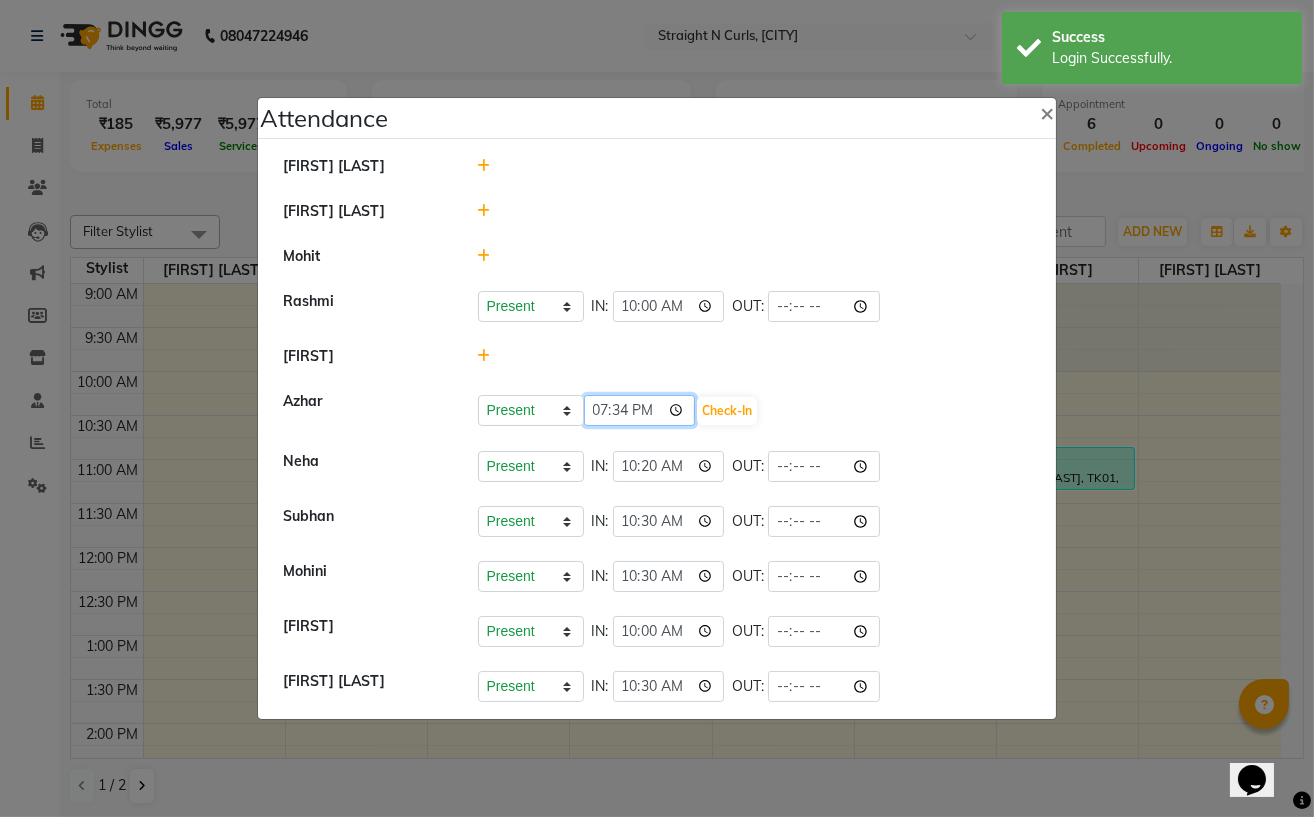 click on "19:34" 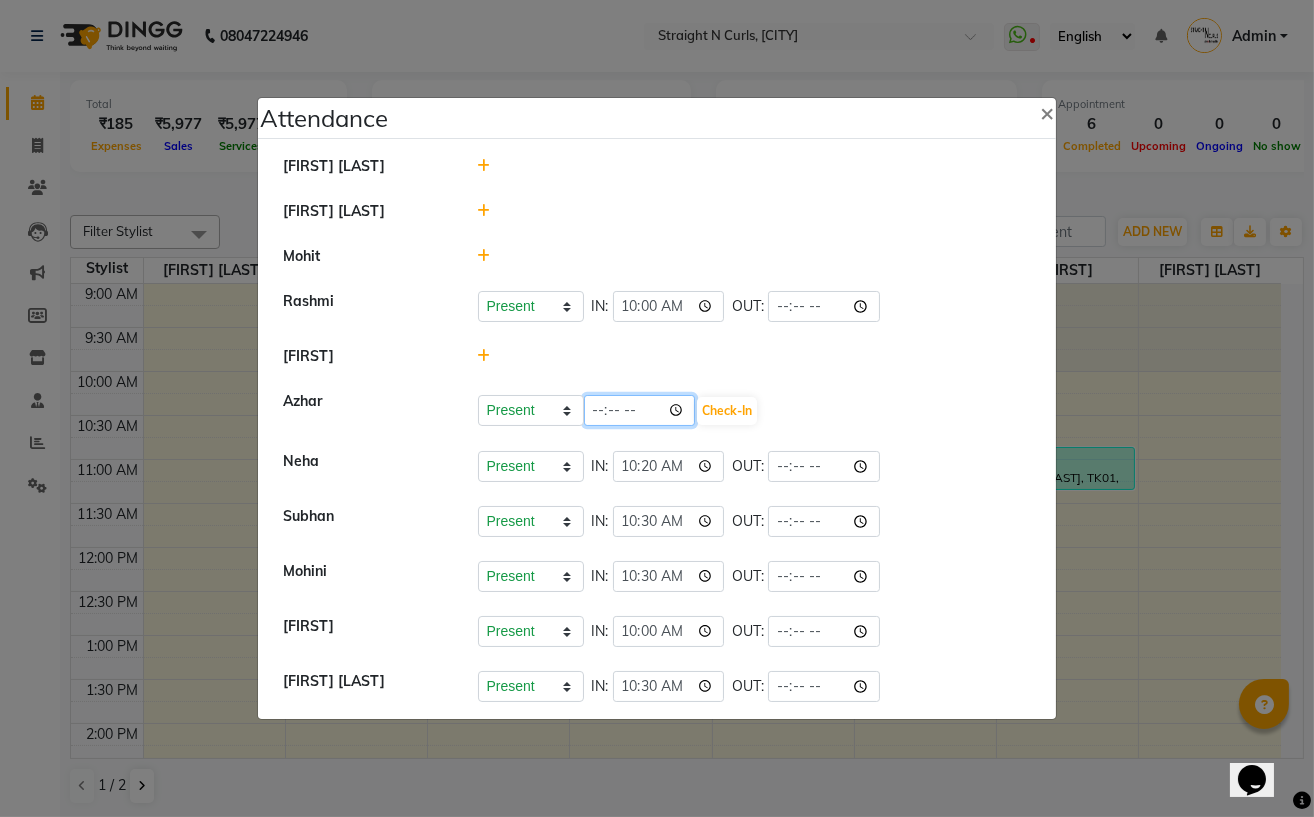 click 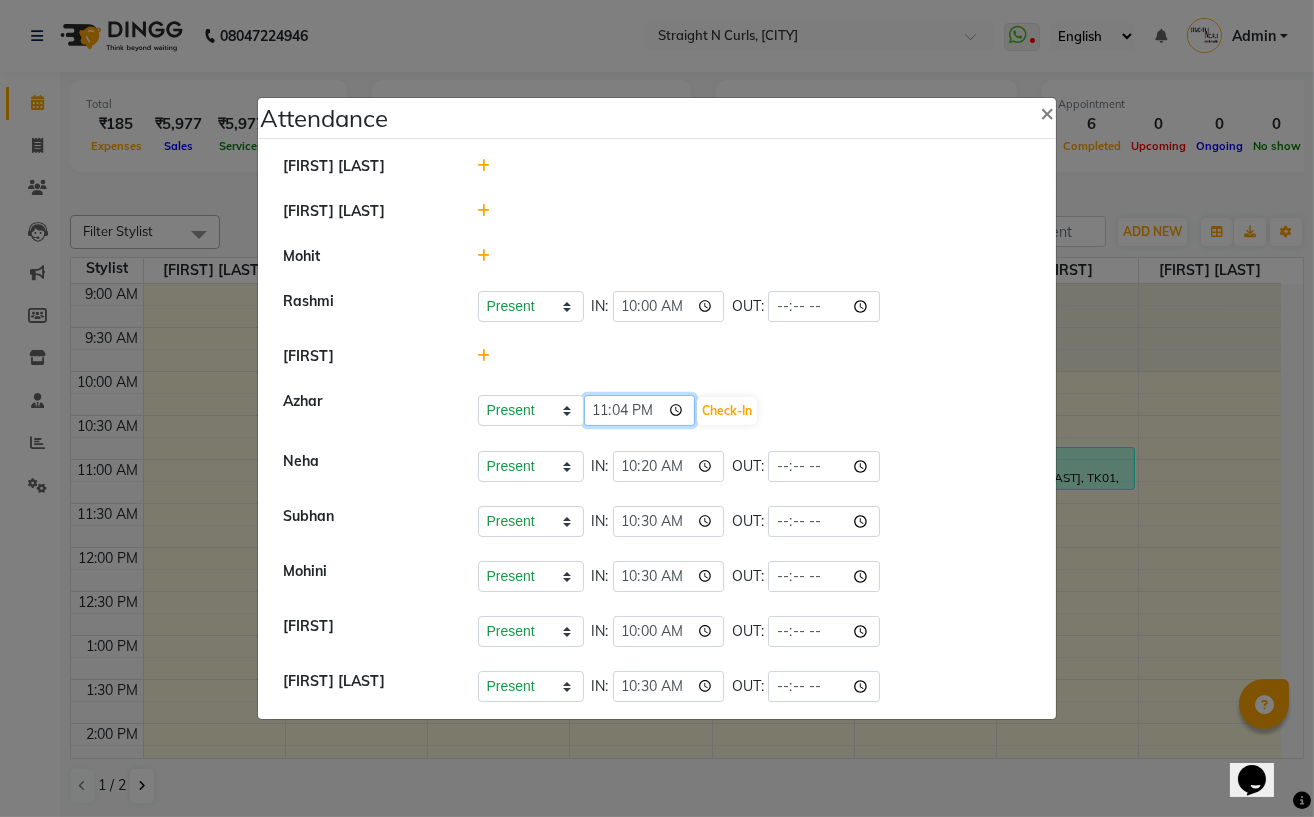 type on "23:45" 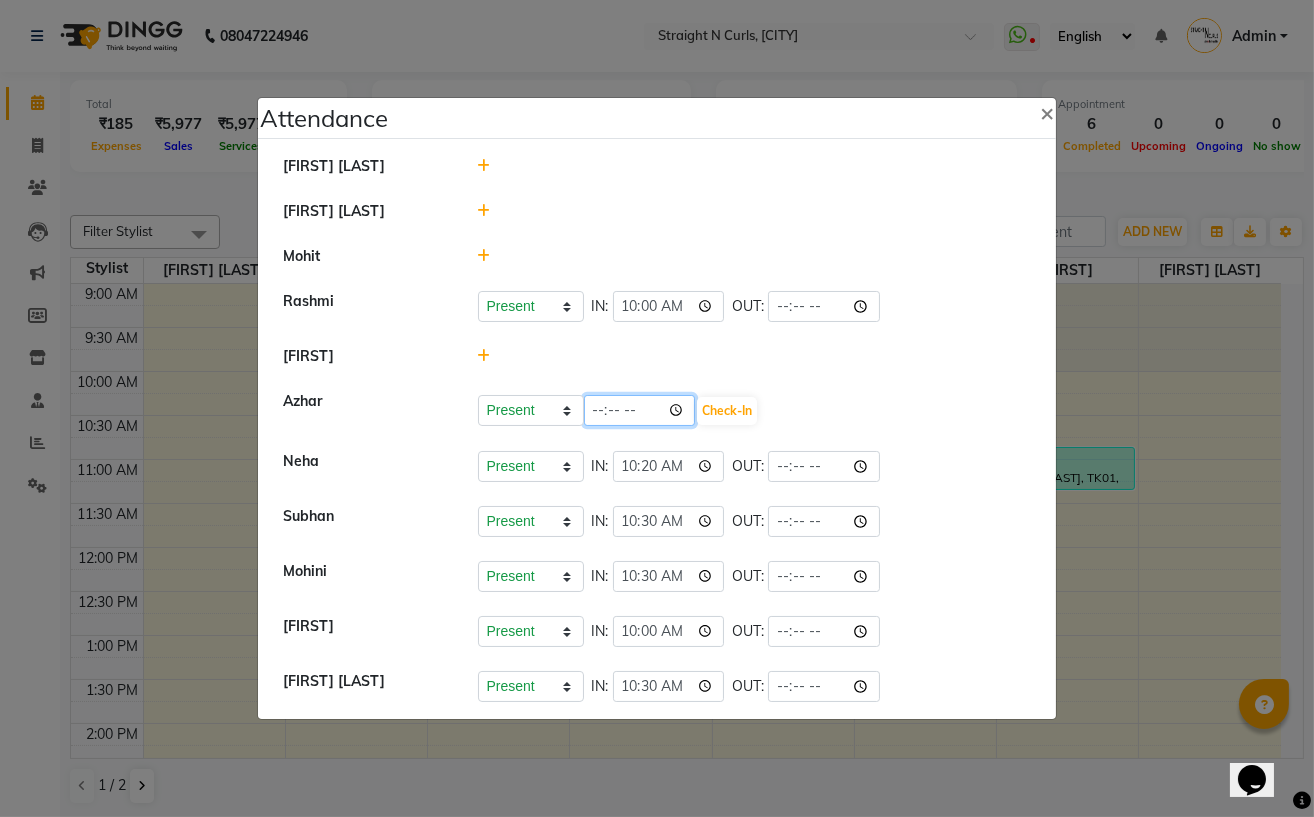 click 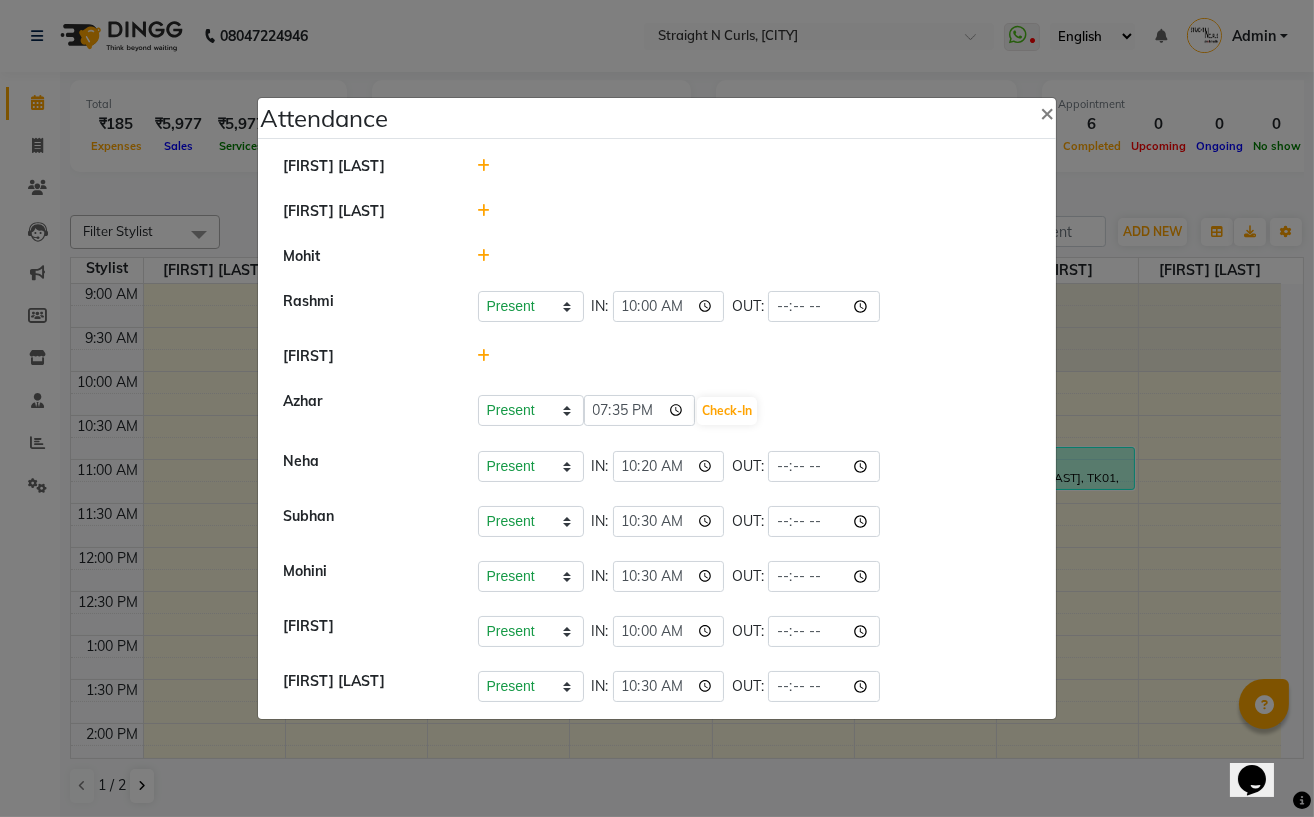 type on "19:35" 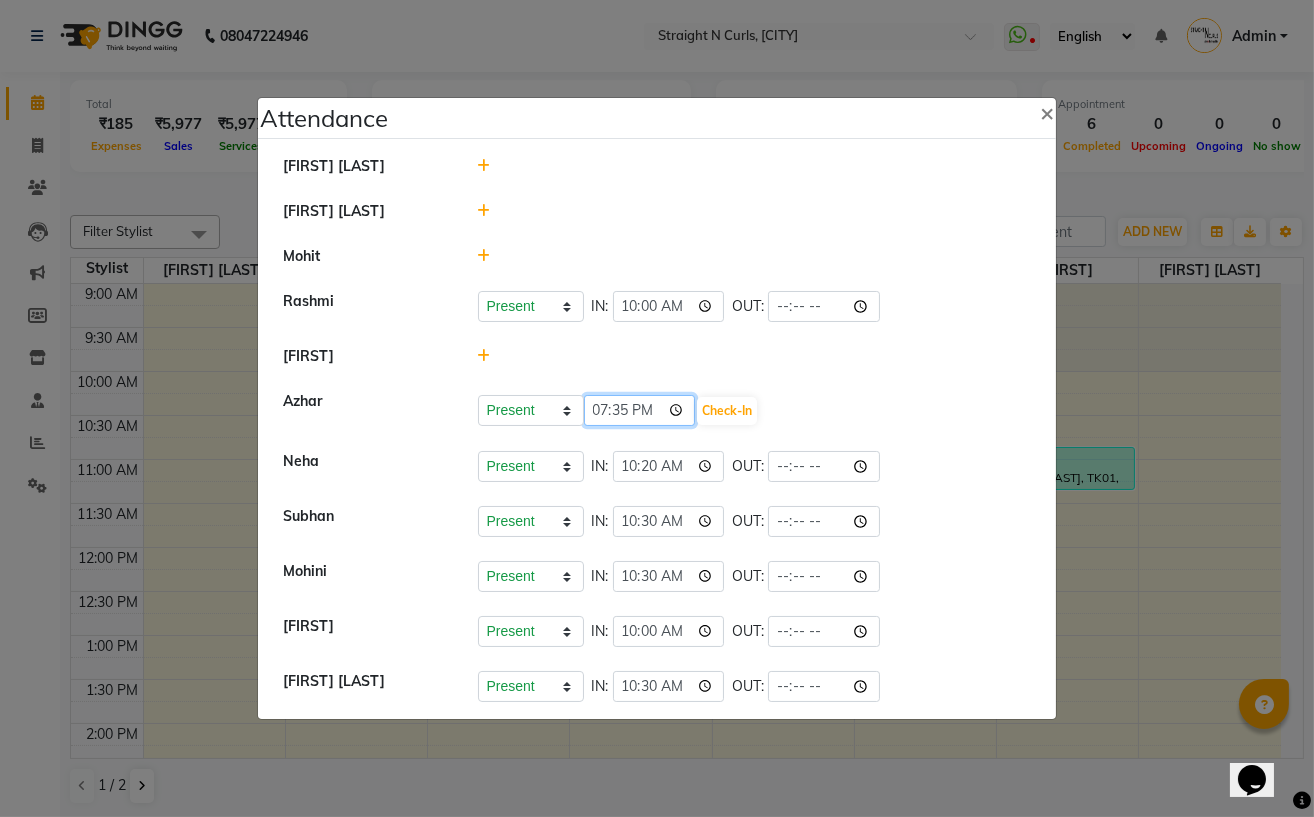 click on "19:35" 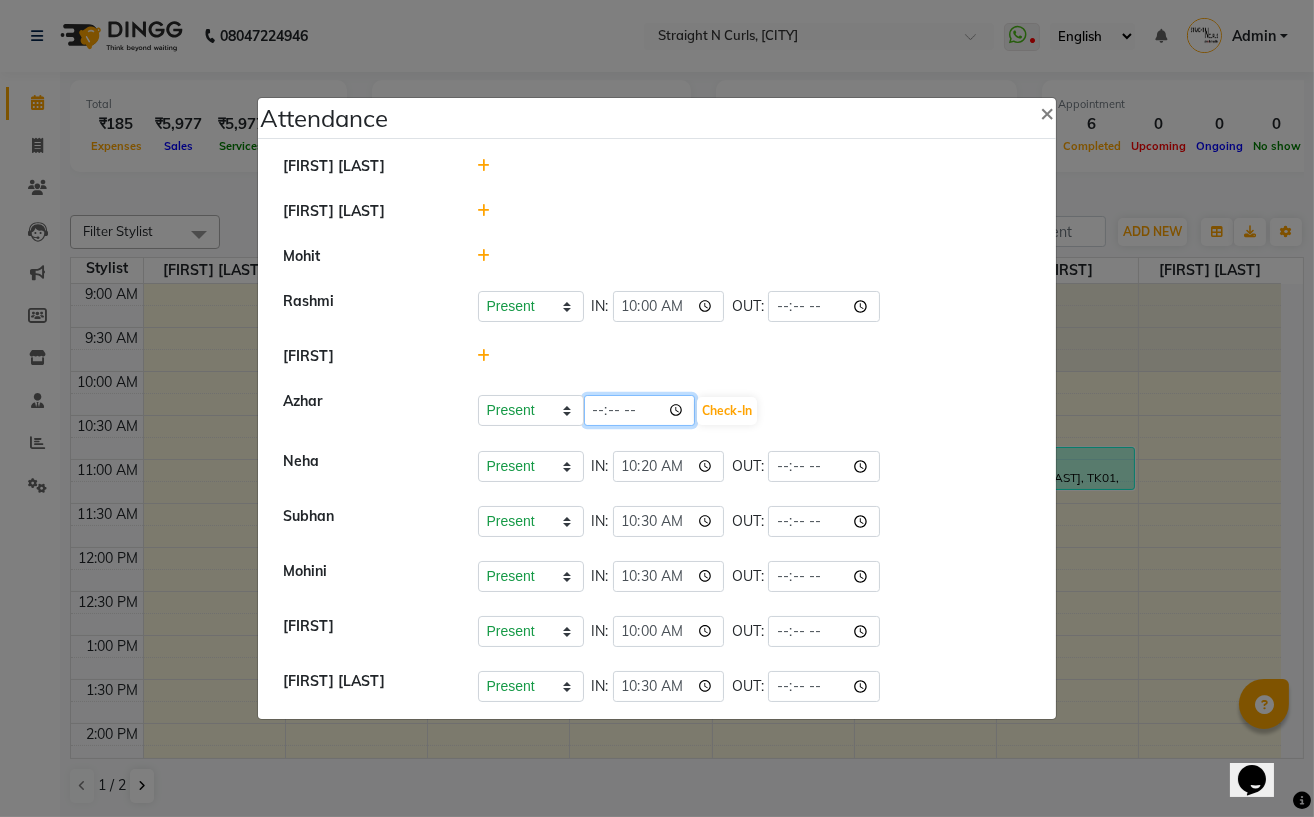 click 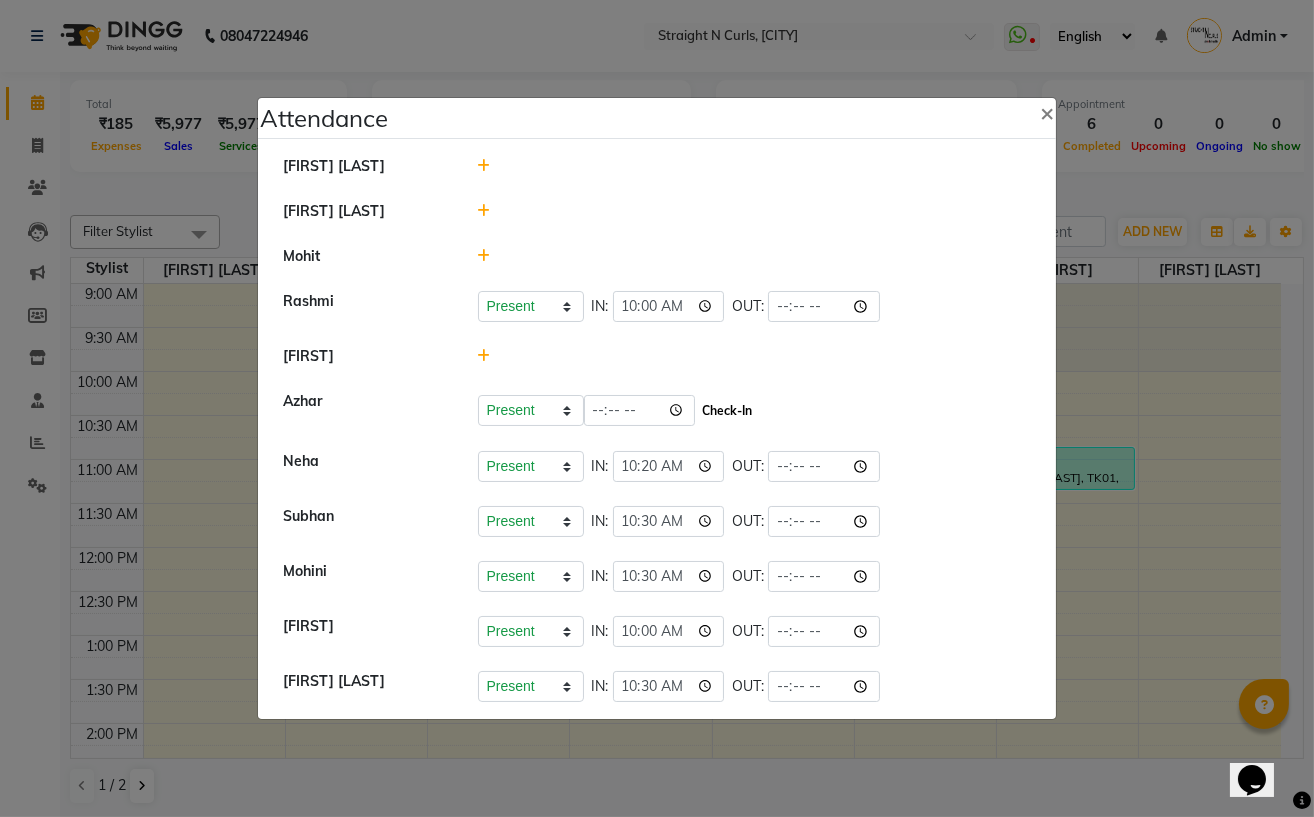 click on "Check-In" 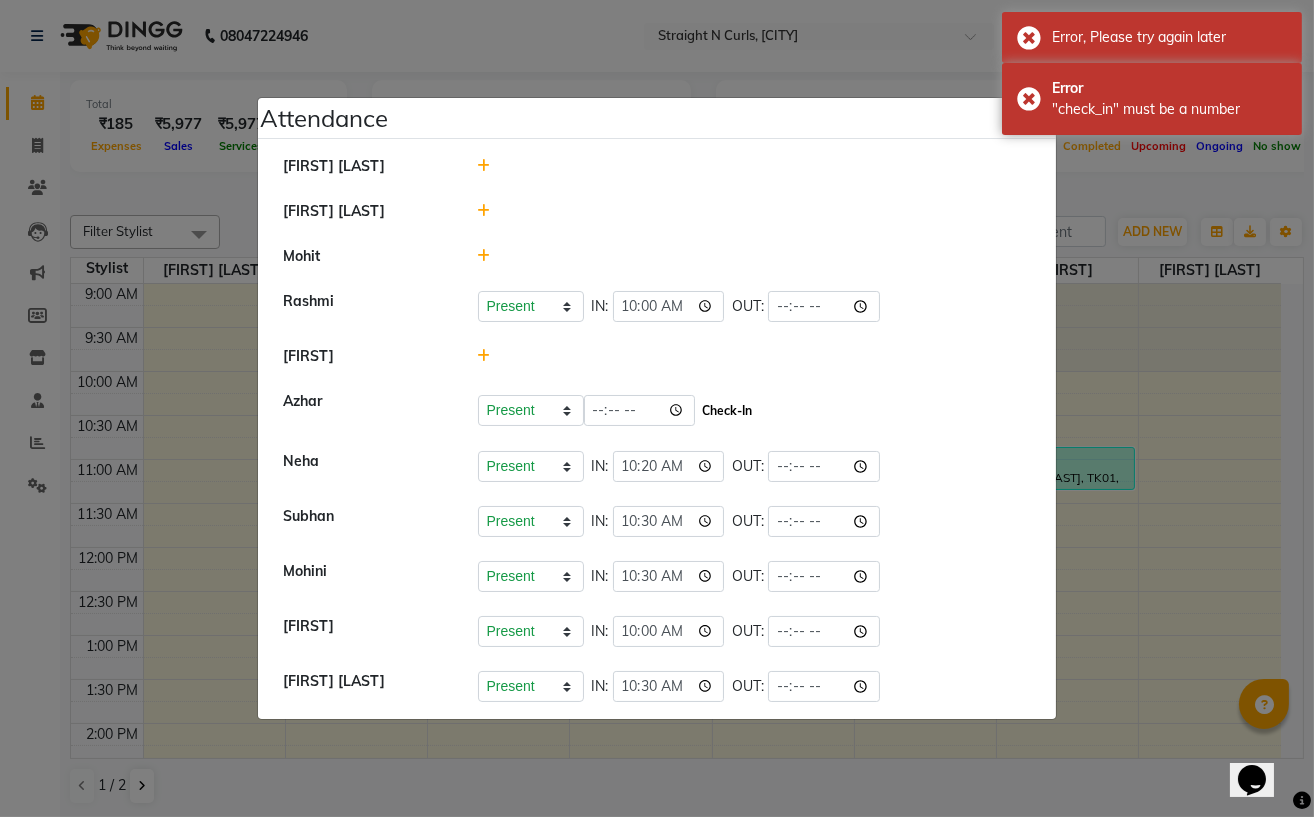 click on "Check-In" 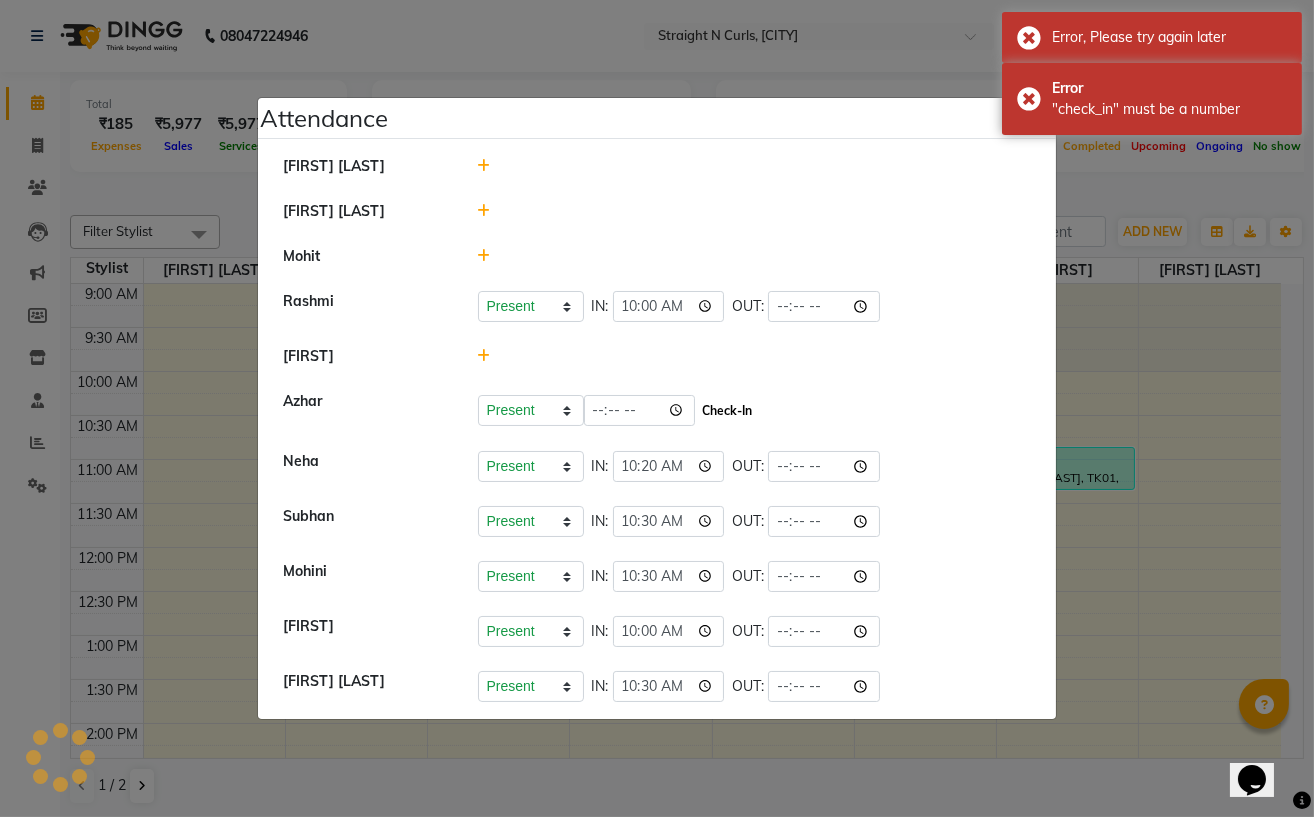 click on "Check-In" 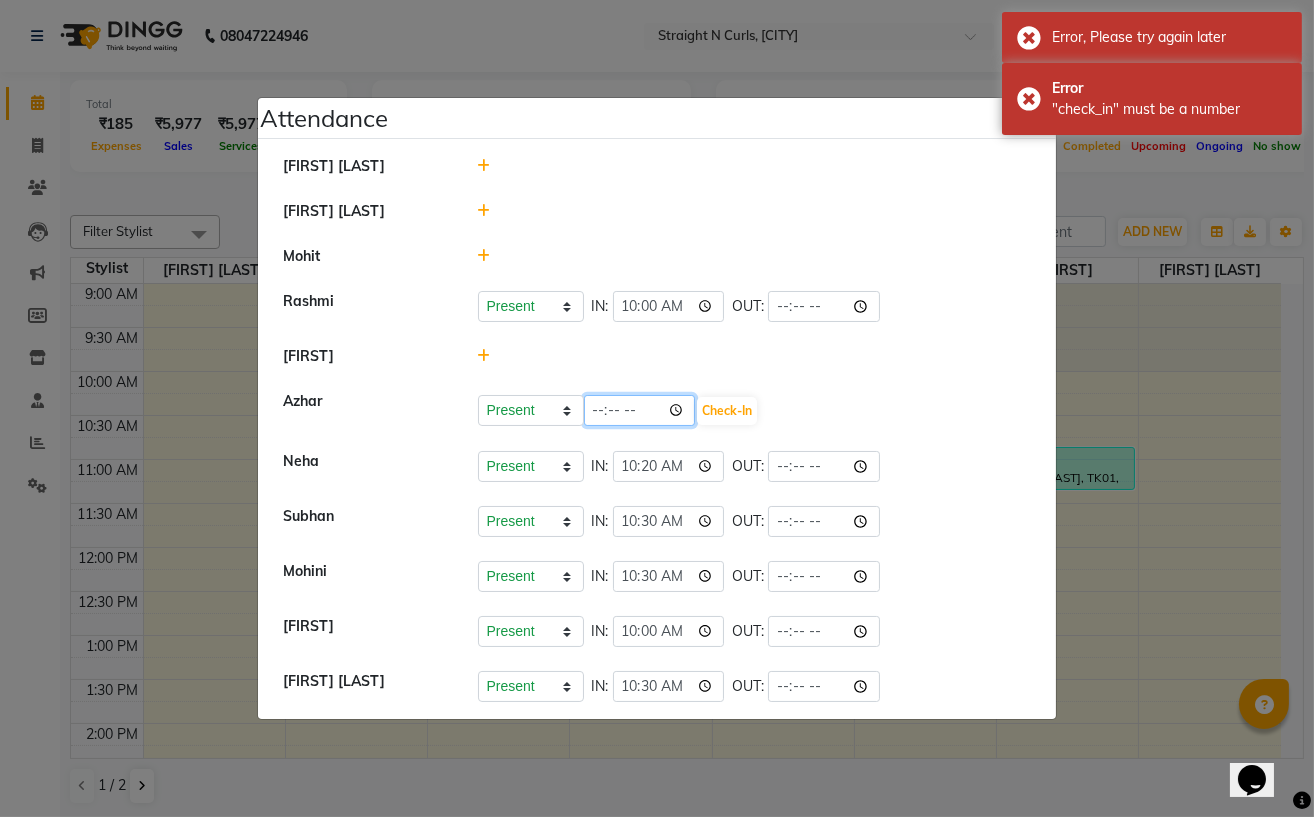 click 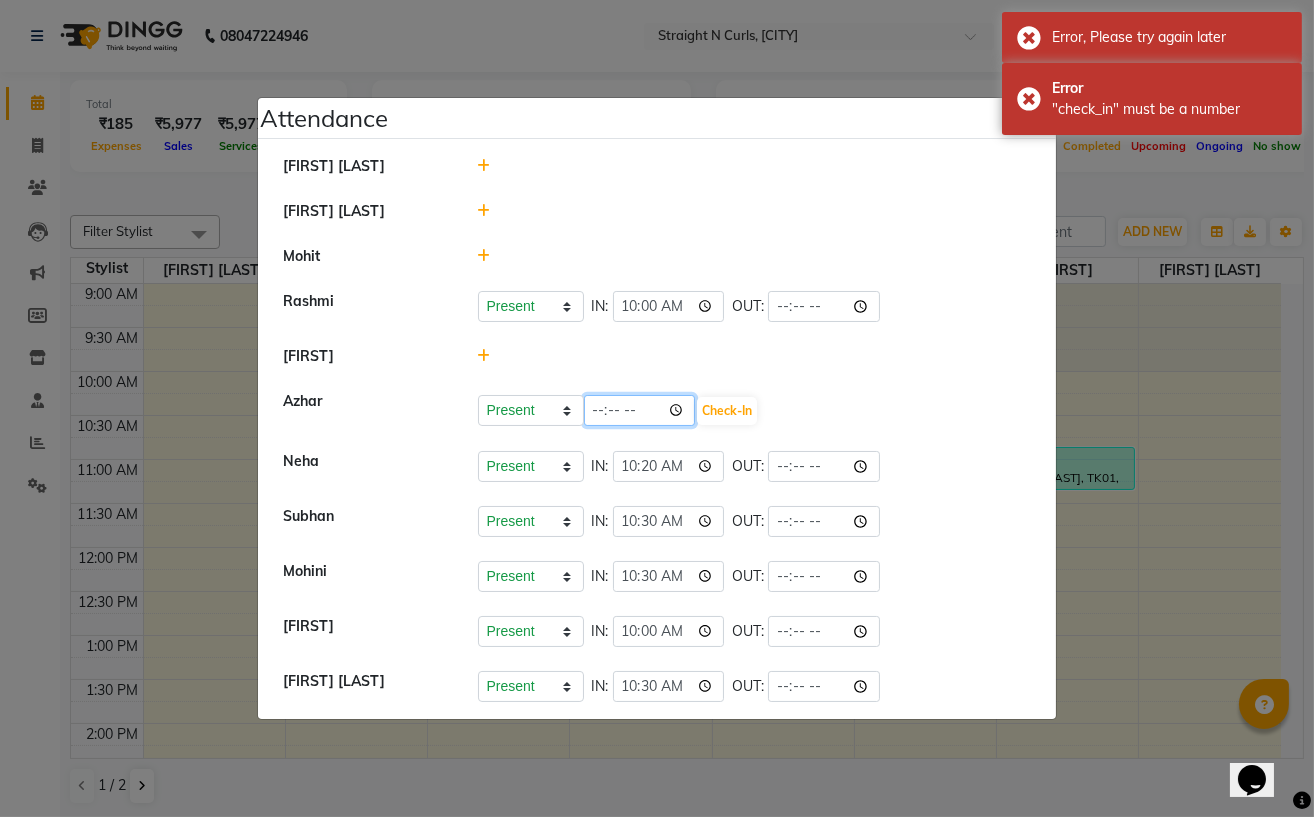 type on "11:35" 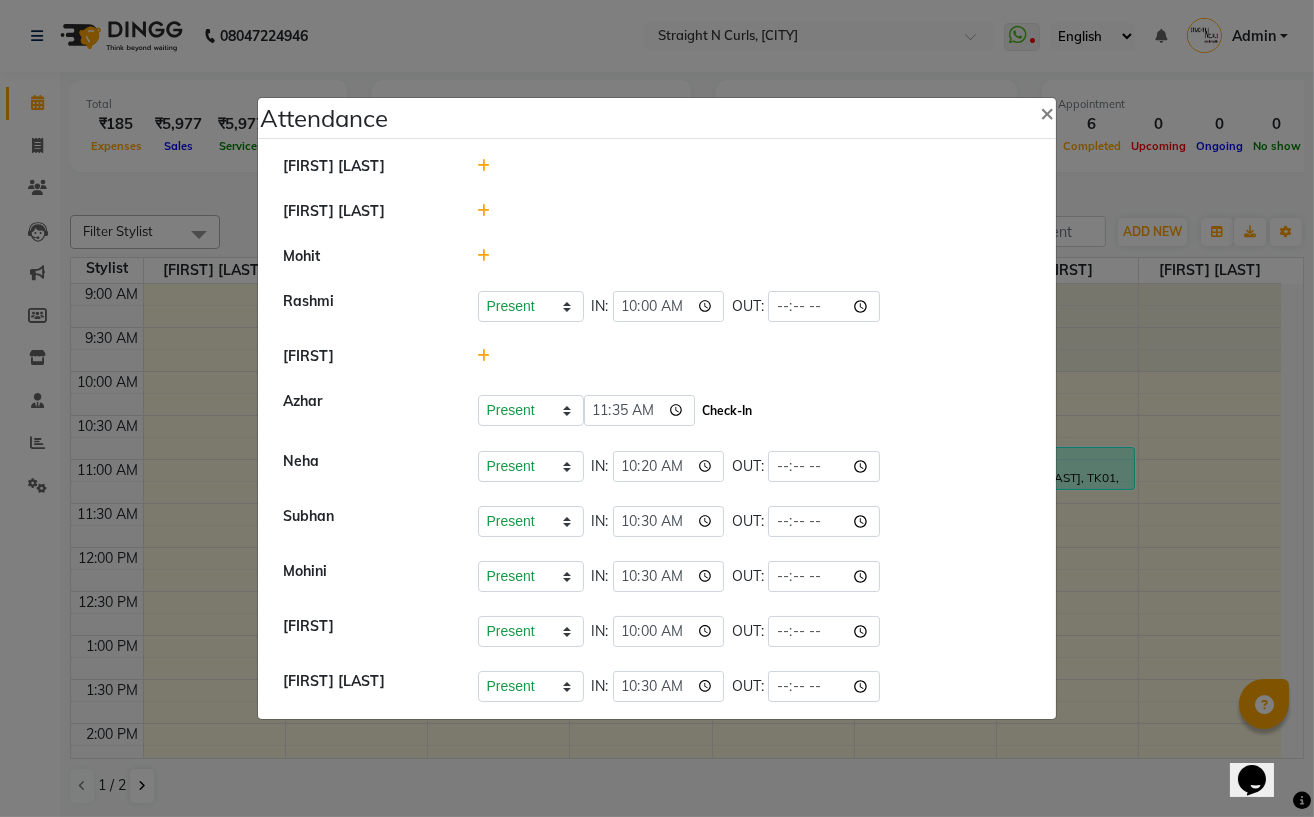 click on "Check-In" 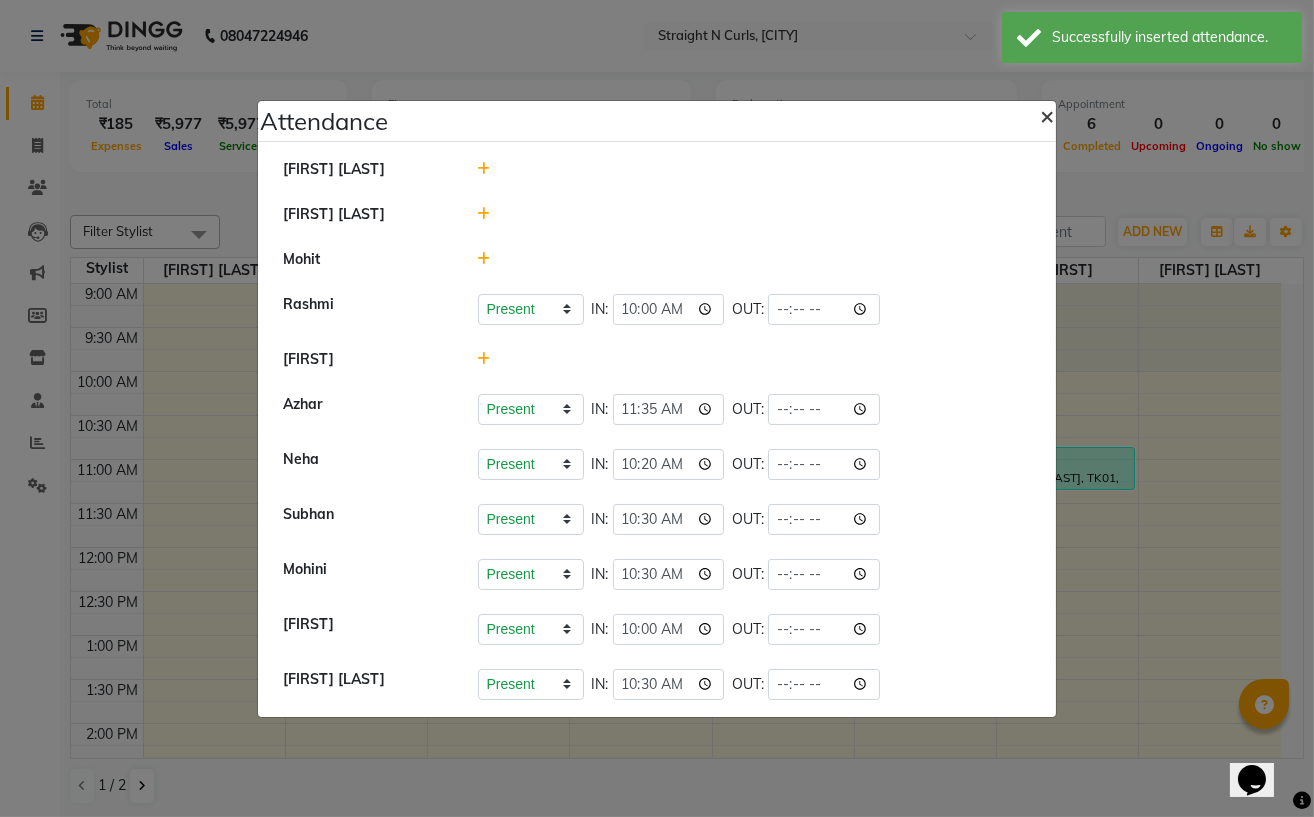 click on "×" 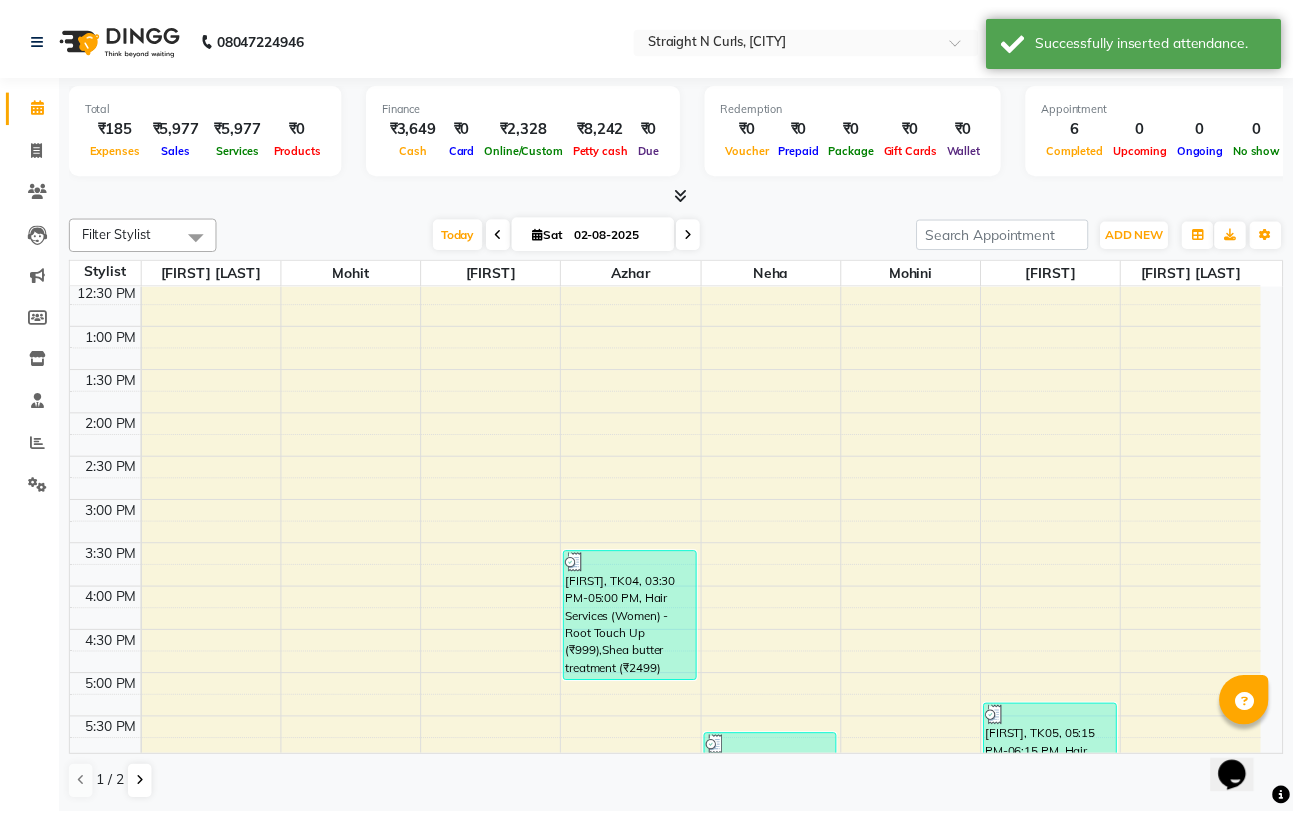 scroll, scrollTop: 0, scrollLeft: 0, axis: both 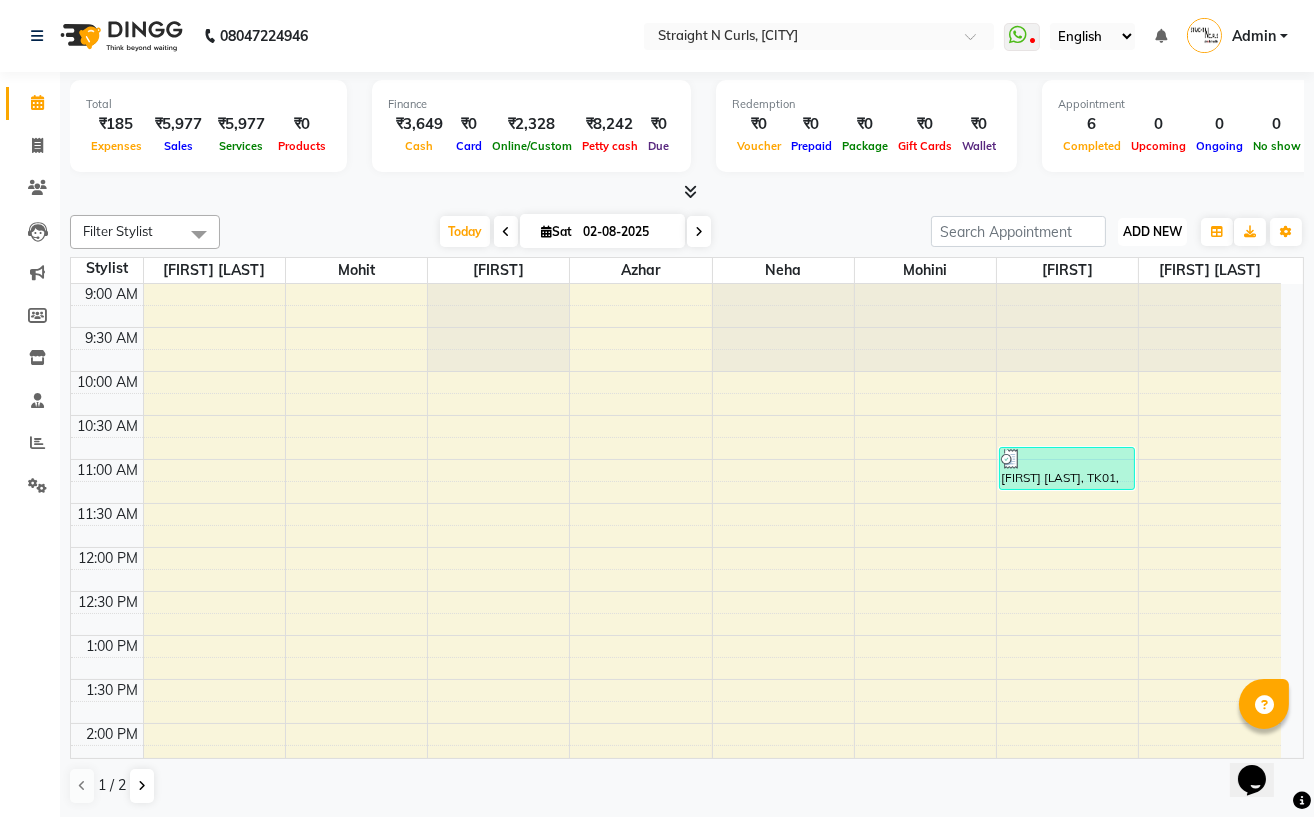 click on "ADD NEW" at bounding box center [1152, 231] 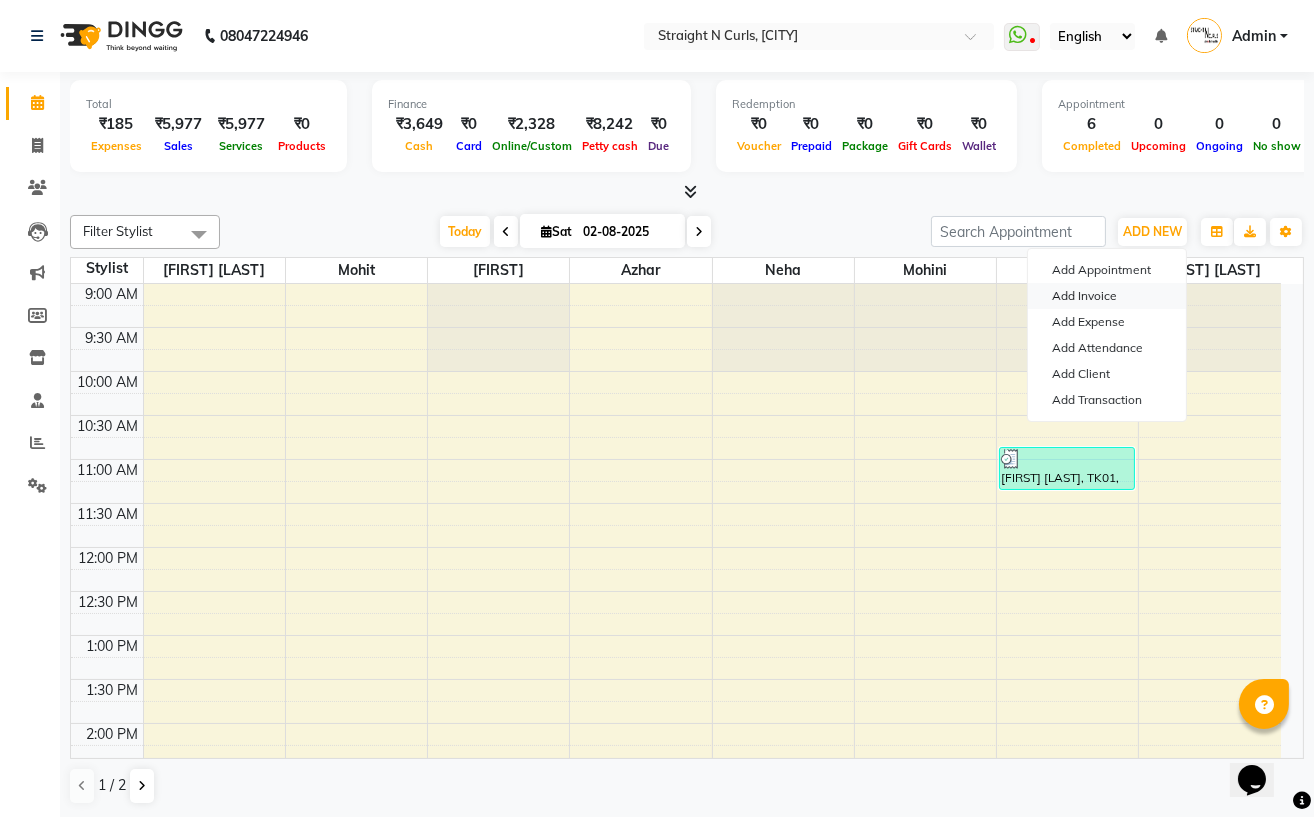click on "Add Invoice" at bounding box center (1107, 296) 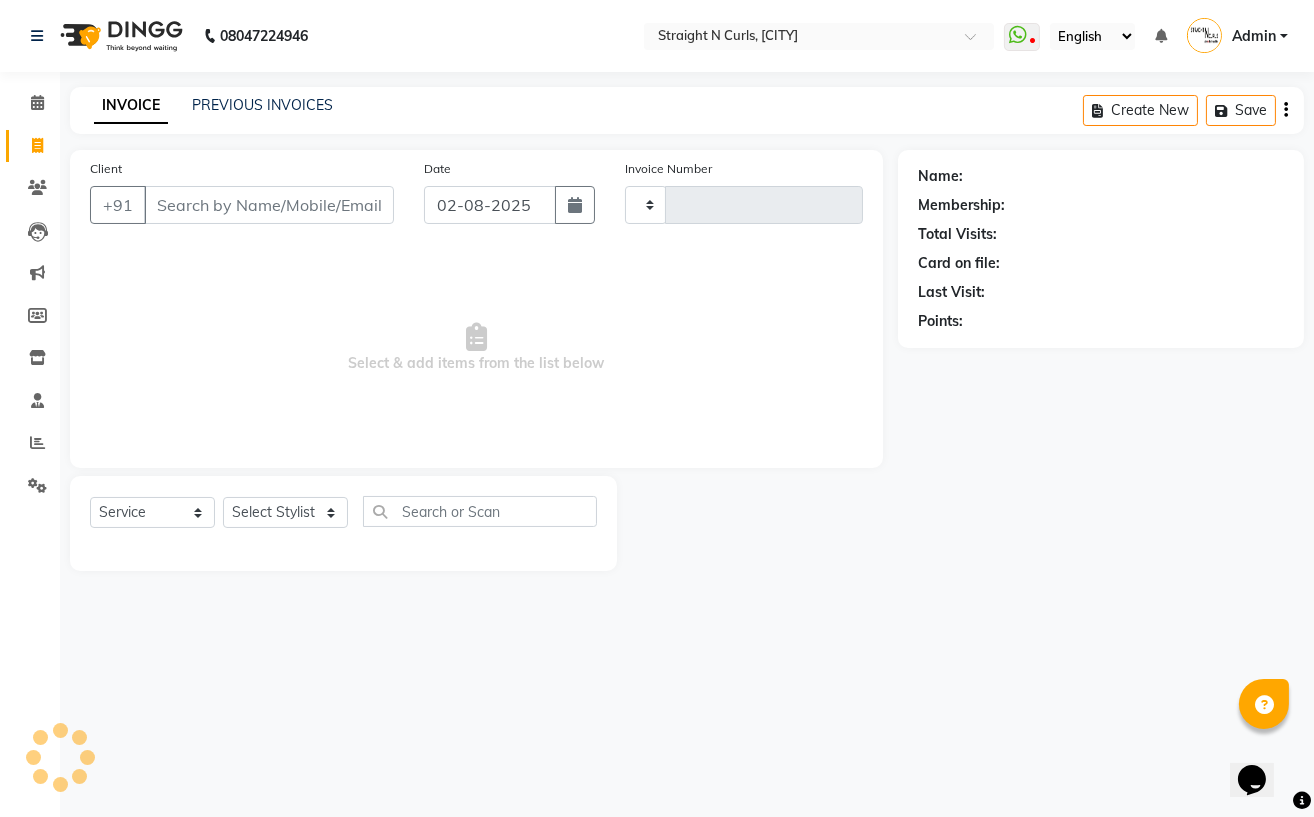 type on "0810" 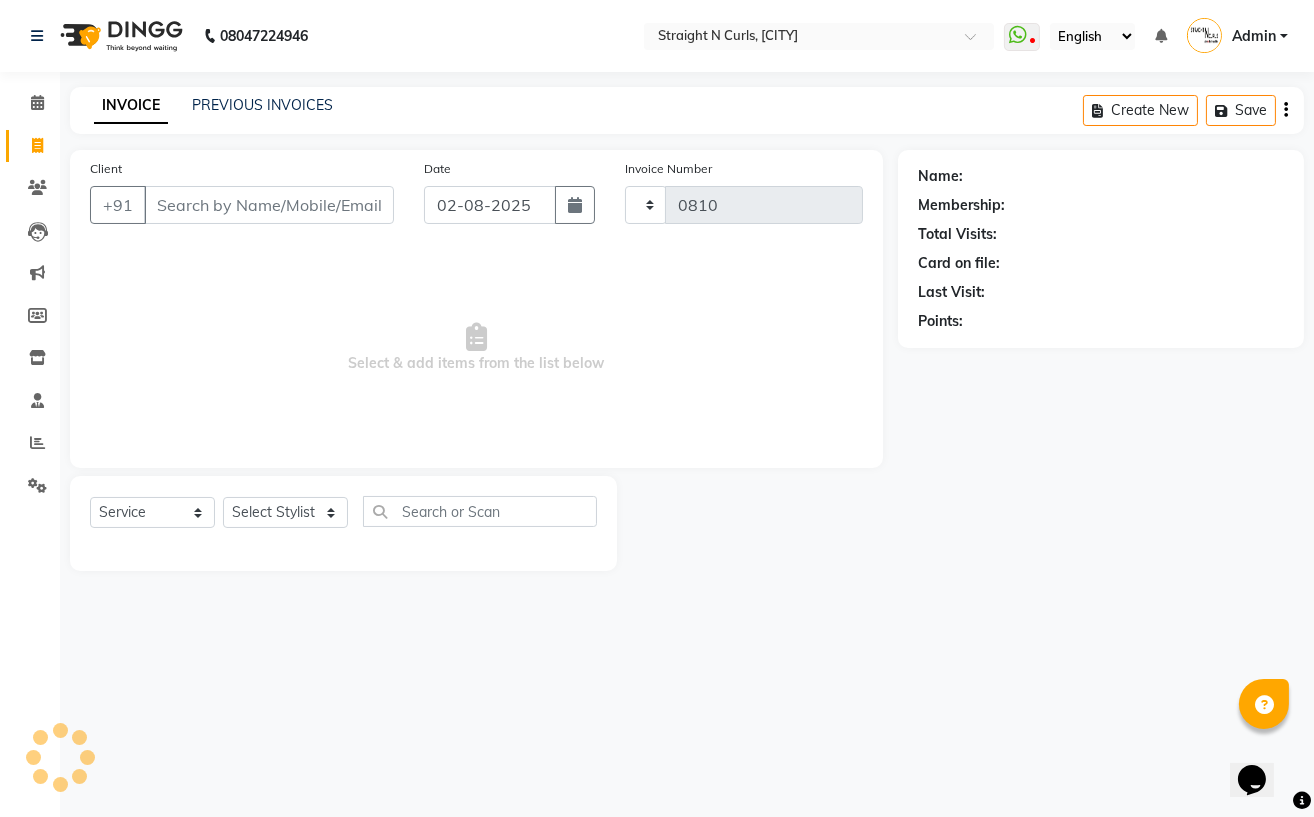 select on "7039" 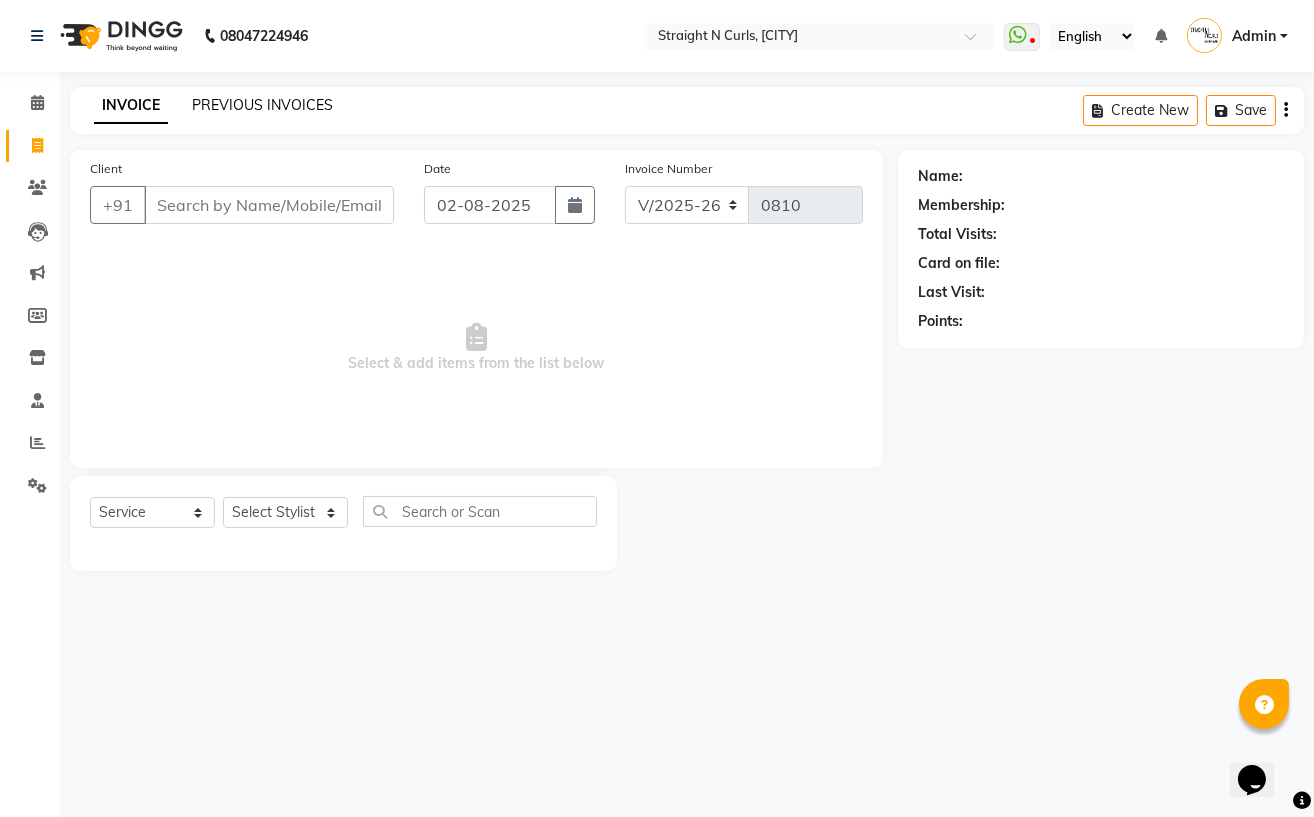 click on "PREVIOUS INVOICES" 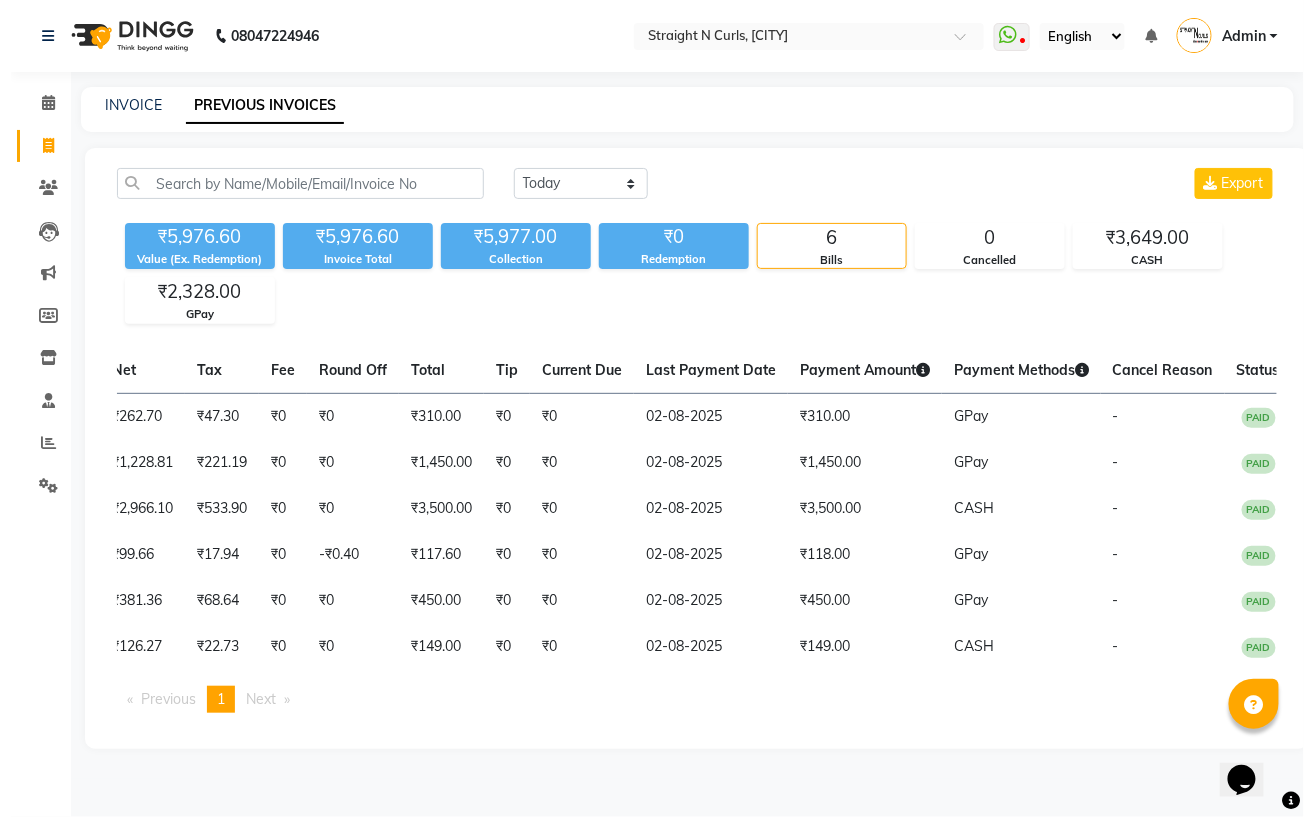 scroll, scrollTop: 0, scrollLeft: 484, axis: horizontal 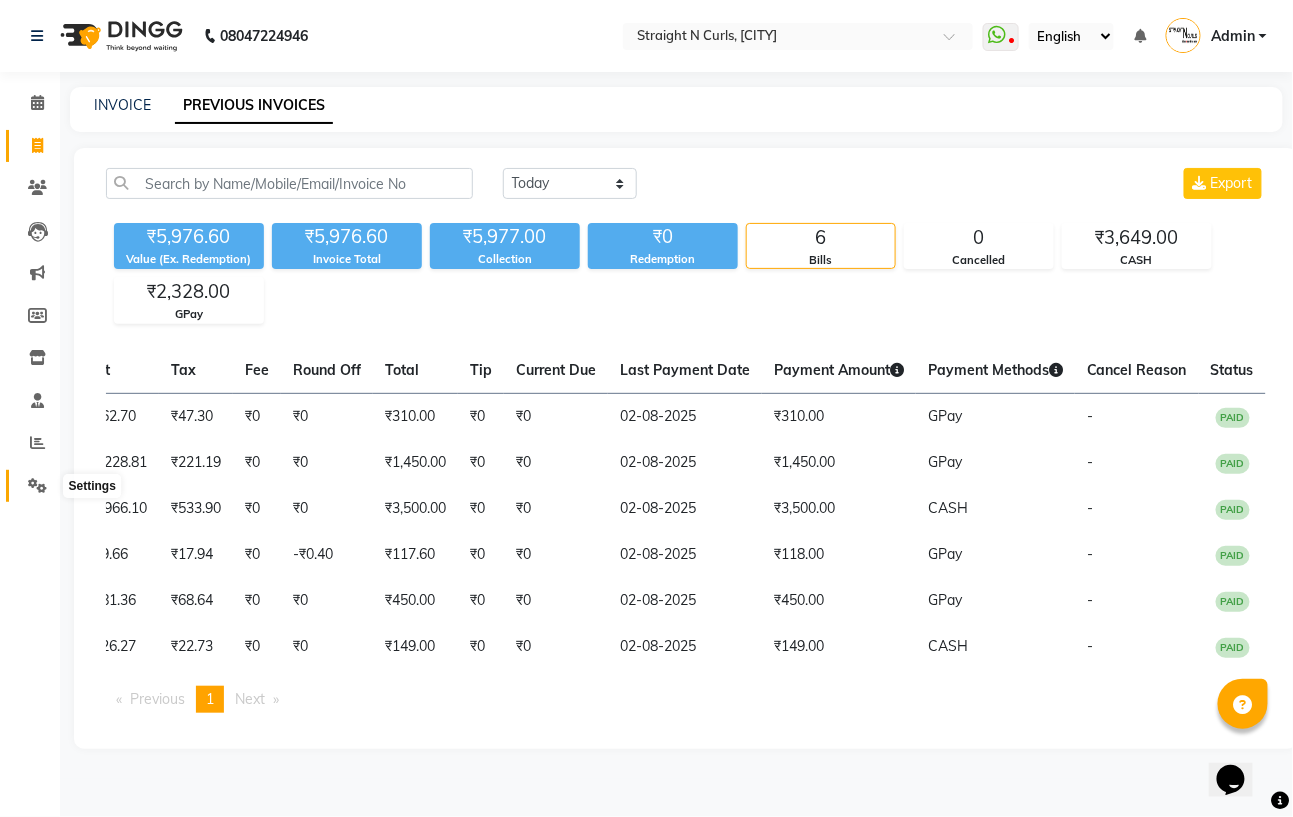 click 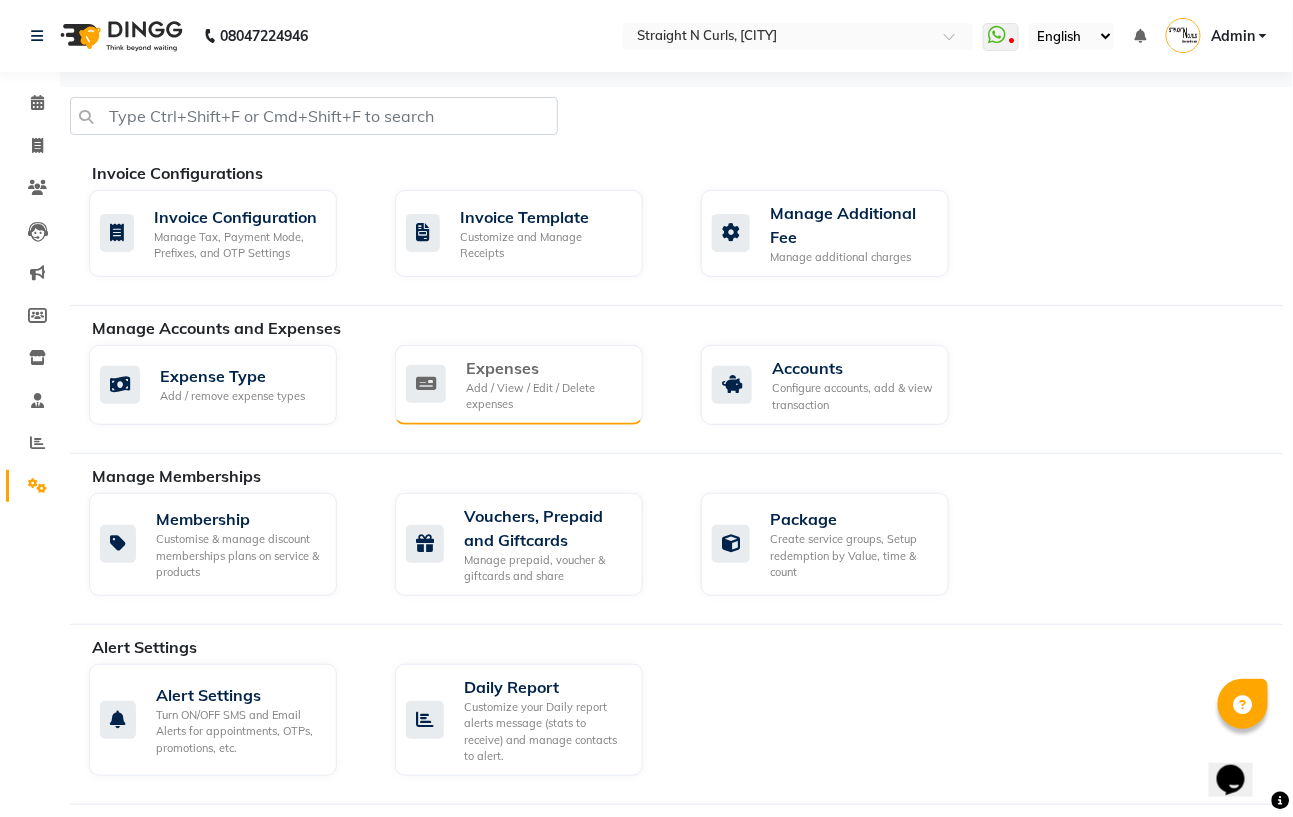 click on "Add / View / Edit / Delete expenses" 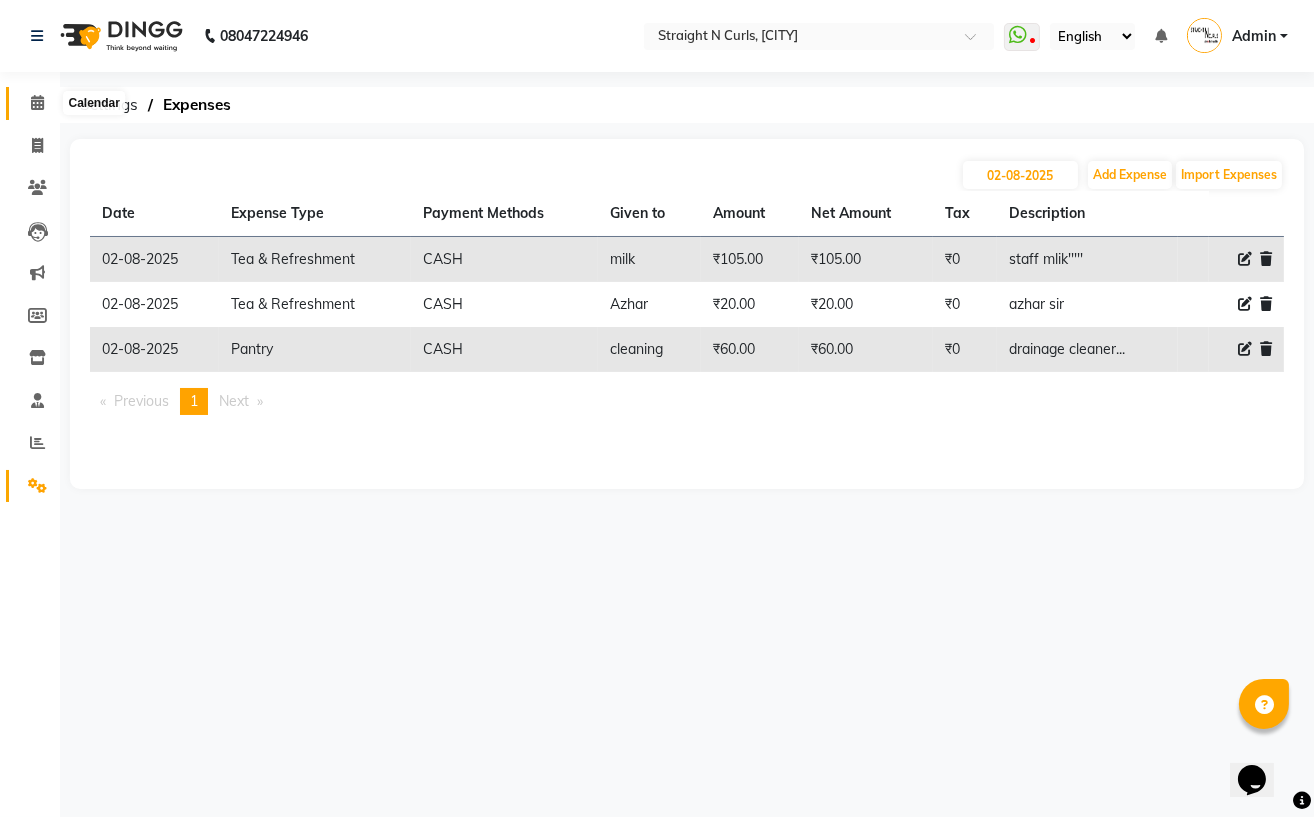click 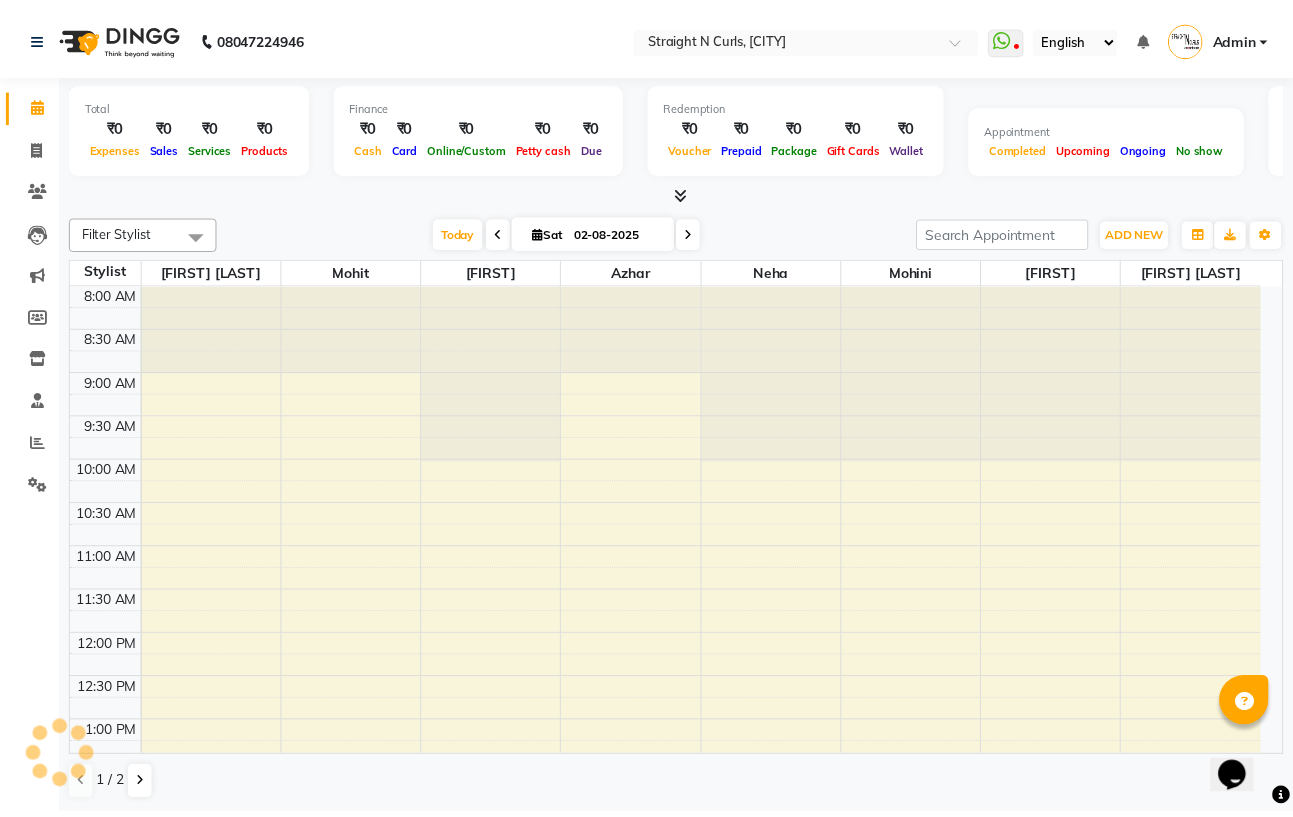 scroll, scrollTop: 0, scrollLeft: 0, axis: both 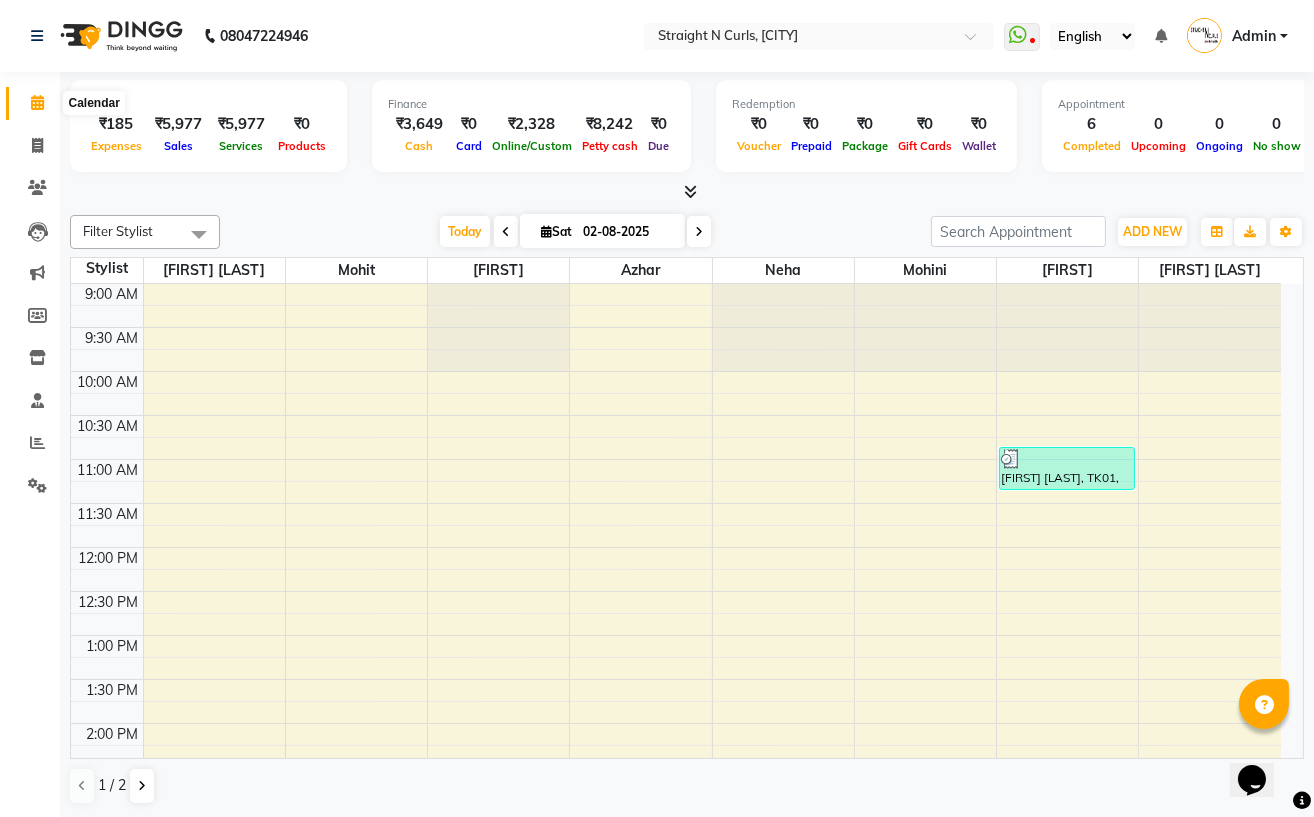 click 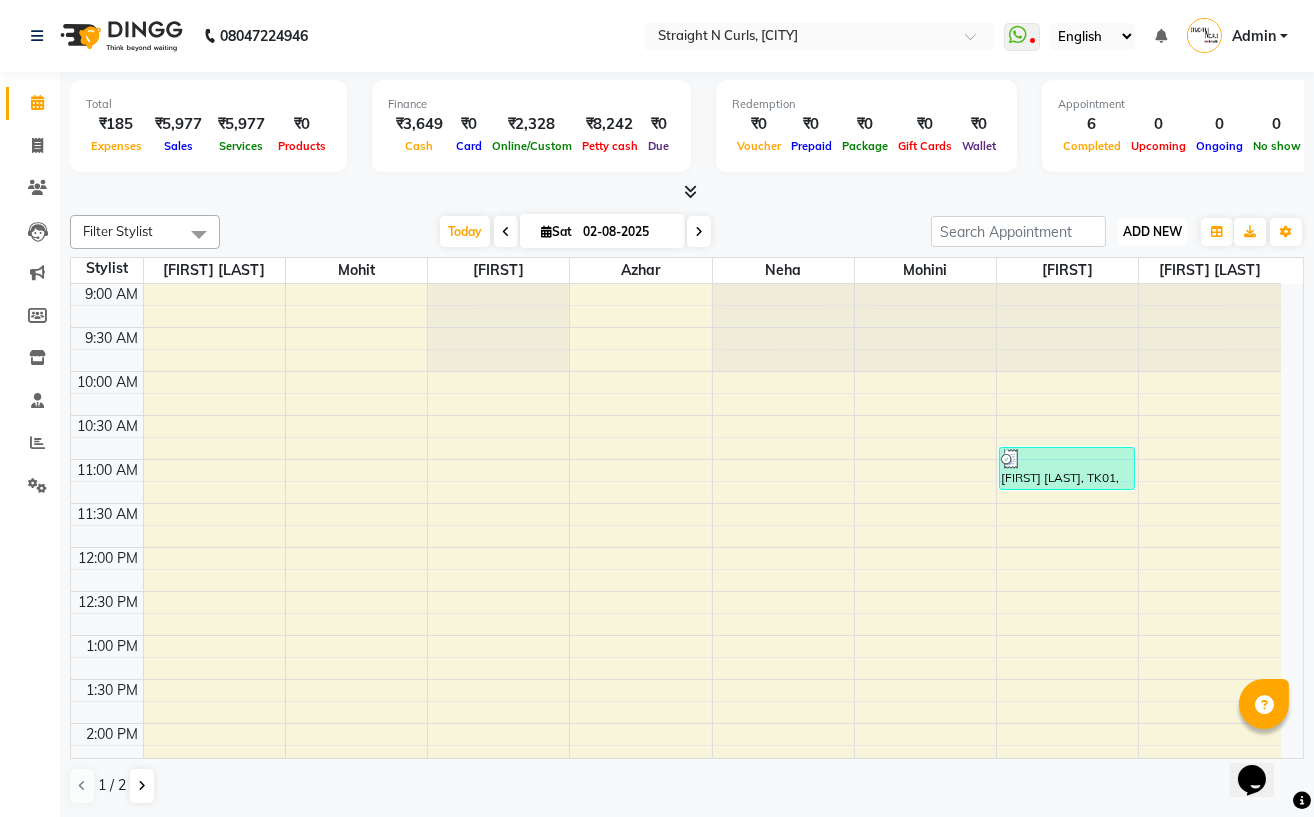 click on "ADD NEW" at bounding box center [1152, 231] 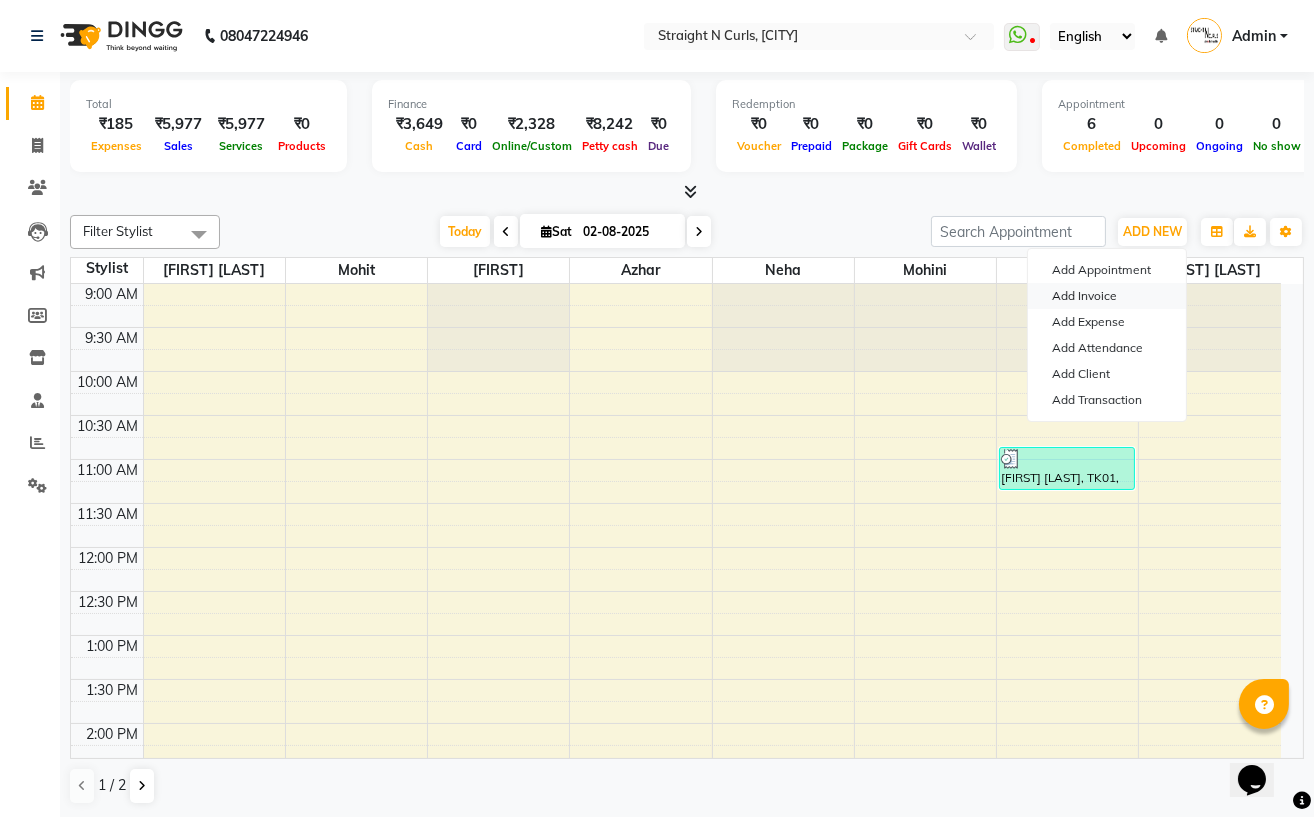 click on "Add Invoice" at bounding box center (1107, 296) 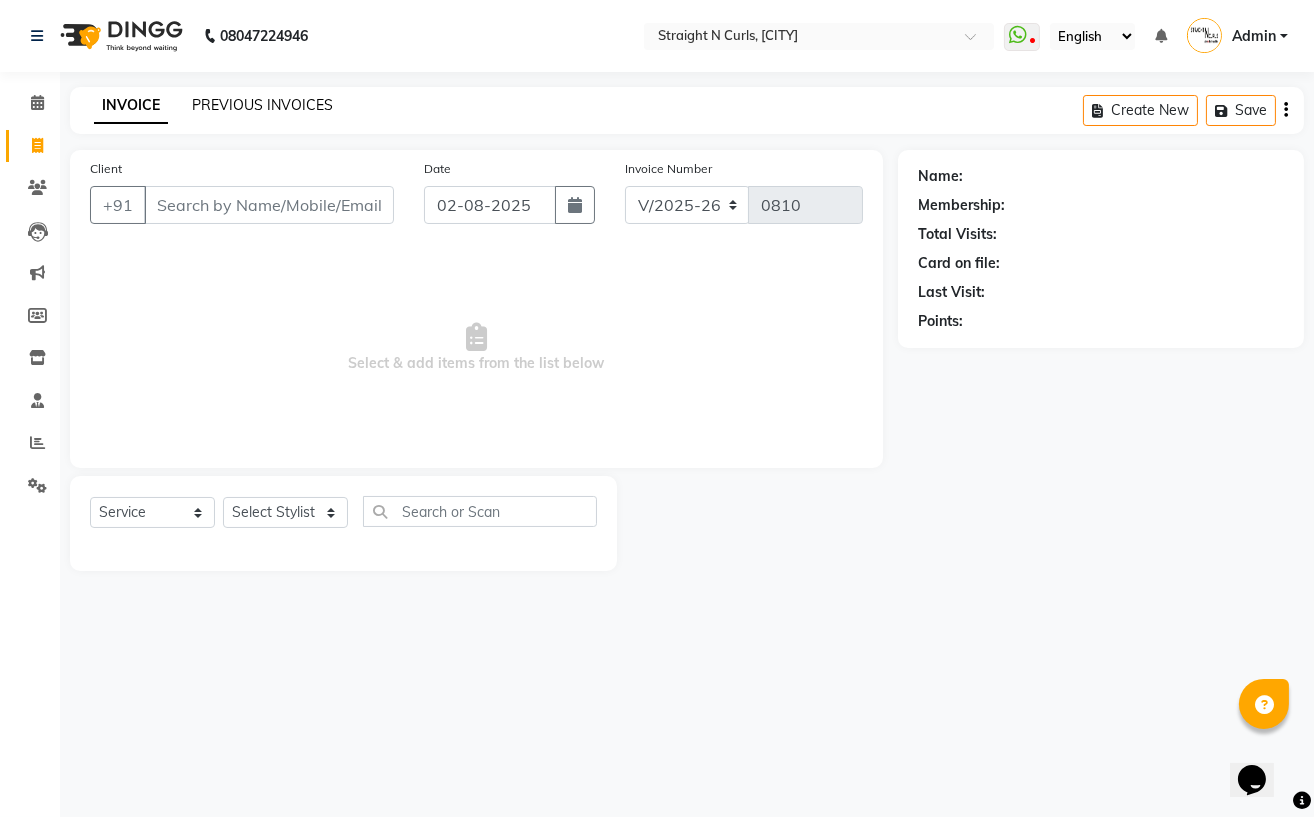 click on "PREVIOUS INVOICES" 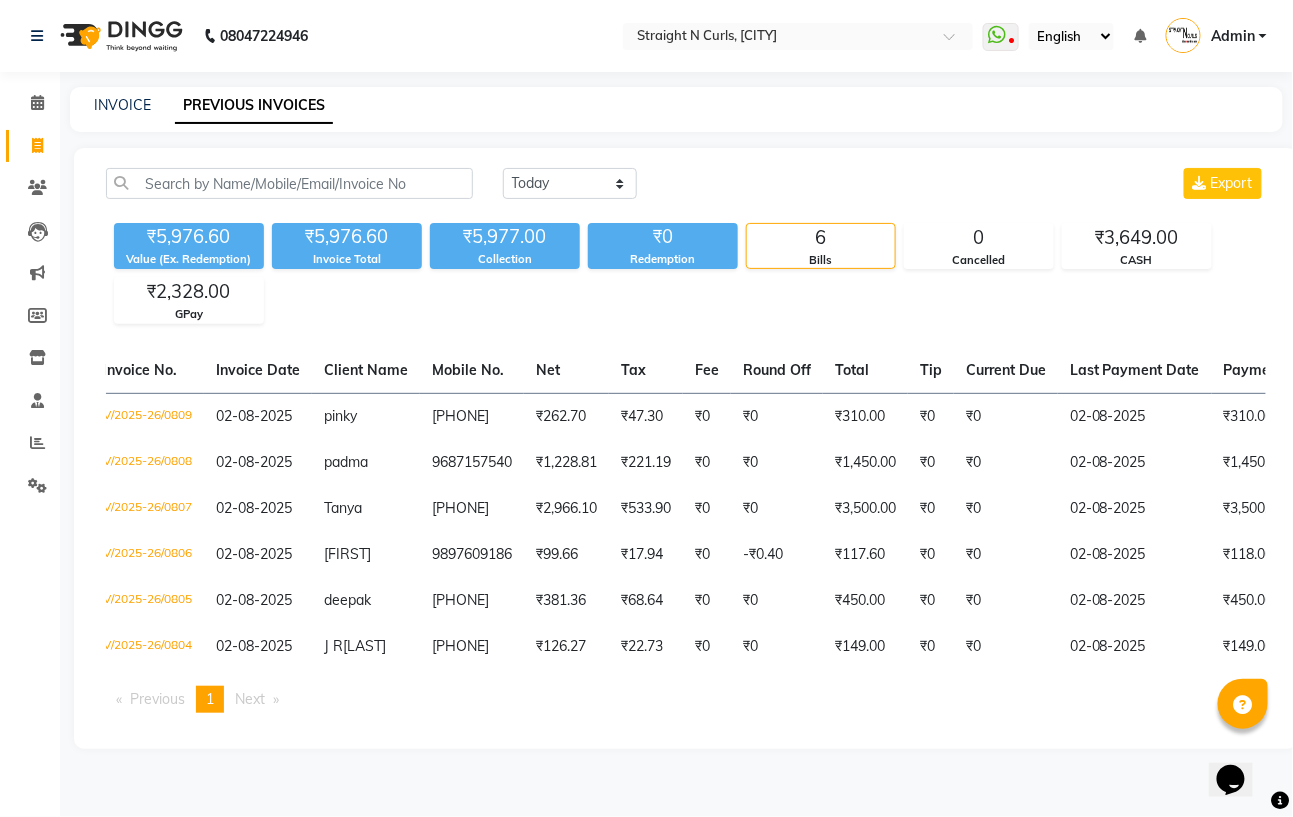scroll, scrollTop: 0, scrollLeft: 0, axis: both 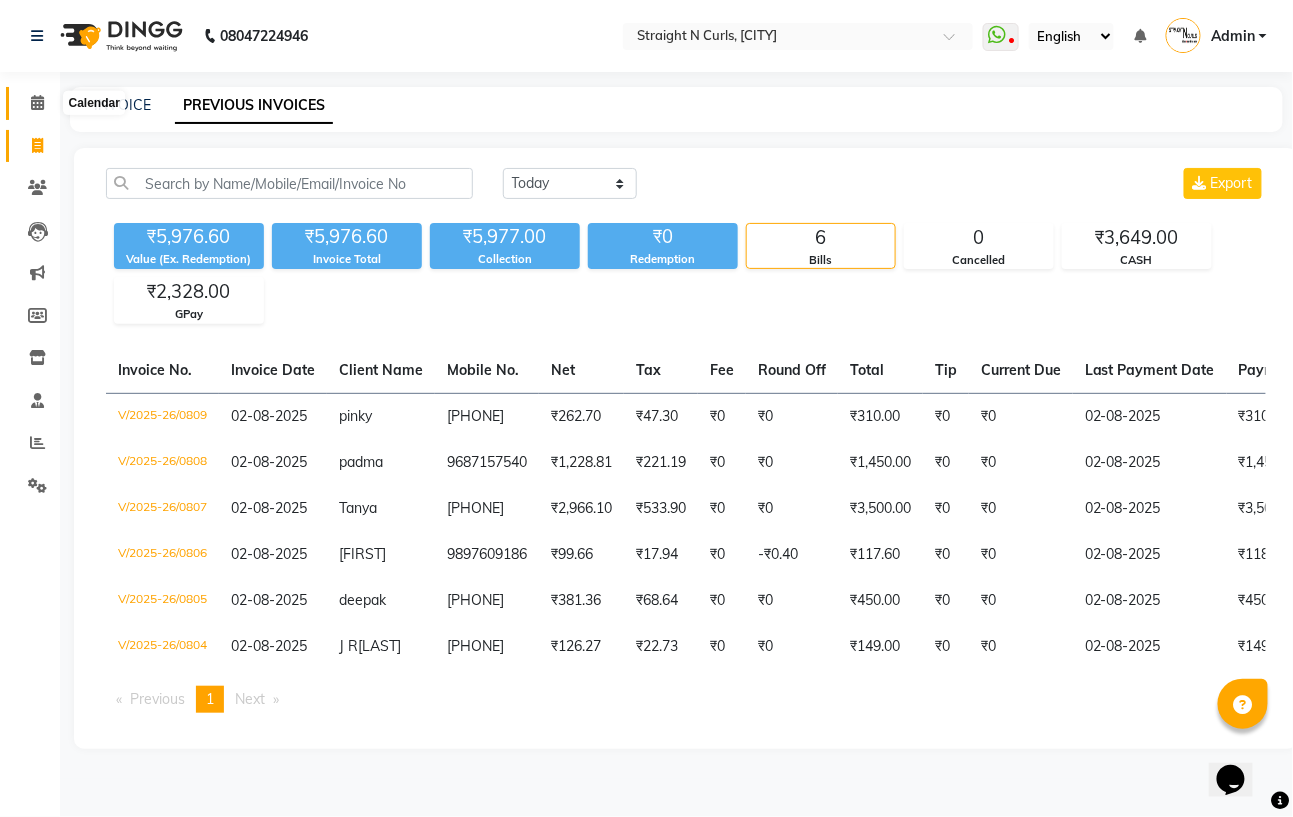 click 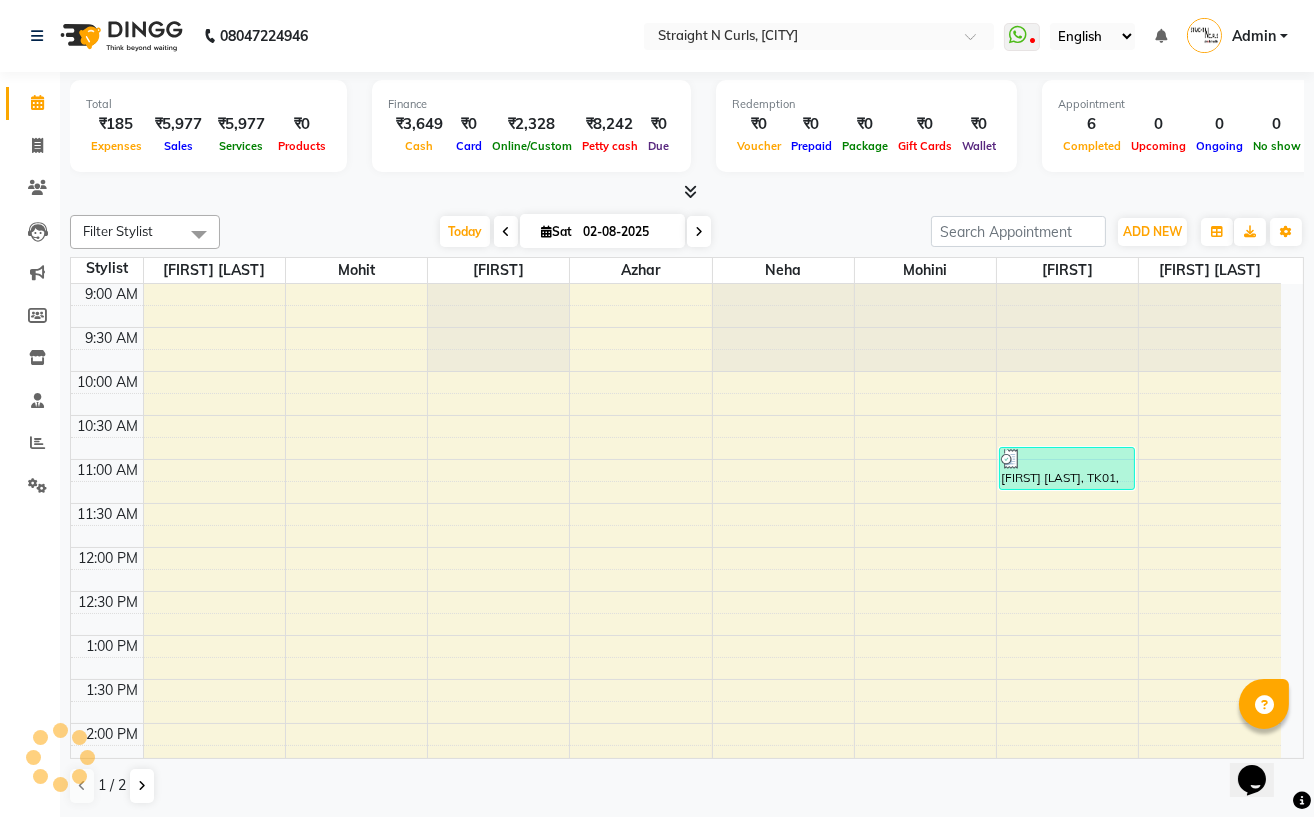 scroll, scrollTop: 0, scrollLeft: 0, axis: both 